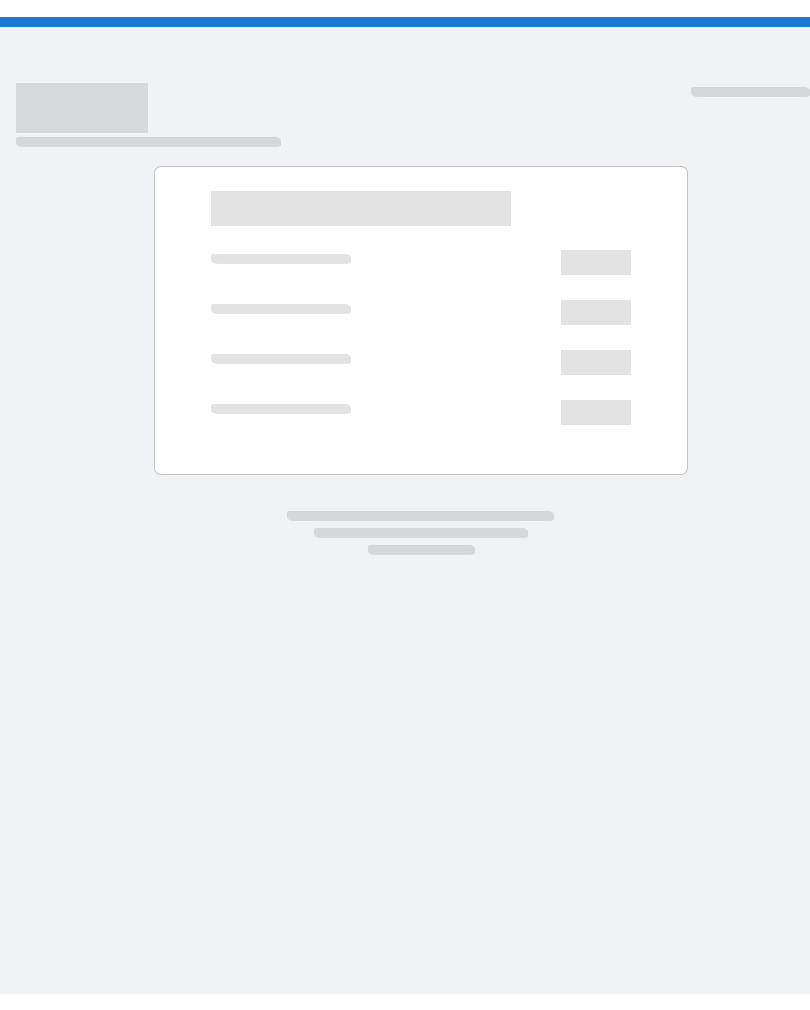 scroll, scrollTop: 0, scrollLeft: 0, axis: both 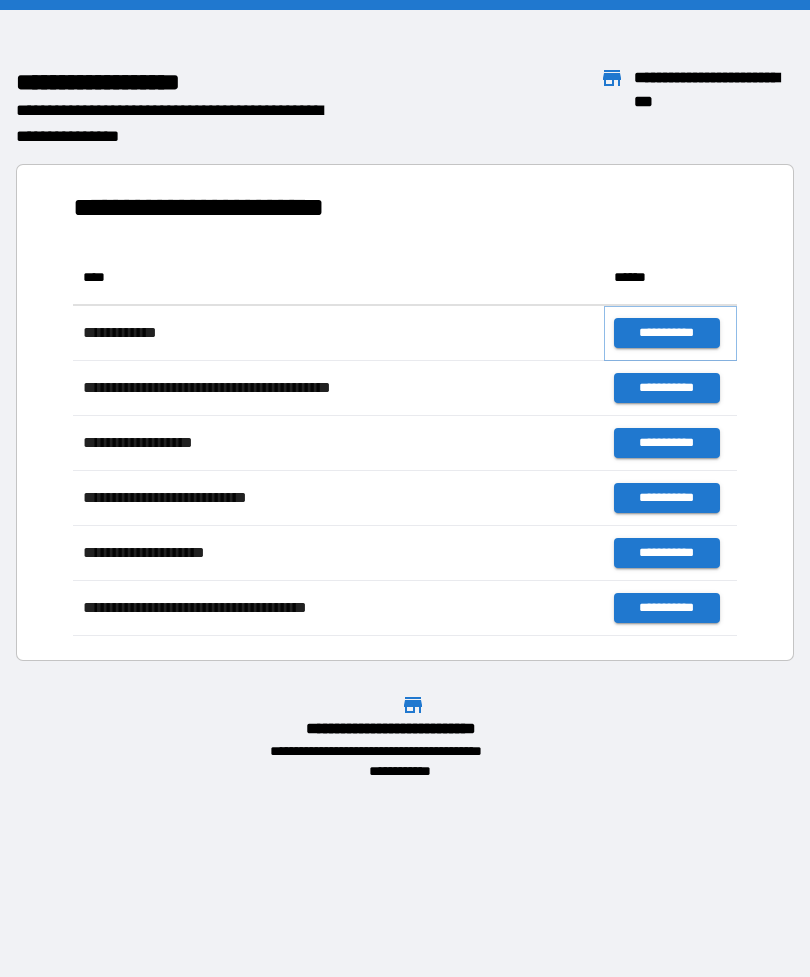click on "**********" at bounding box center [666, 333] 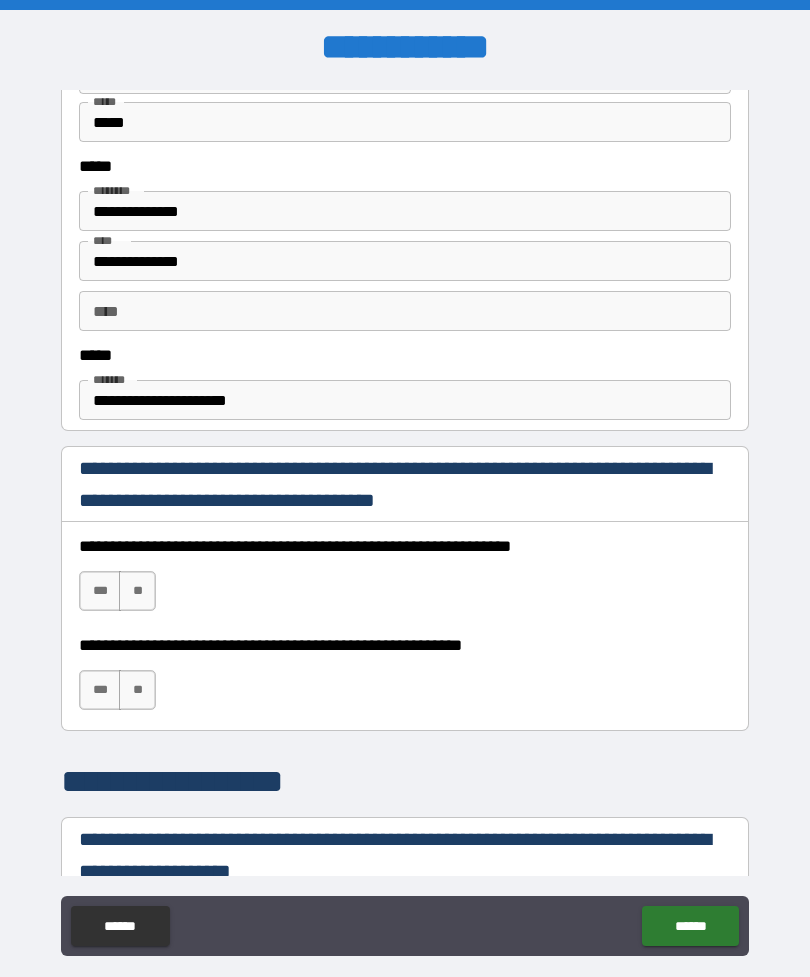 scroll, scrollTop: 1002, scrollLeft: 0, axis: vertical 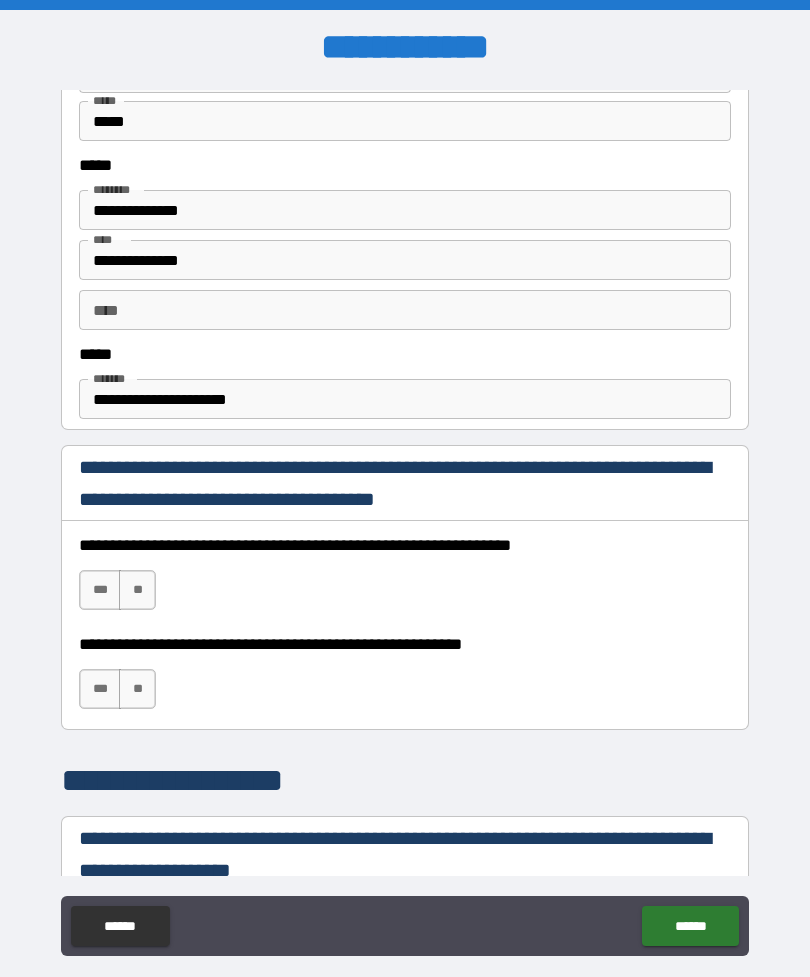 click on "***" at bounding box center [100, 590] 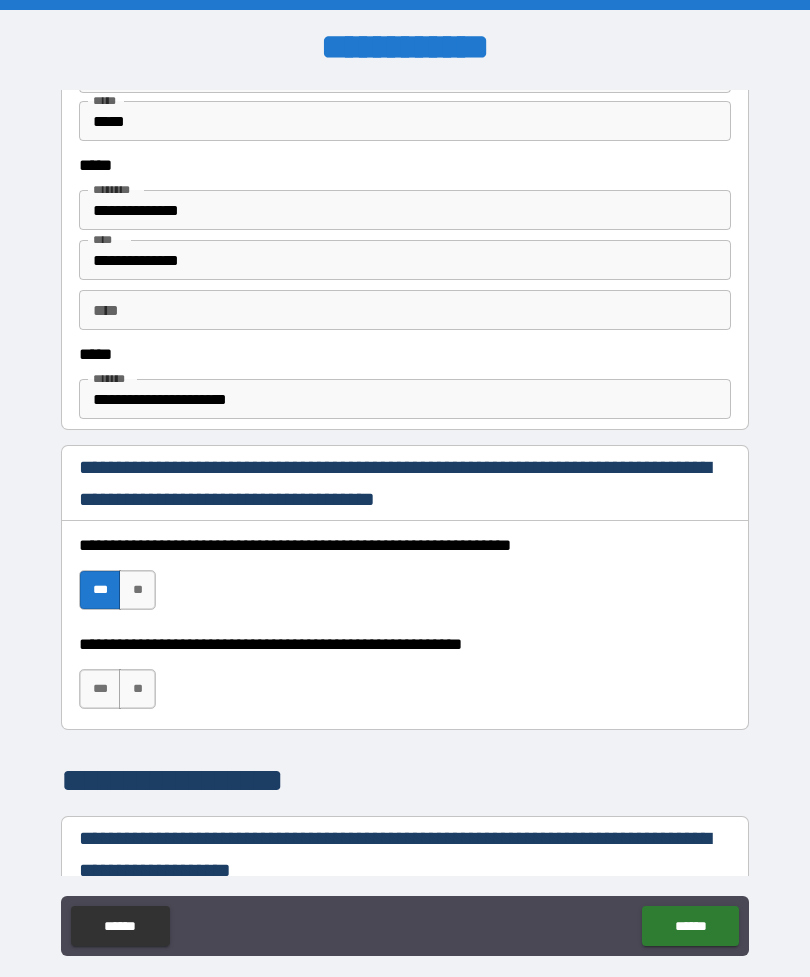 click on "***" at bounding box center [100, 689] 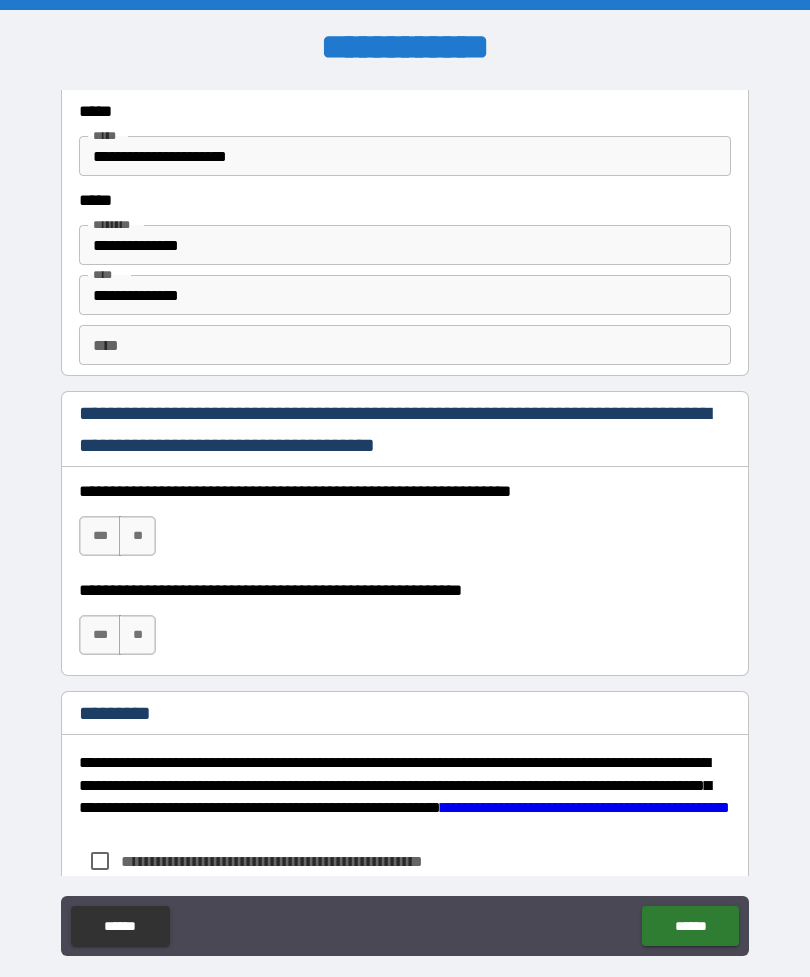 scroll, scrollTop: 2695, scrollLeft: 0, axis: vertical 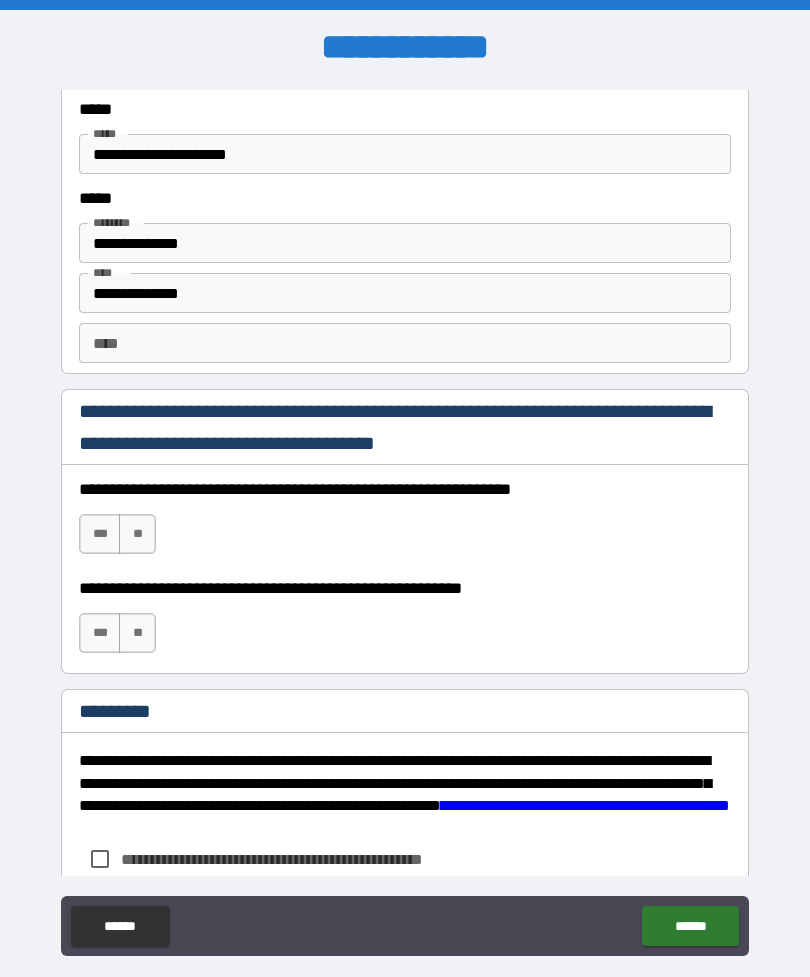 click on "***" at bounding box center [100, 534] 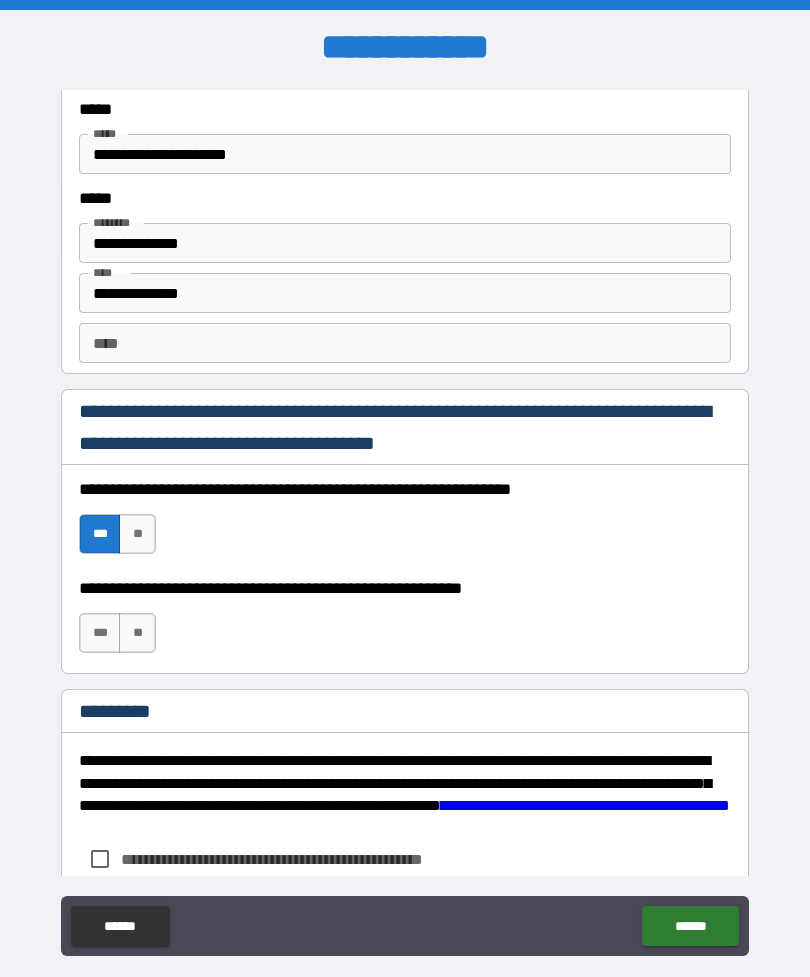 click on "***" at bounding box center [100, 633] 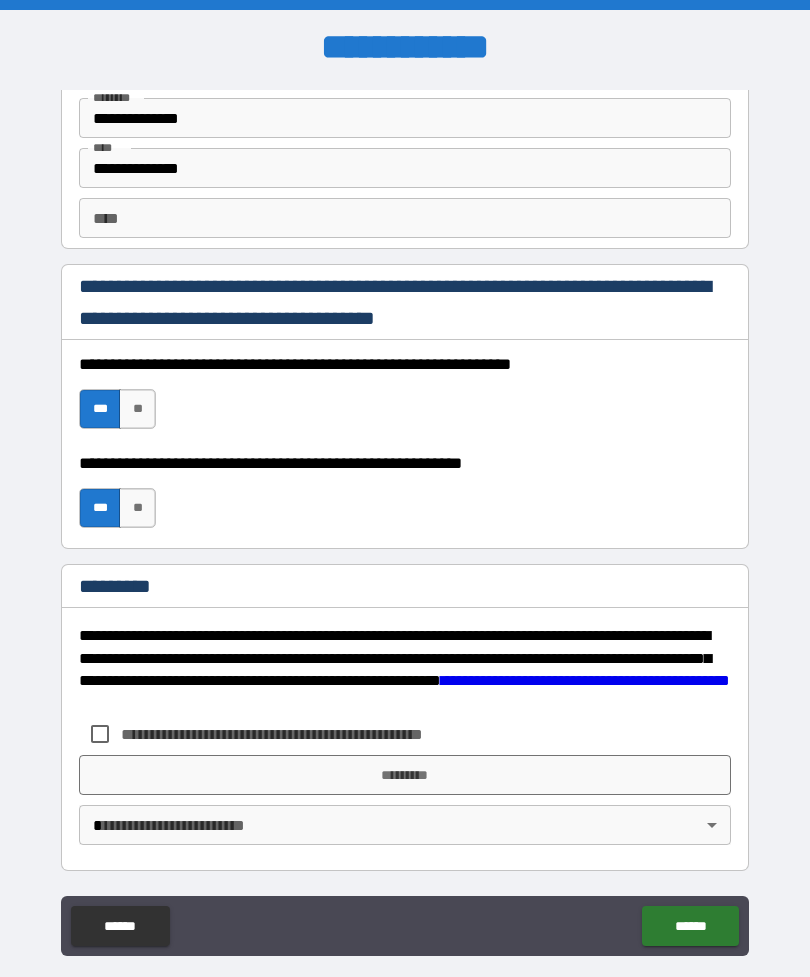 scroll, scrollTop: 2820, scrollLeft: 0, axis: vertical 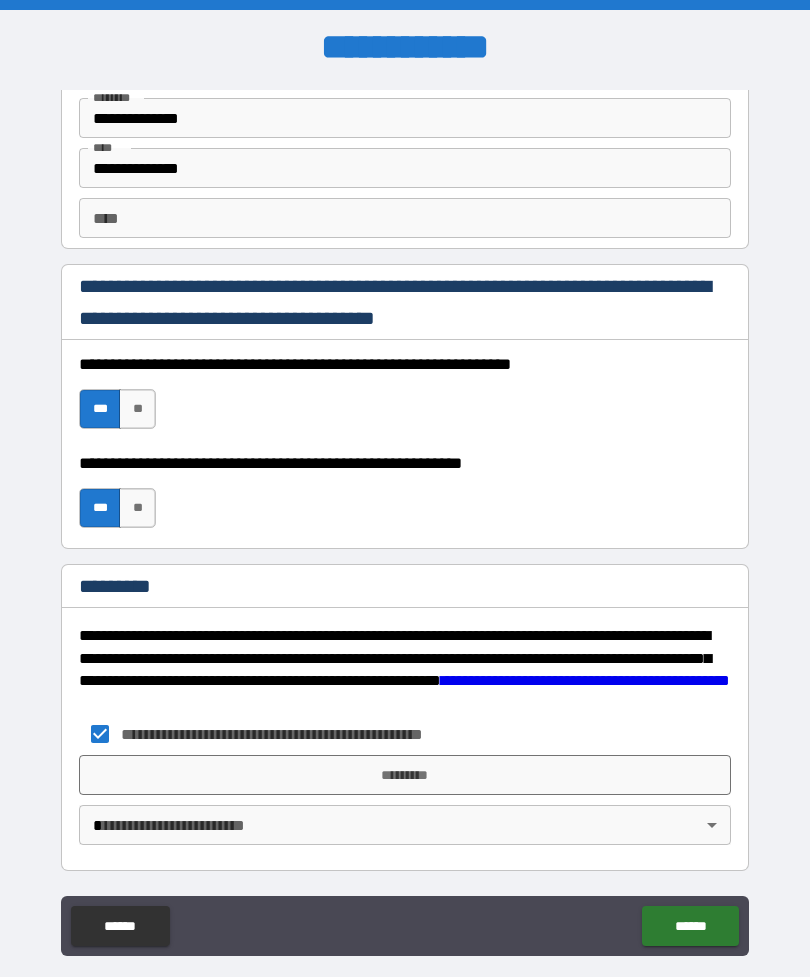 click on "*********" at bounding box center (405, 775) 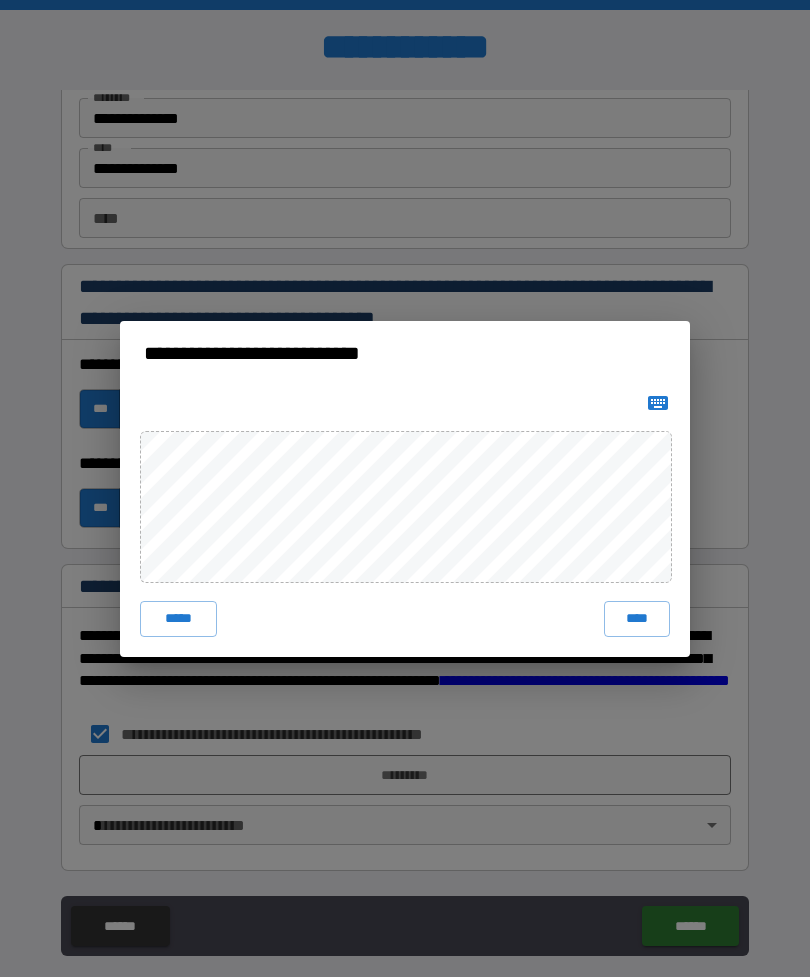 click on "****" at bounding box center [637, 619] 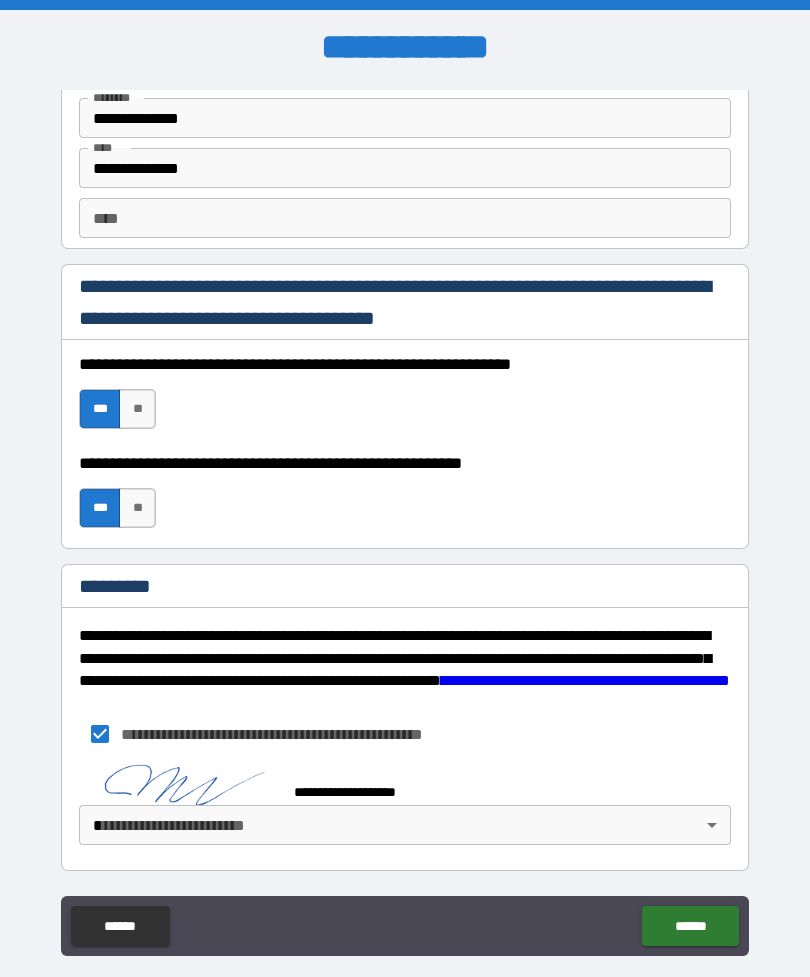 scroll, scrollTop: 2810, scrollLeft: 0, axis: vertical 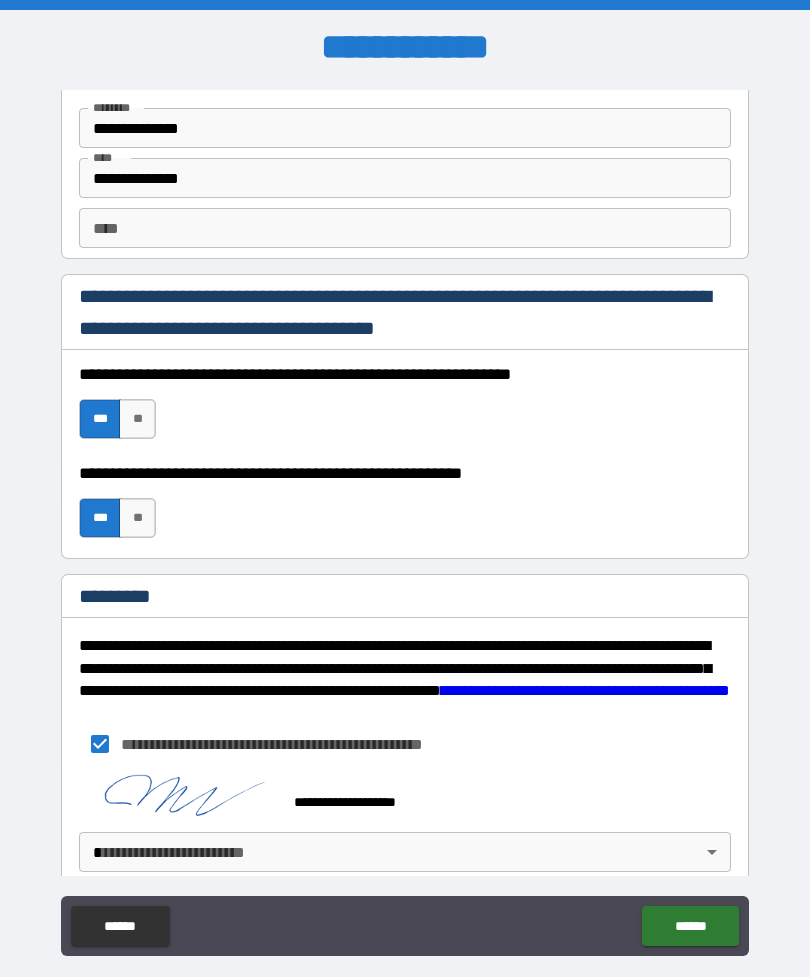 click on "**********" at bounding box center (405, 520) 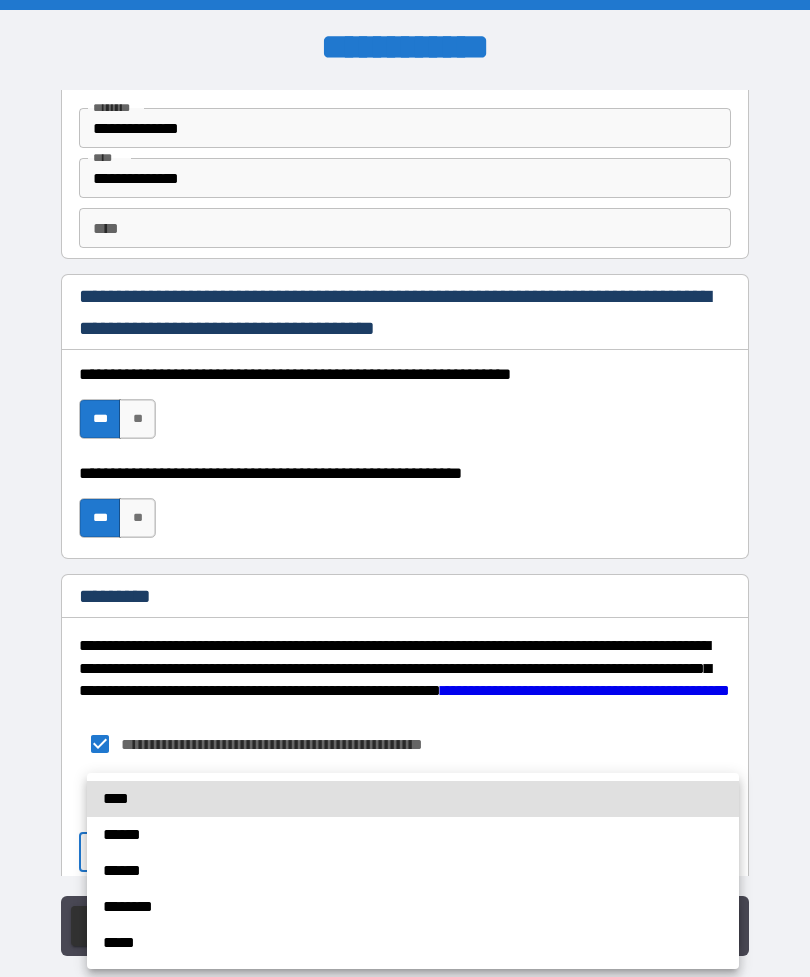 click on "******" at bounding box center [413, 835] 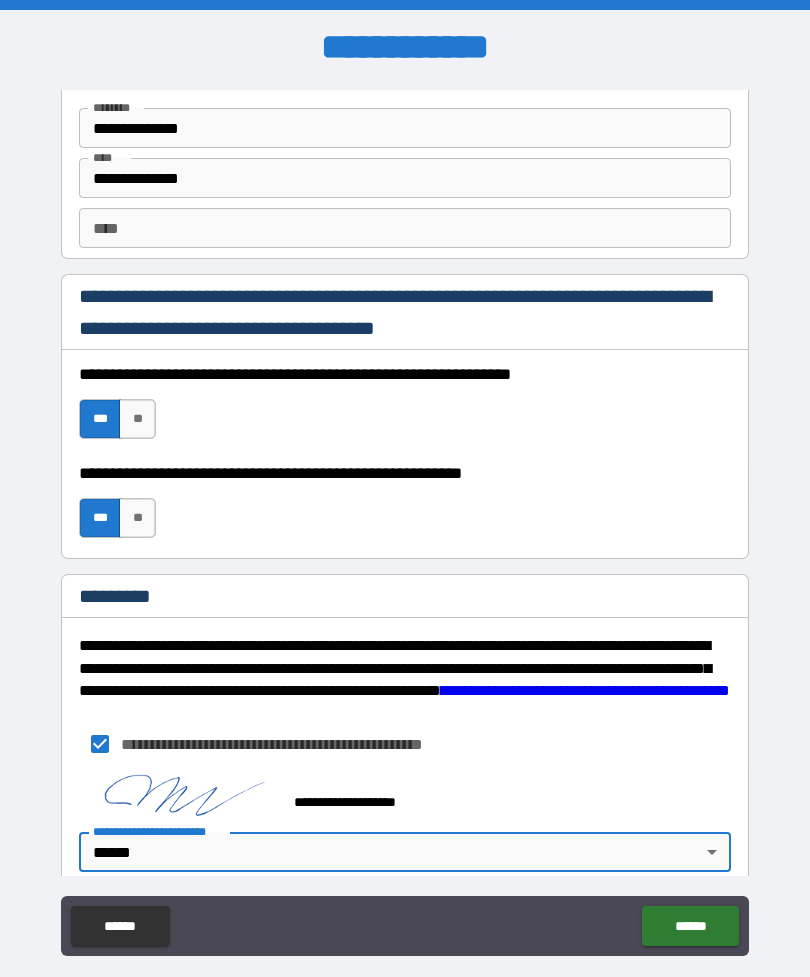 click on "******" at bounding box center [690, 926] 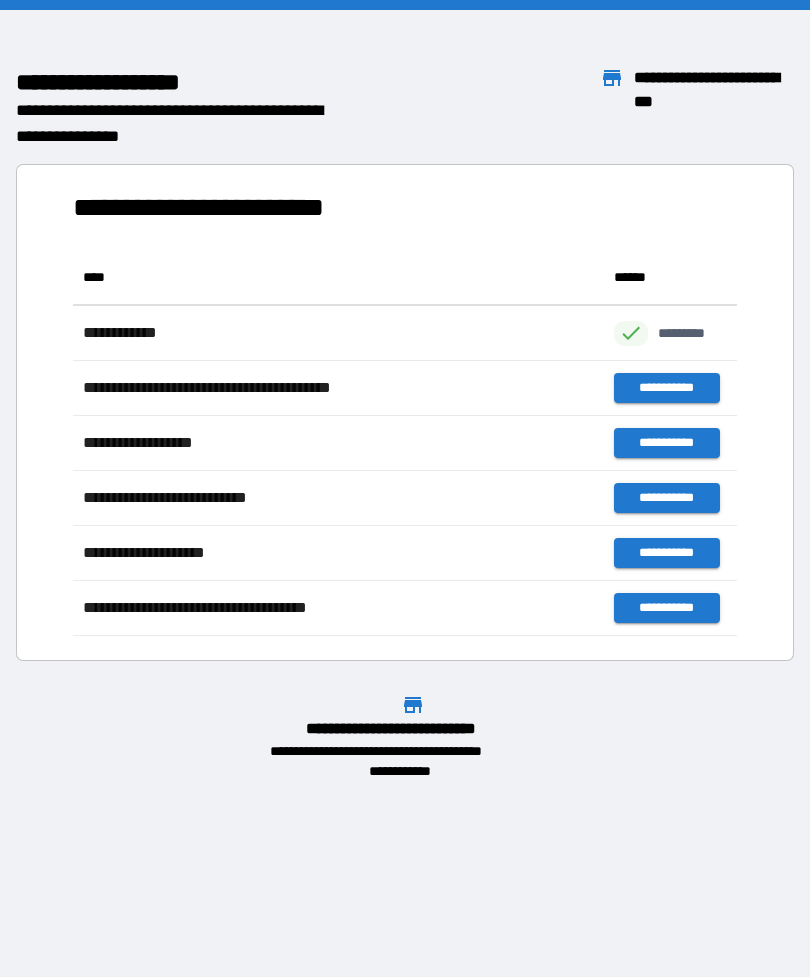 scroll, scrollTop: 1, scrollLeft: 1, axis: both 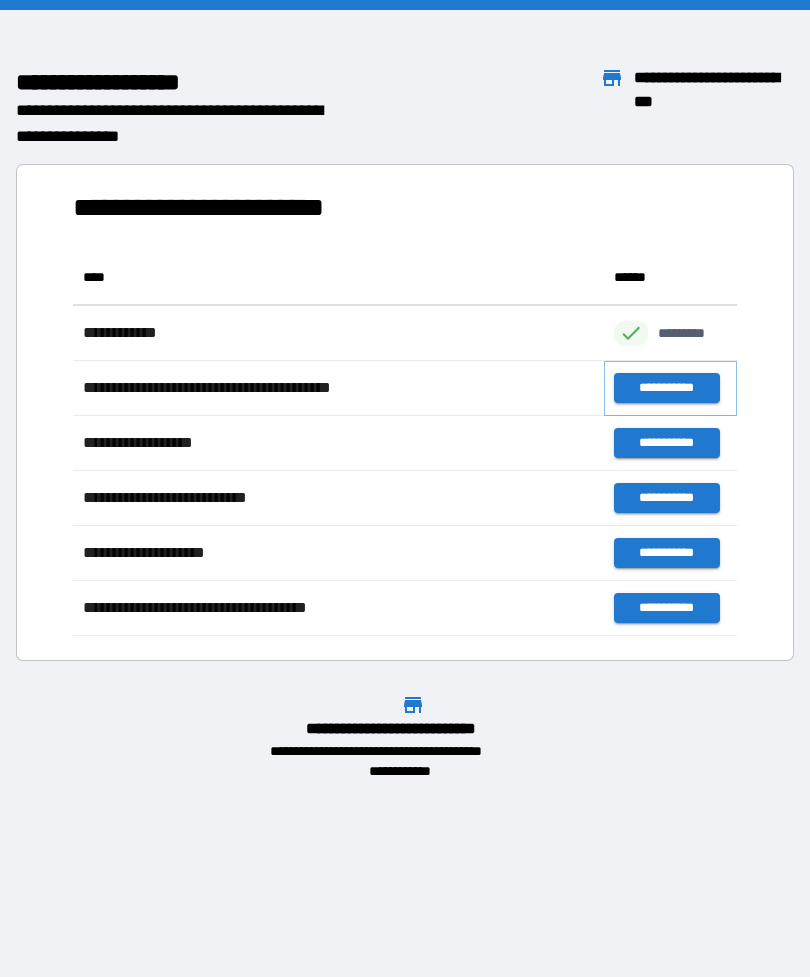 click on "**********" at bounding box center [666, 388] 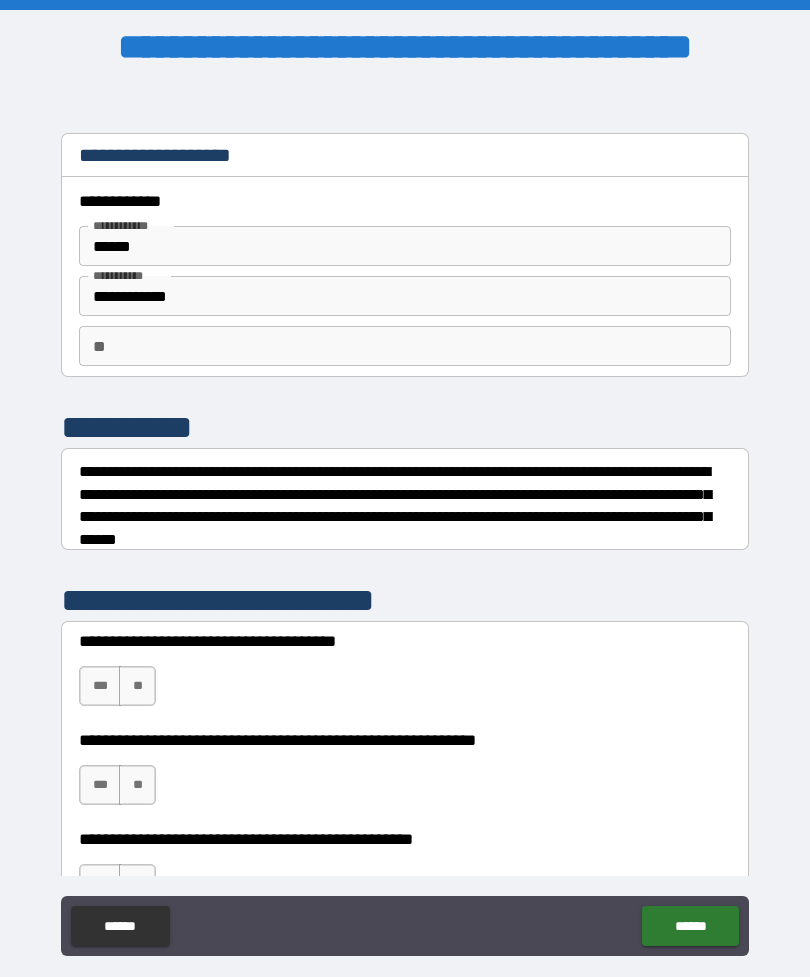 click on "***" at bounding box center (100, 686) 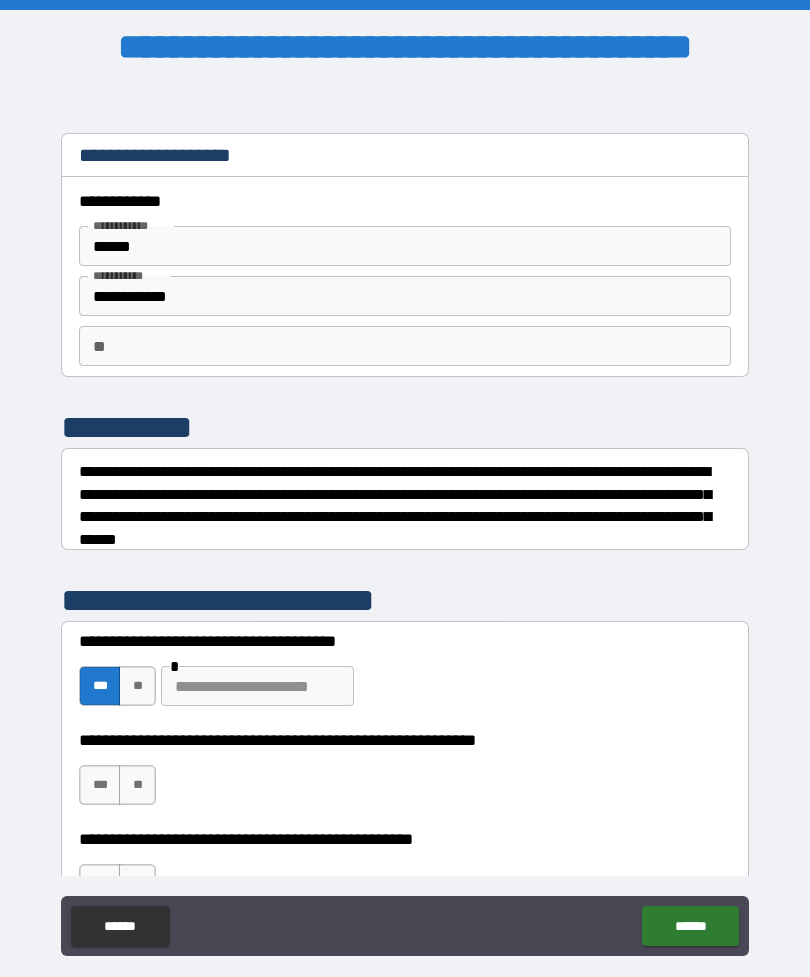 click on "***" at bounding box center (100, 785) 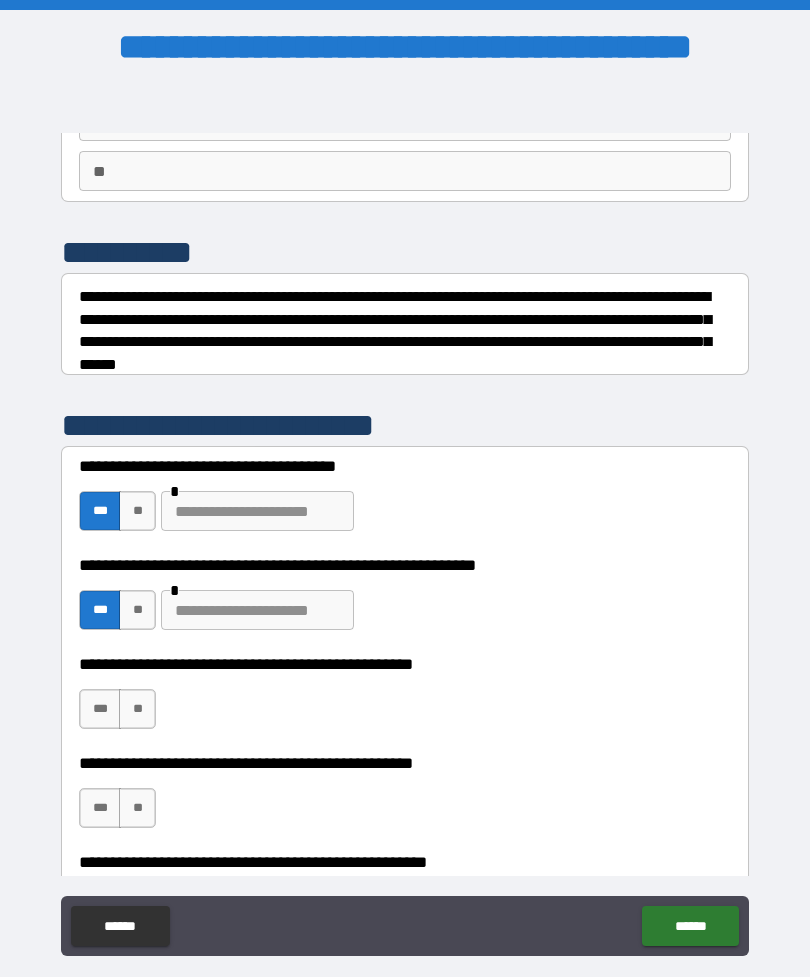 scroll, scrollTop: 174, scrollLeft: 0, axis: vertical 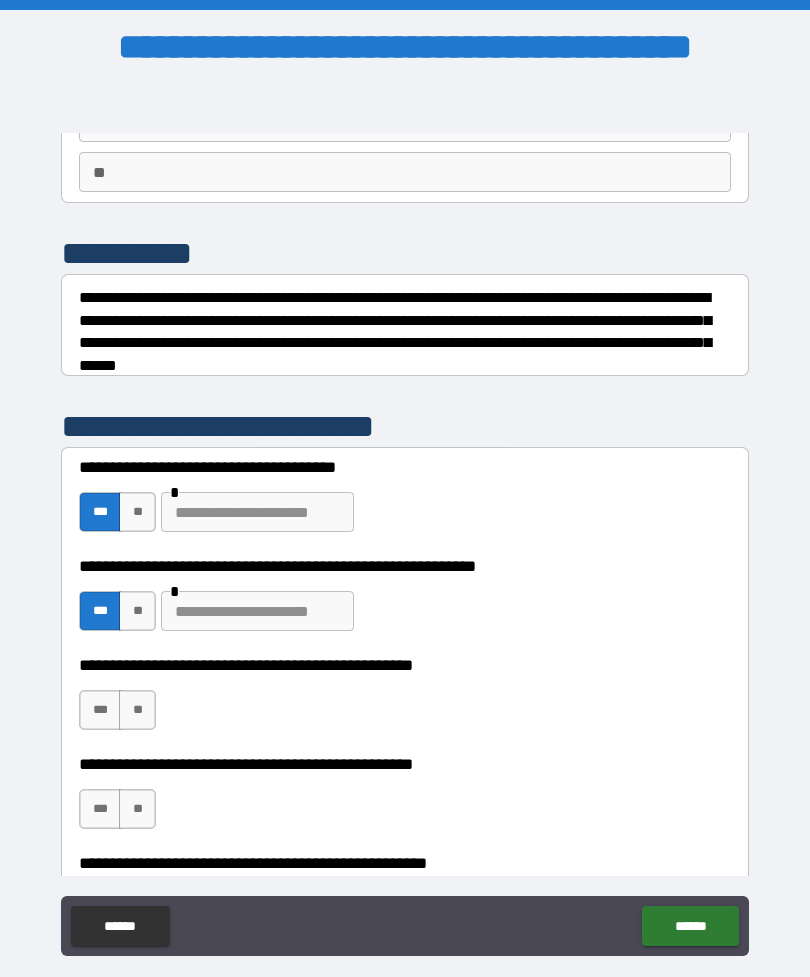 click at bounding box center [257, 611] 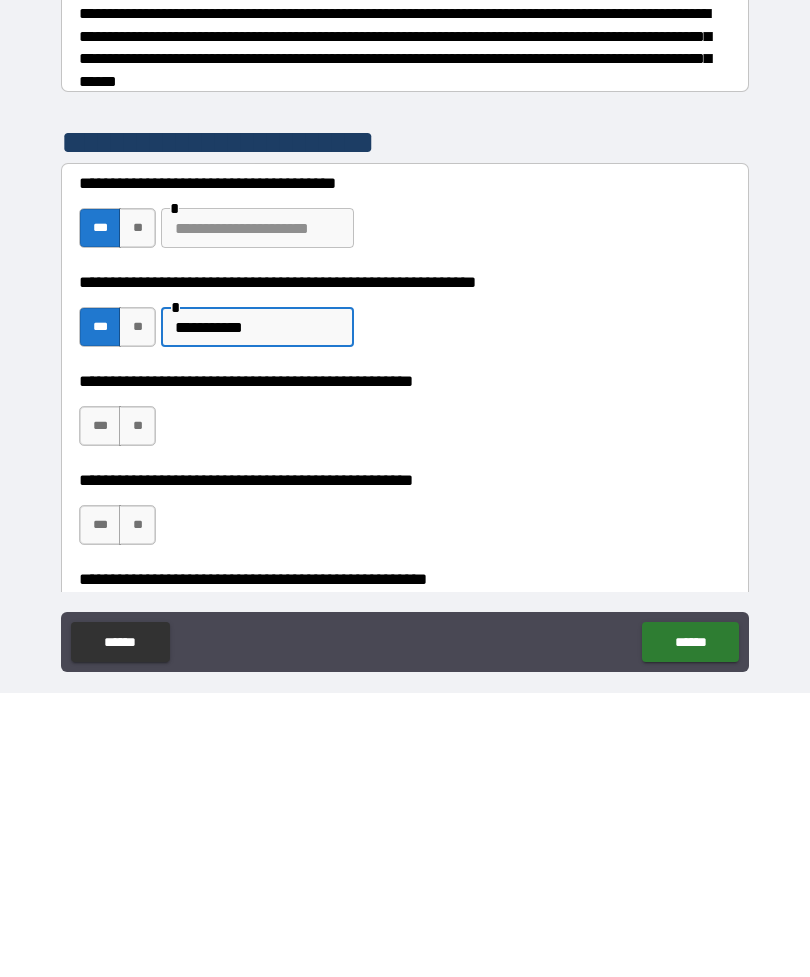 type on "**********" 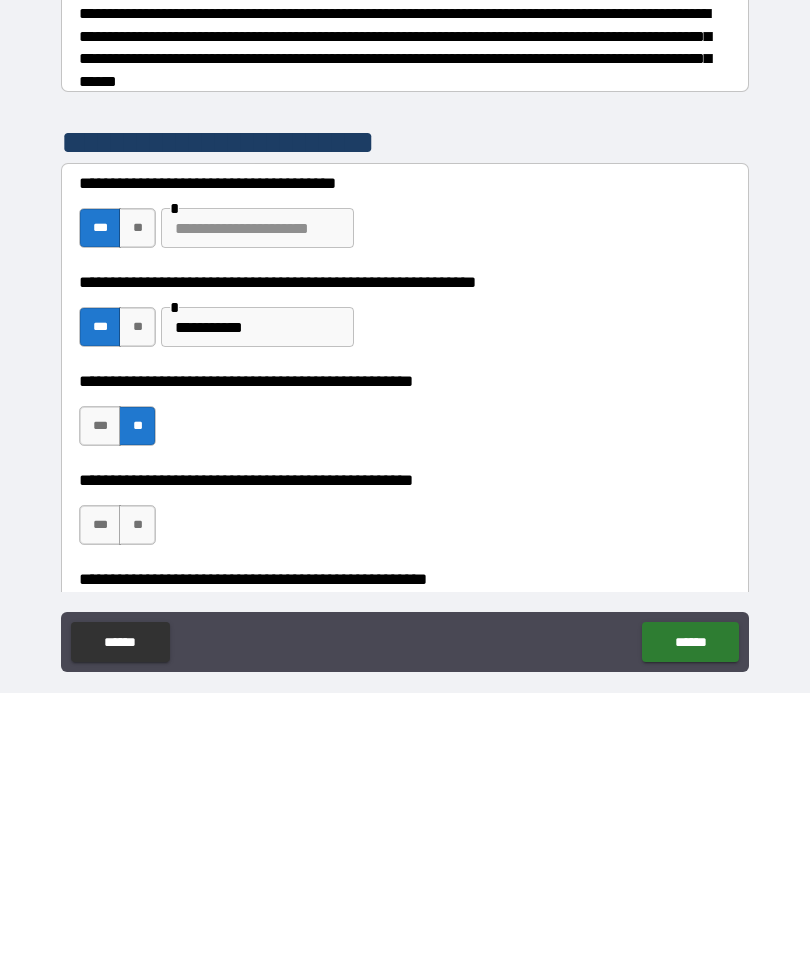 scroll, scrollTop: 64, scrollLeft: 0, axis: vertical 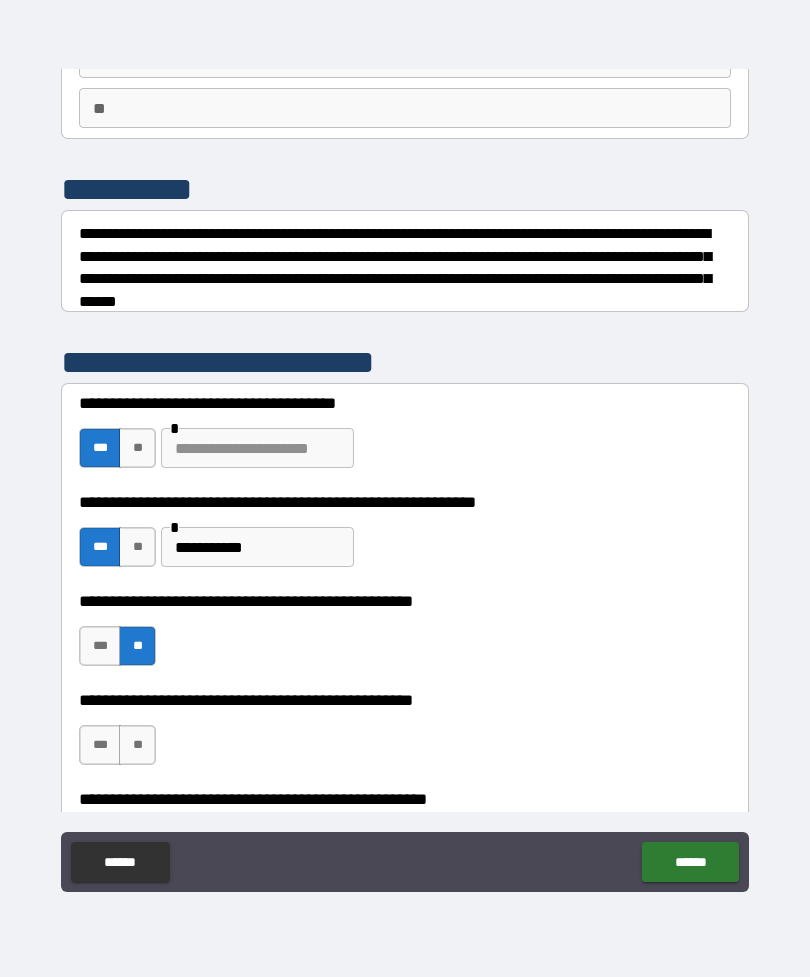 click on "**" at bounding box center (137, 745) 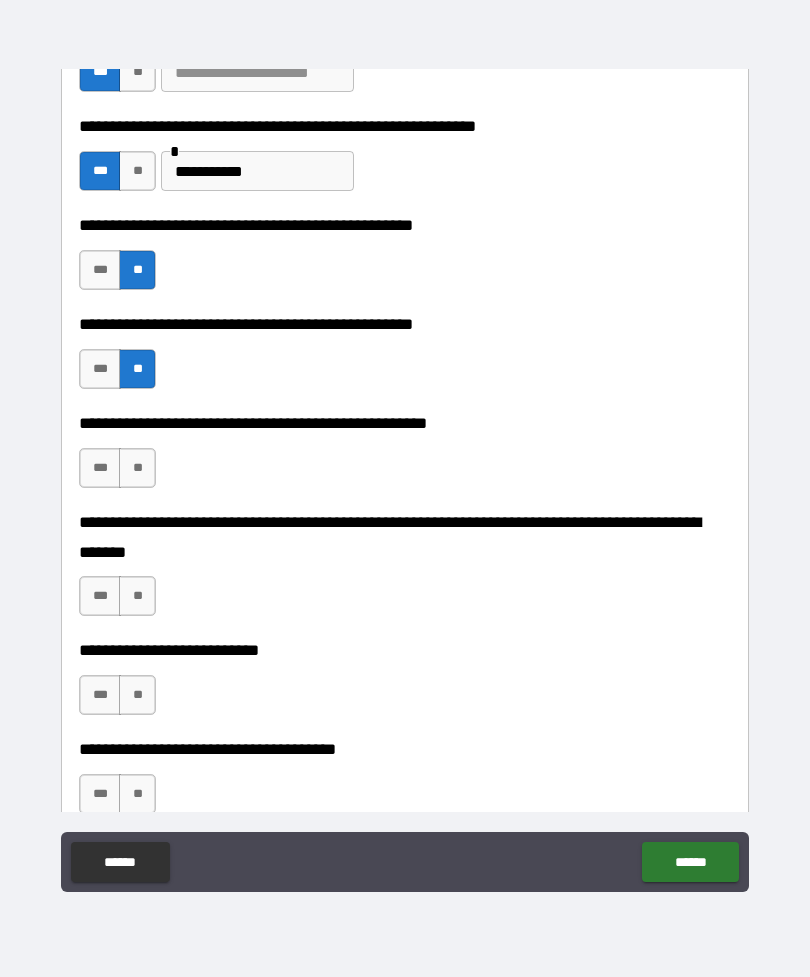 scroll, scrollTop: 550, scrollLeft: 0, axis: vertical 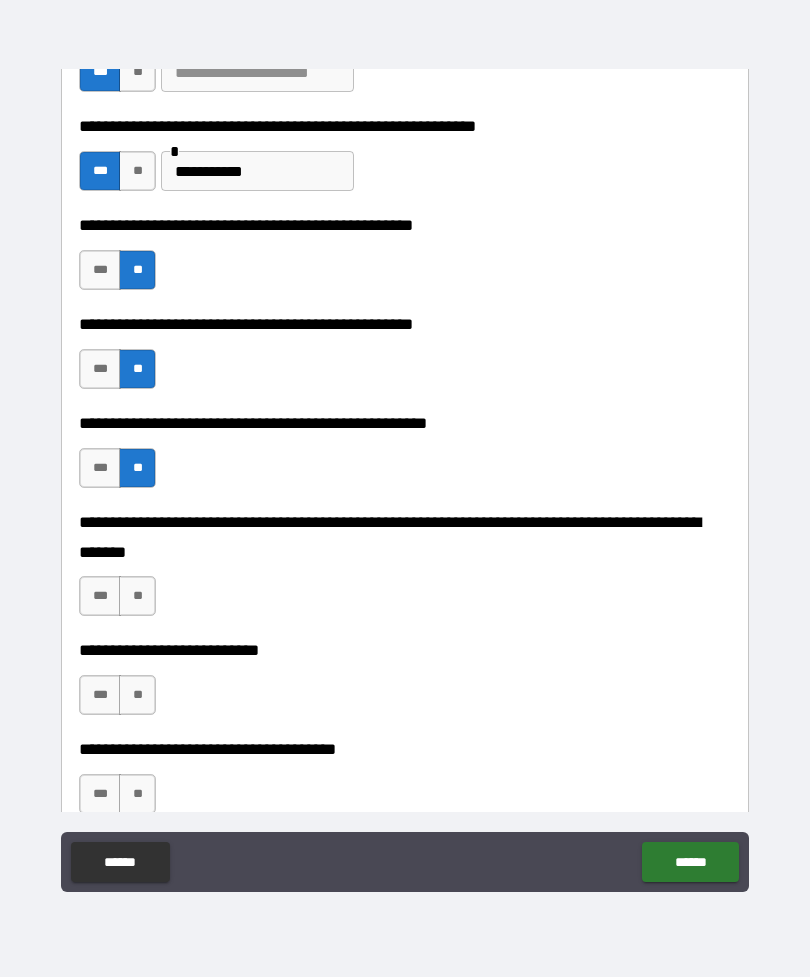click on "**" at bounding box center (137, 596) 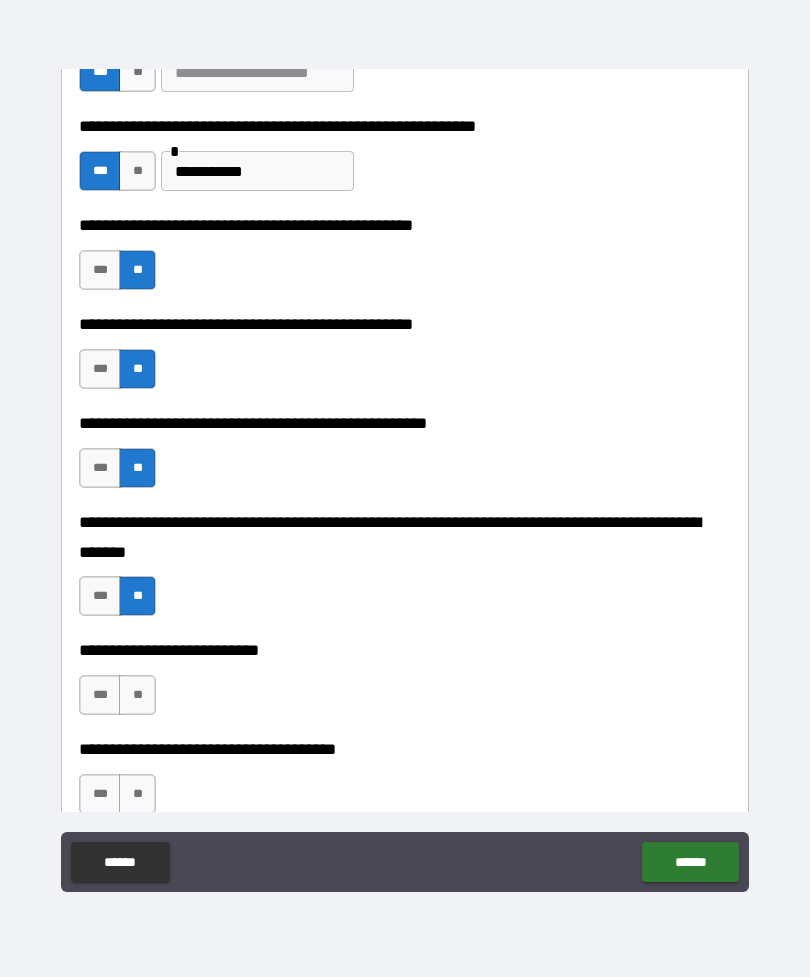 click on "**" at bounding box center [137, 695] 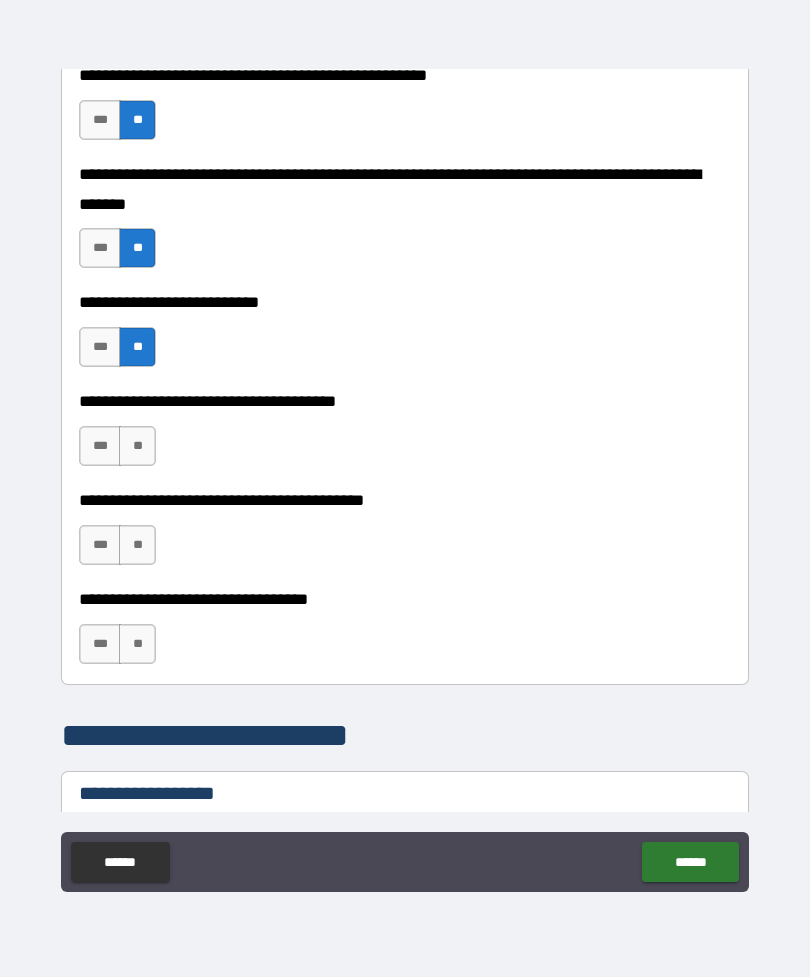 scroll, scrollTop: 900, scrollLeft: 0, axis: vertical 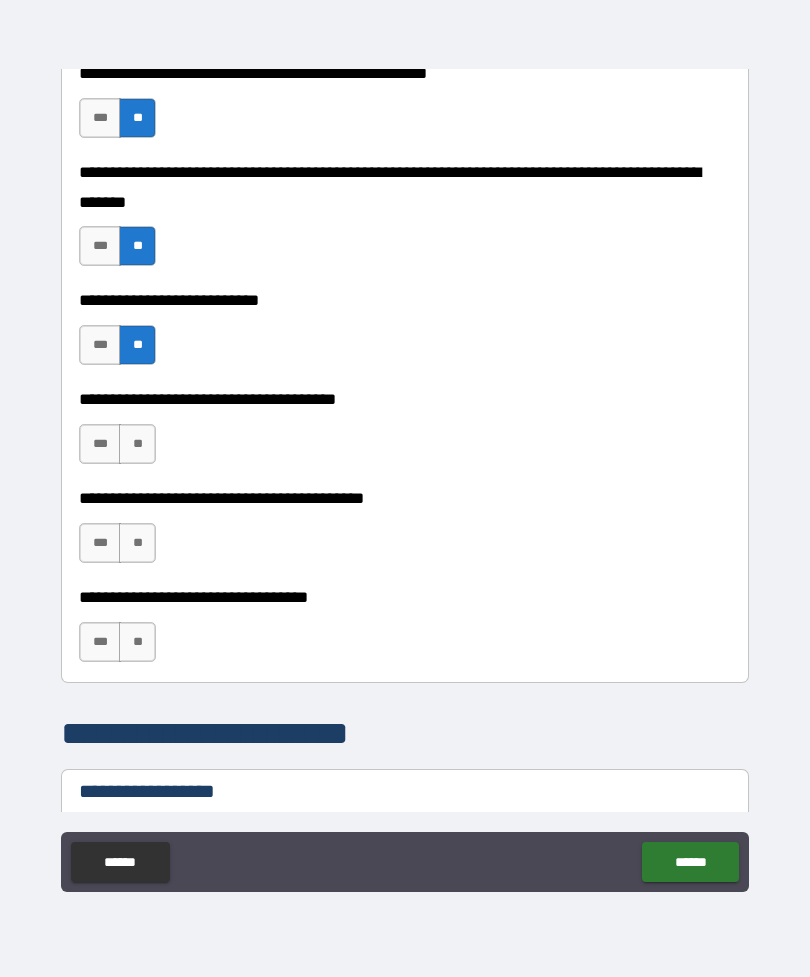 click on "**" at bounding box center [137, 444] 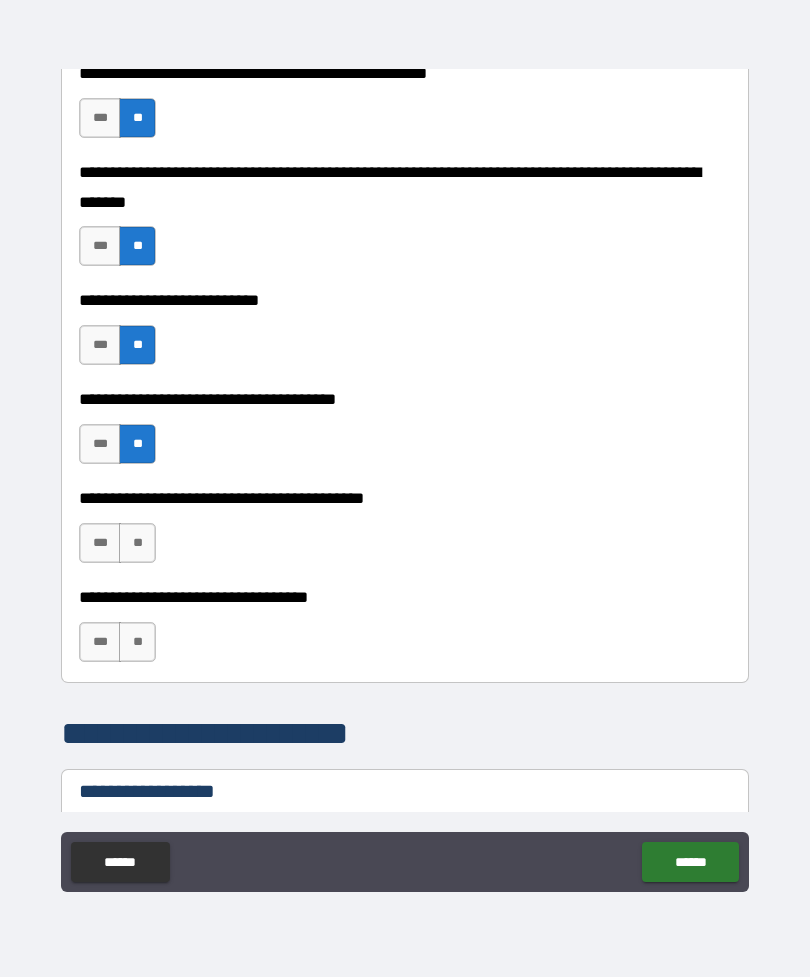 click on "**" at bounding box center [137, 543] 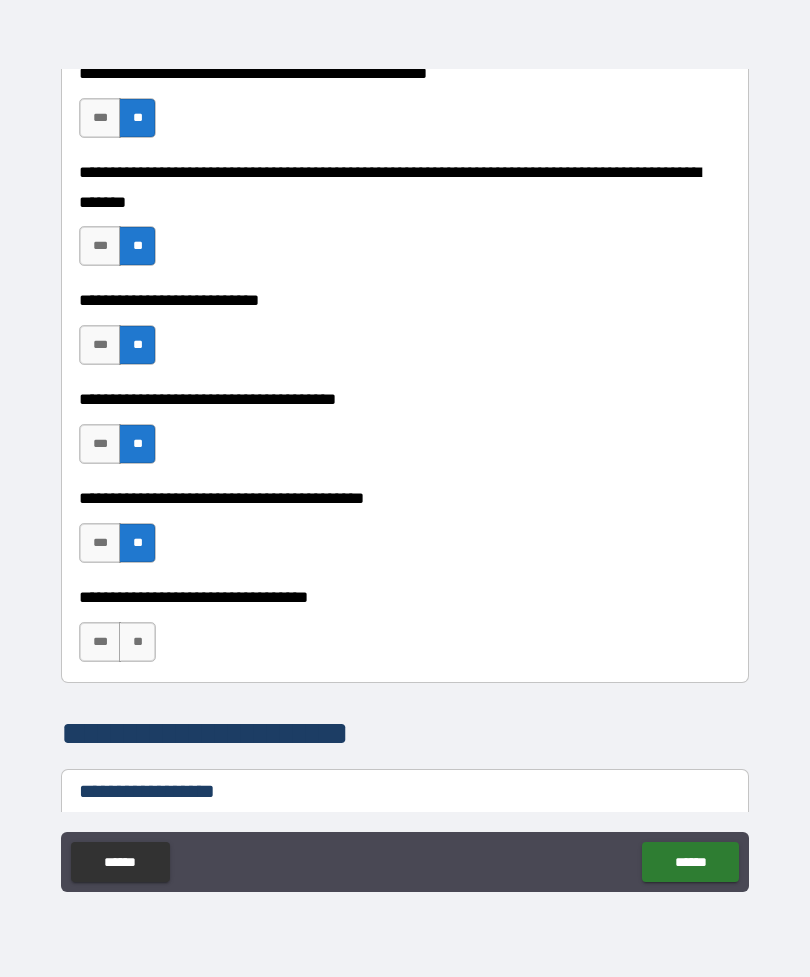 click on "**" at bounding box center [137, 642] 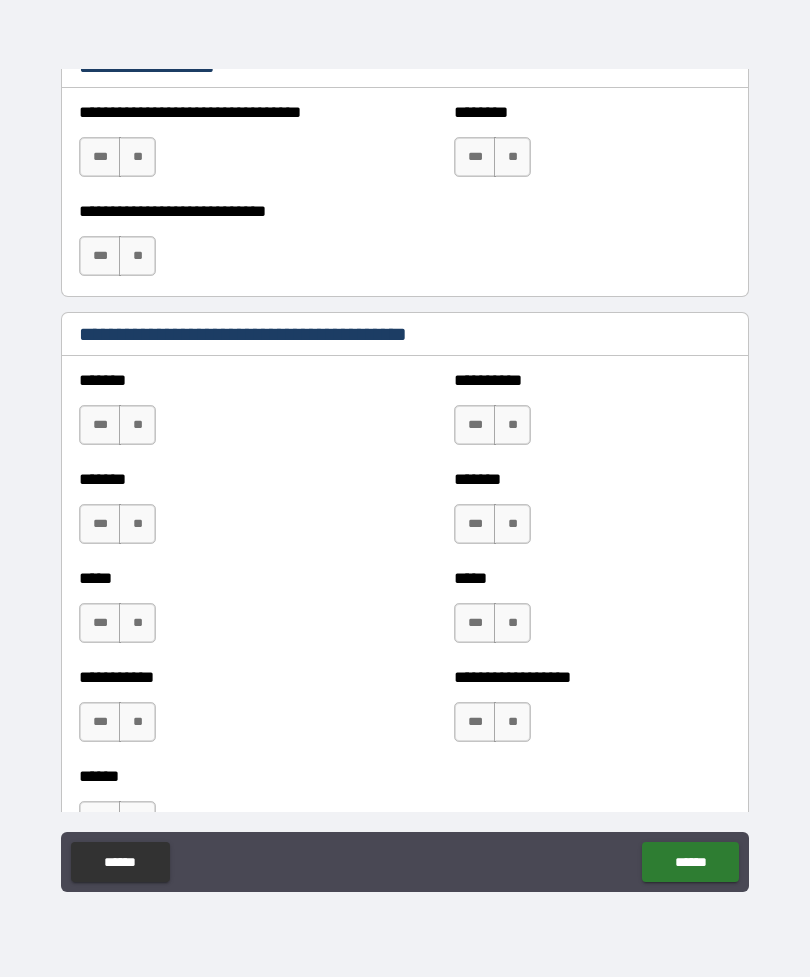 scroll, scrollTop: 1658, scrollLeft: 0, axis: vertical 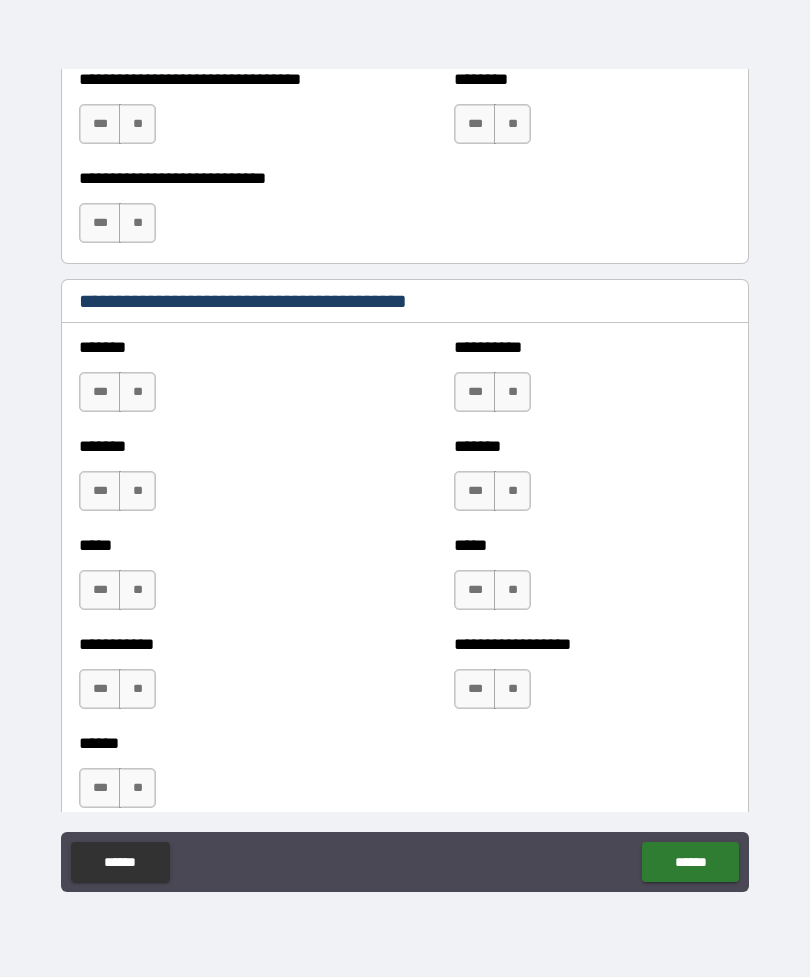 click on "**" at bounding box center (137, 392) 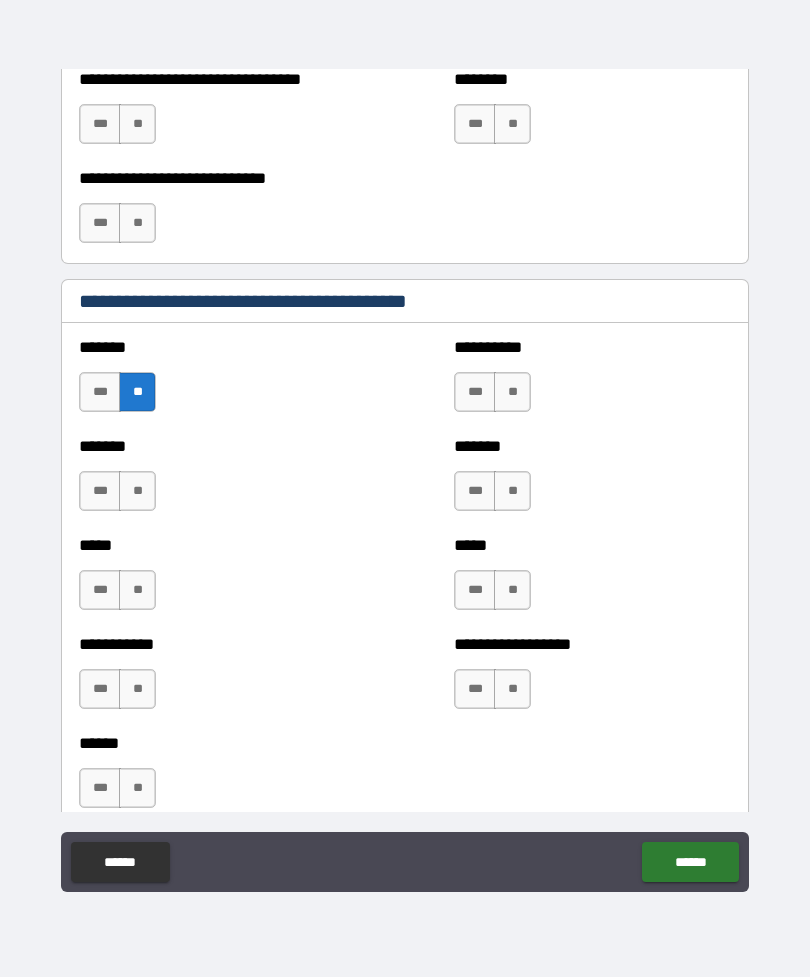 click on "**" at bounding box center [137, 491] 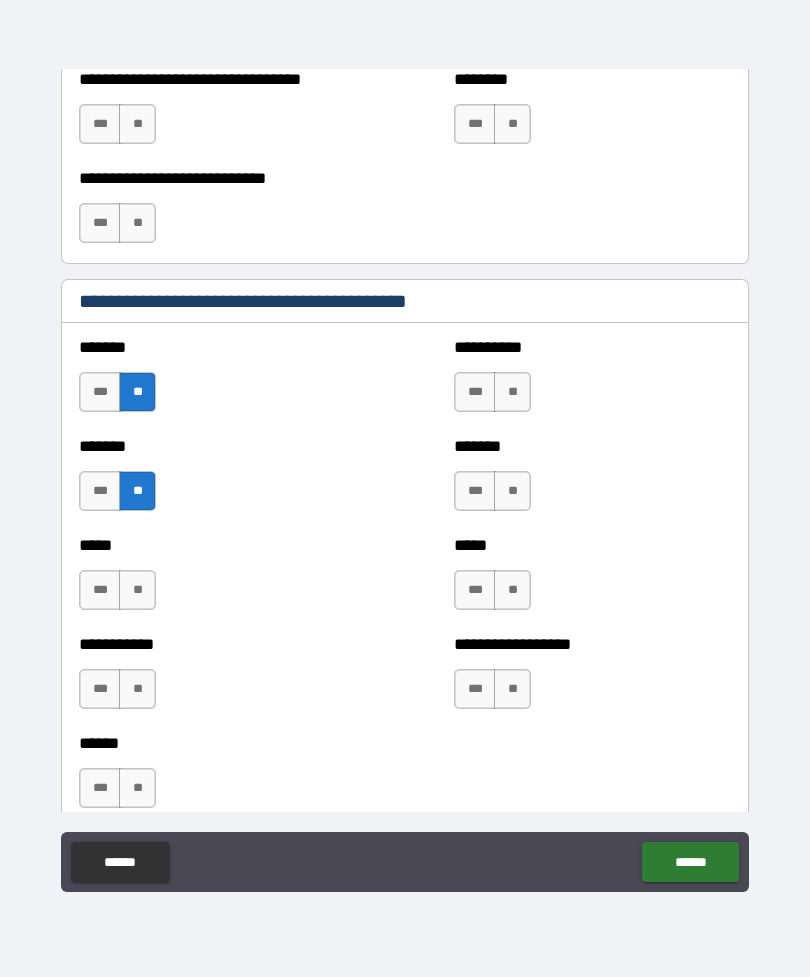 click on "**" at bounding box center (137, 590) 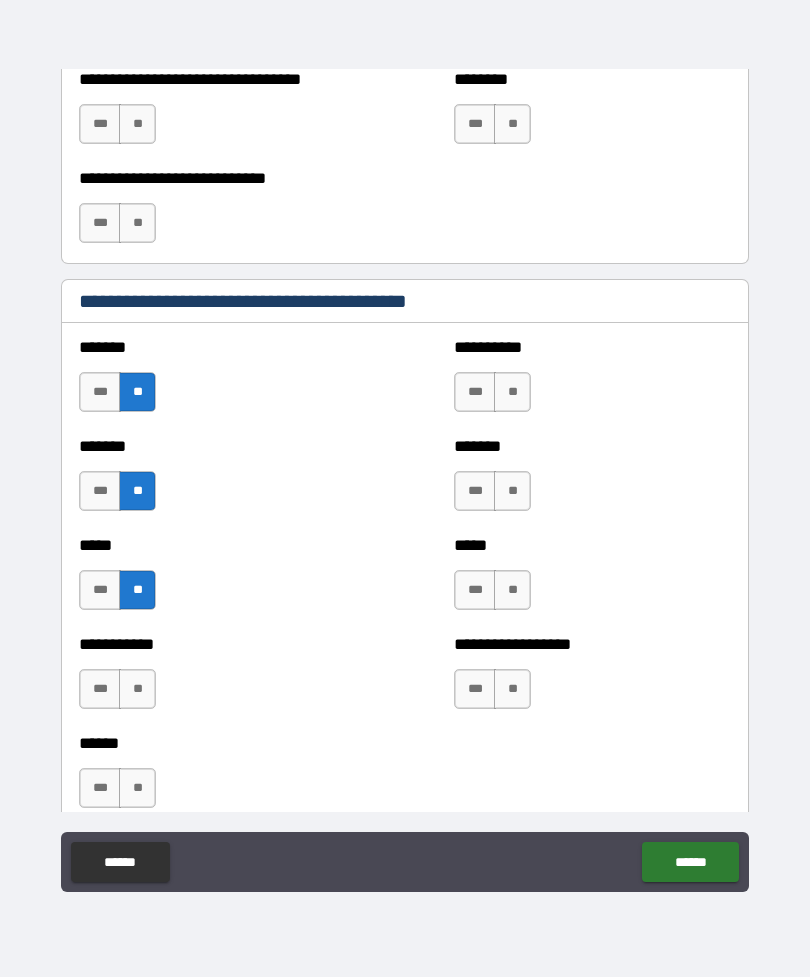 click on "**" at bounding box center (137, 689) 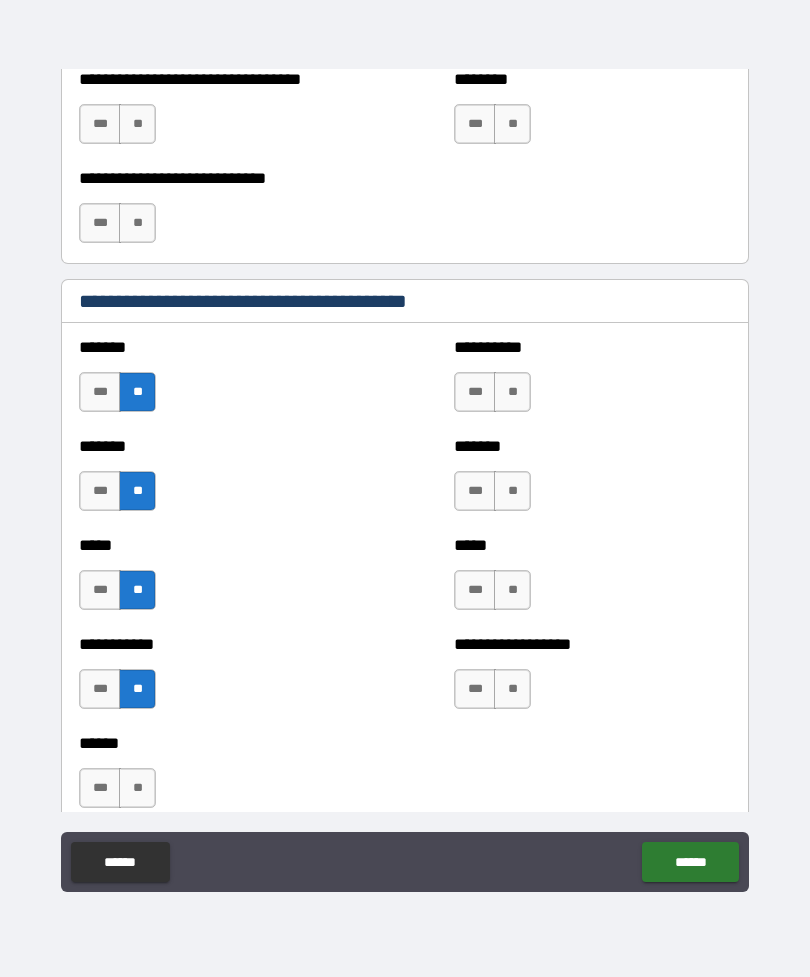 click on "**" at bounding box center [512, 392] 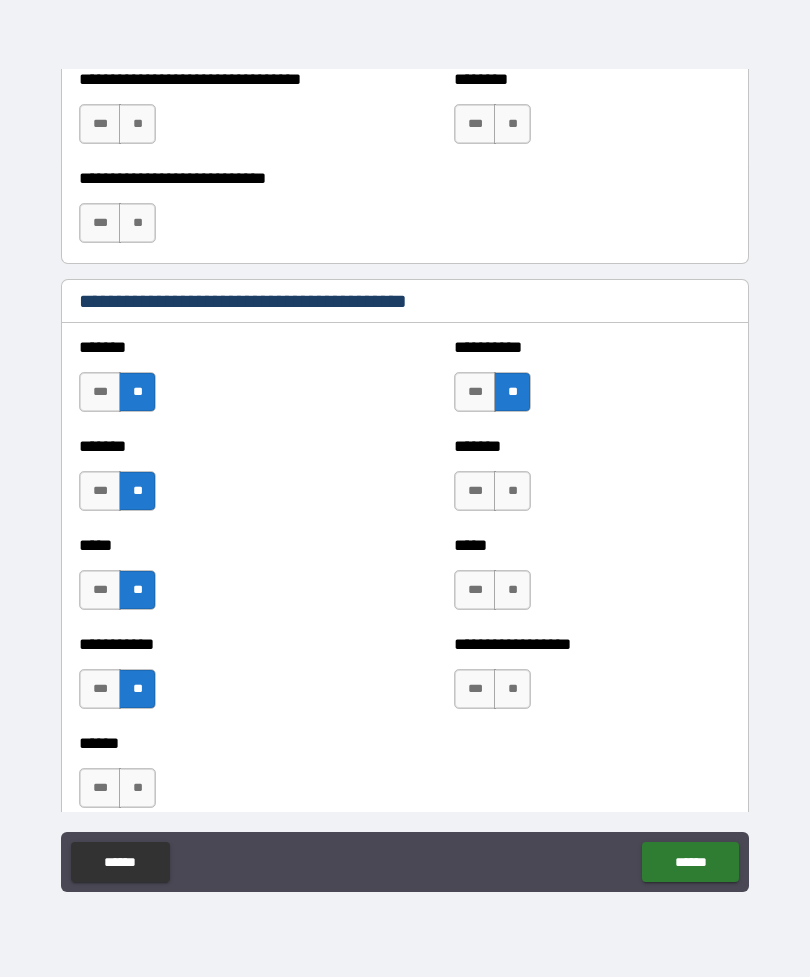 click on "**" at bounding box center (512, 491) 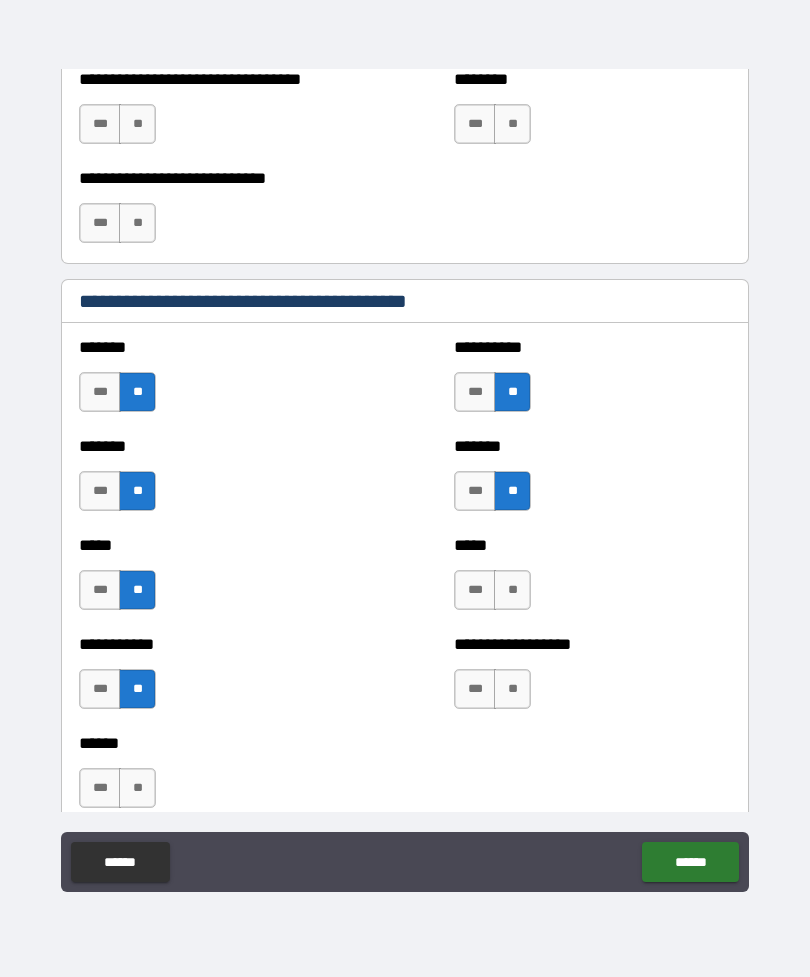 click on "**" at bounding box center (512, 590) 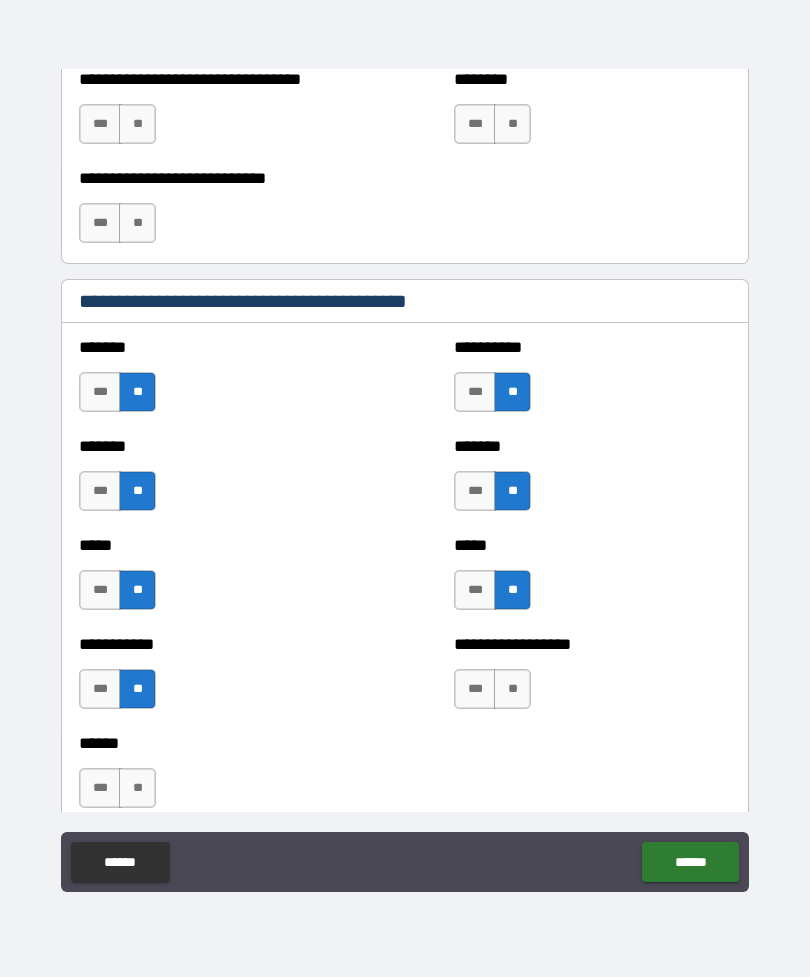 click on "**" at bounding box center [512, 689] 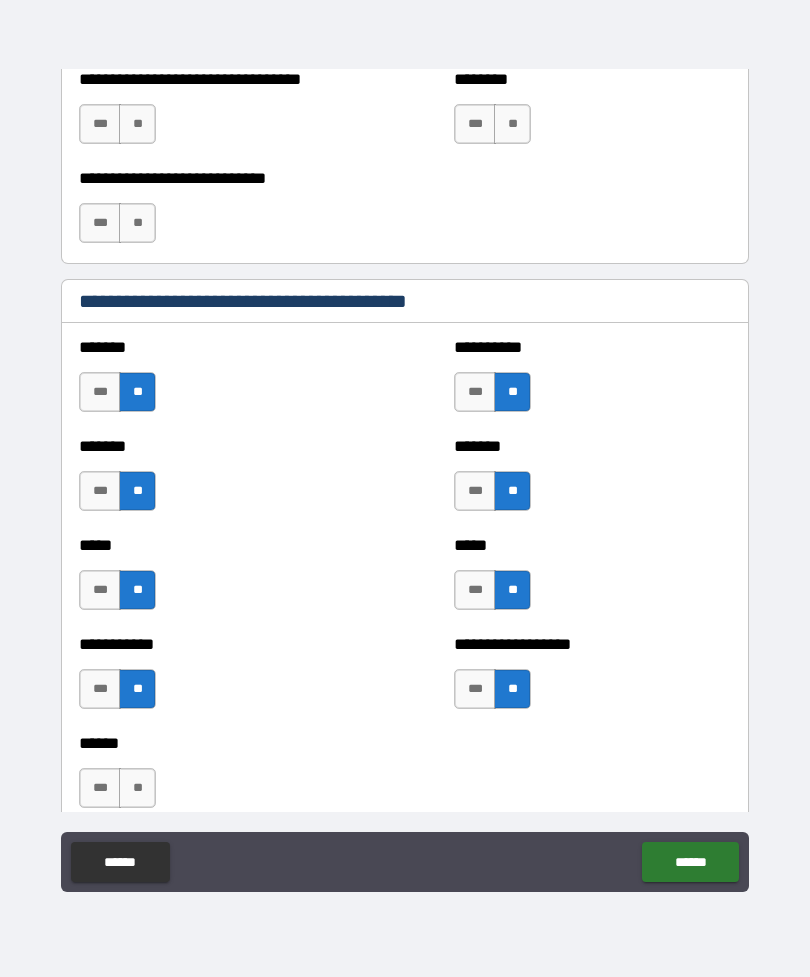click on "**" at bounding box center (137, 788) 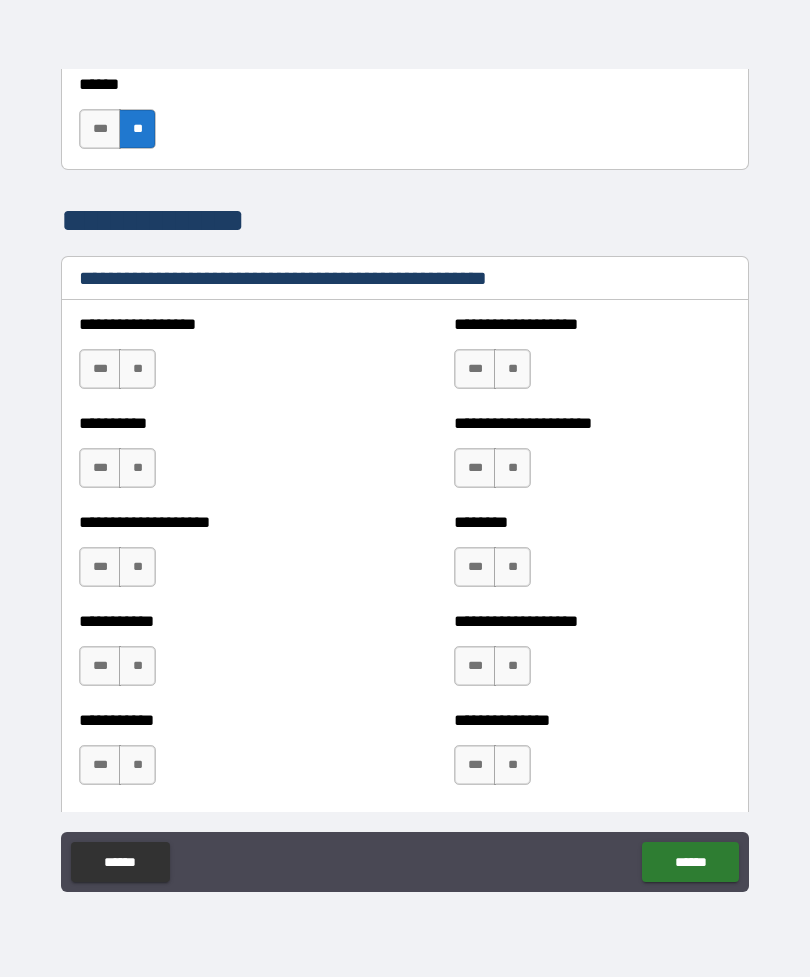 scroll, scrollTop: 2316, scrollLeft: 0, axis: vertical 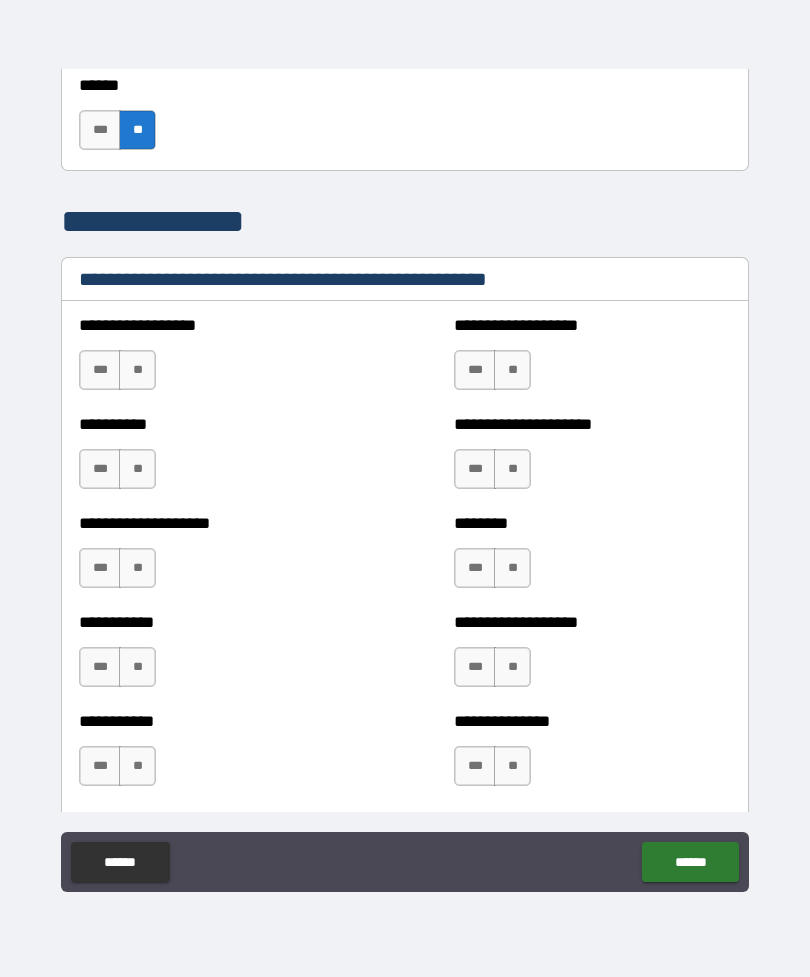 click on "**" at bounding box center [137, 370] 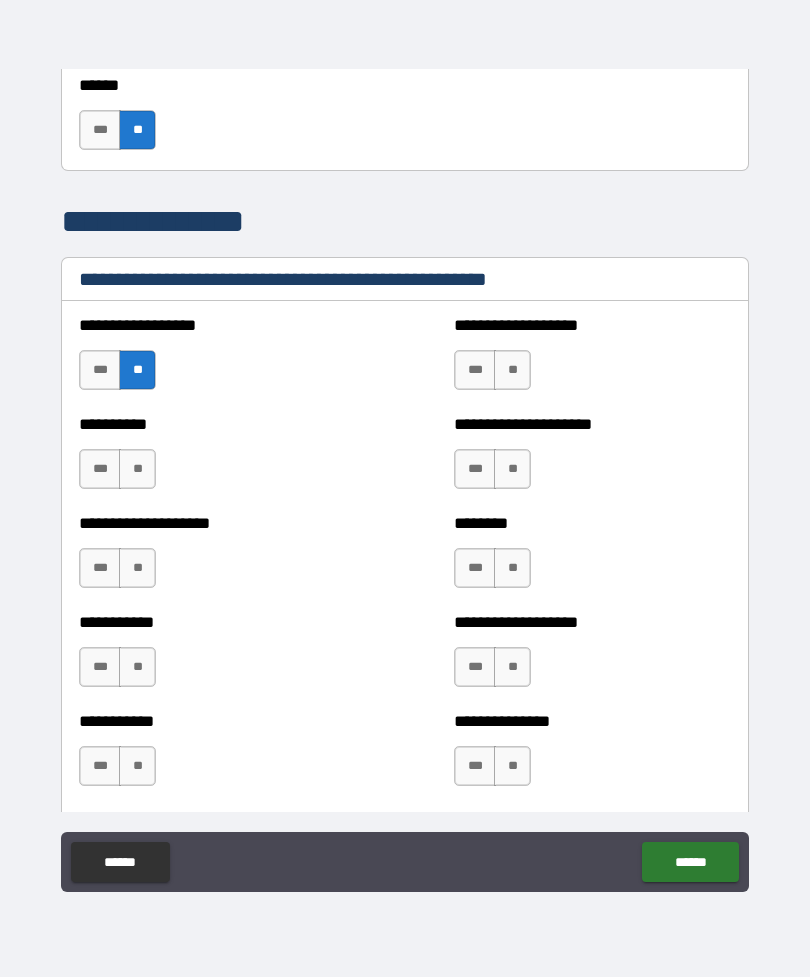 click on "**" at bounding box center (137, 469) 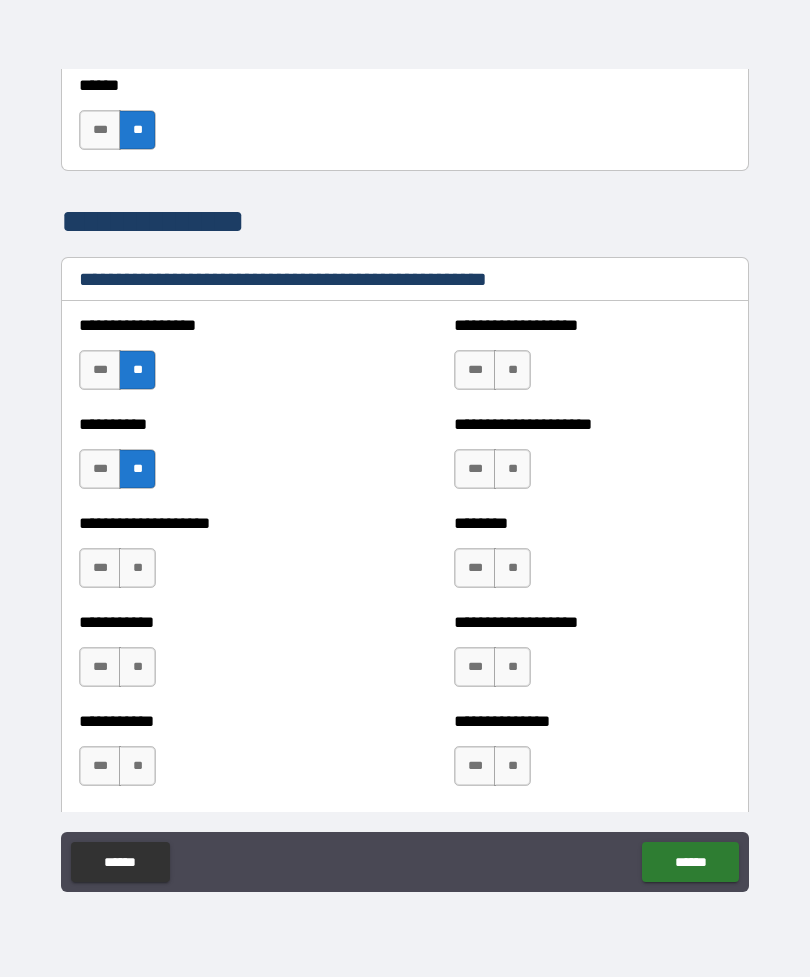 click on "**" at bounding box center (137, 568) 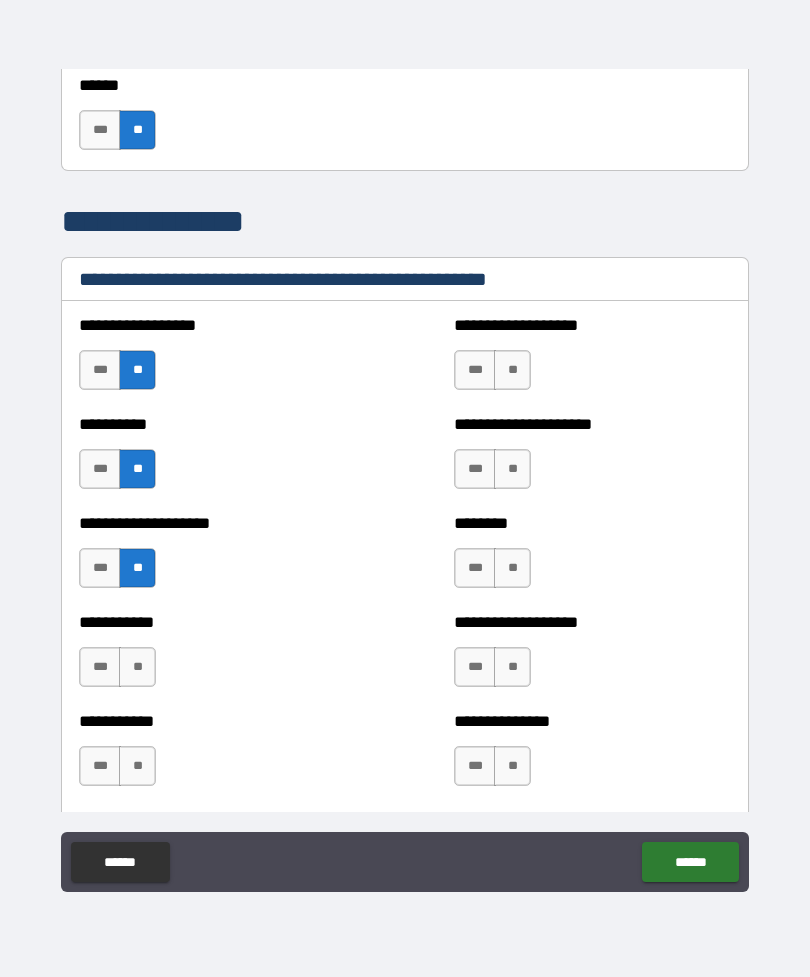 click on "**" at bounding box center [137, 667] 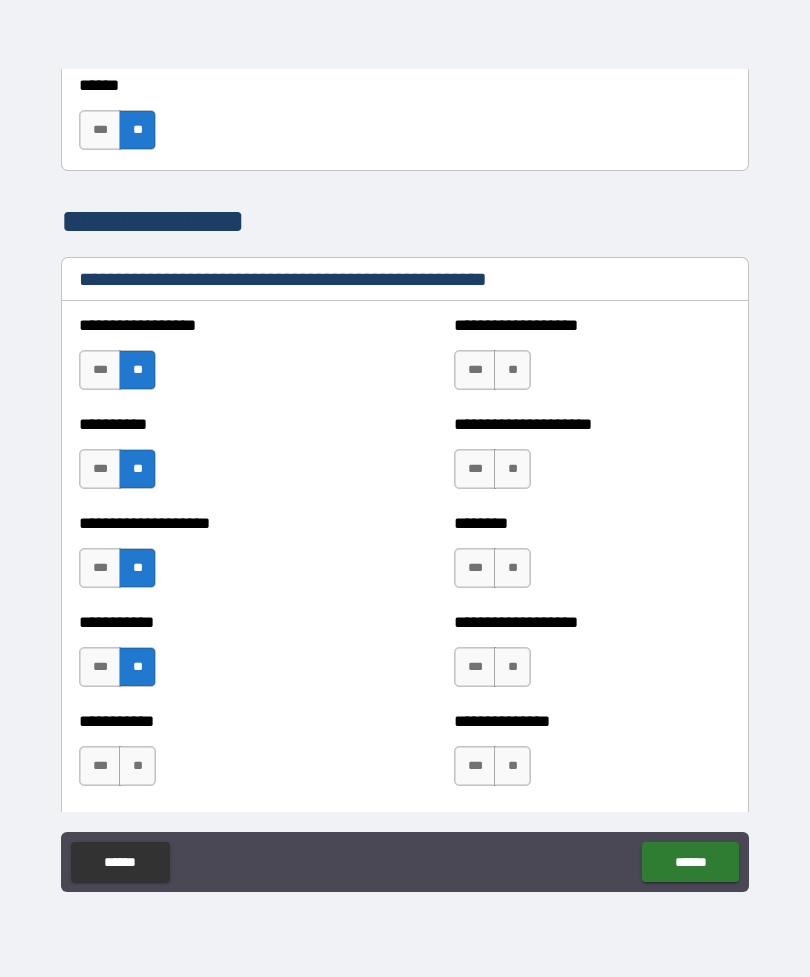 click on "**" at bounding box center [137, 766] 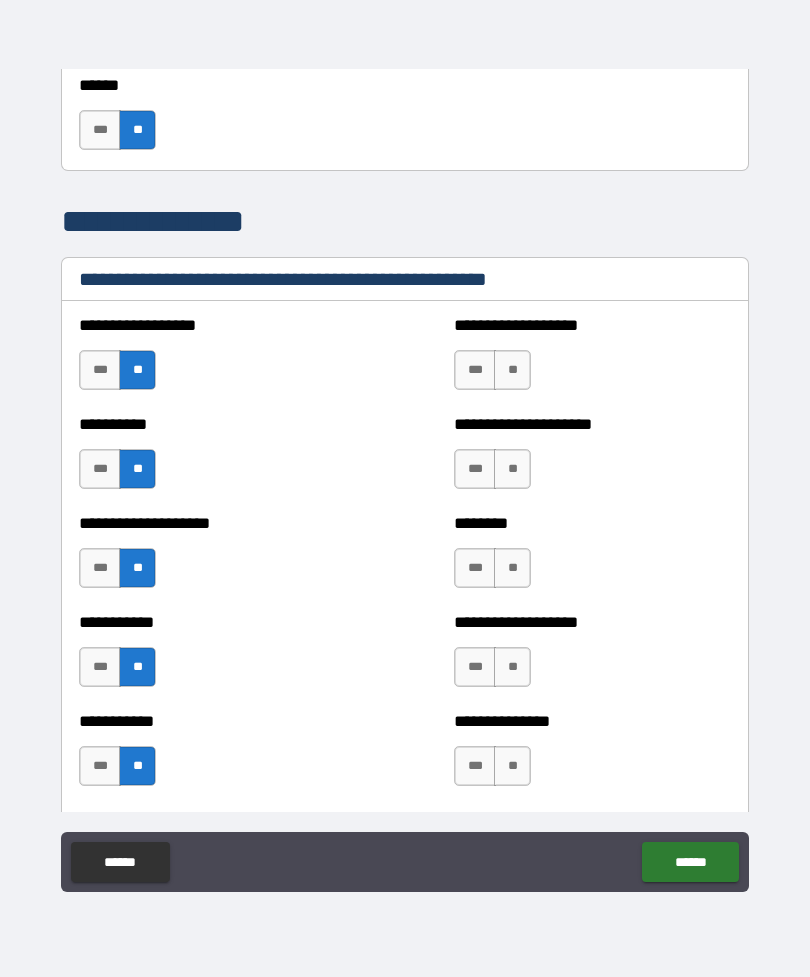 click on "**" at bounding box center (512, 766) 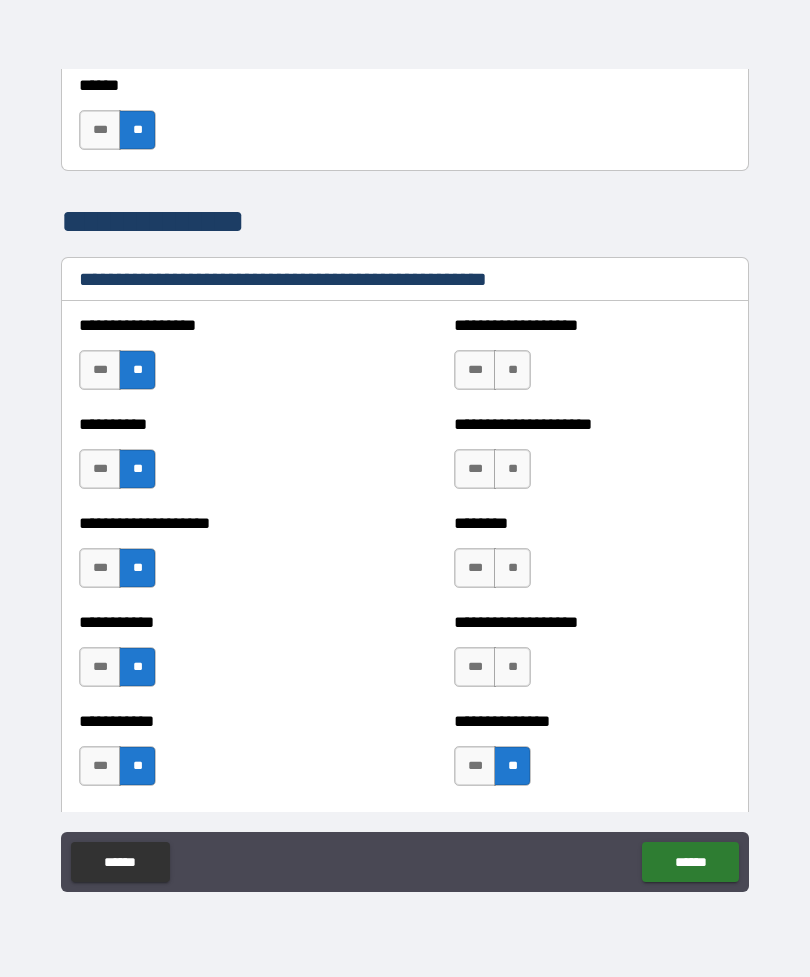 click on "**" at bounding box center (512, 667) 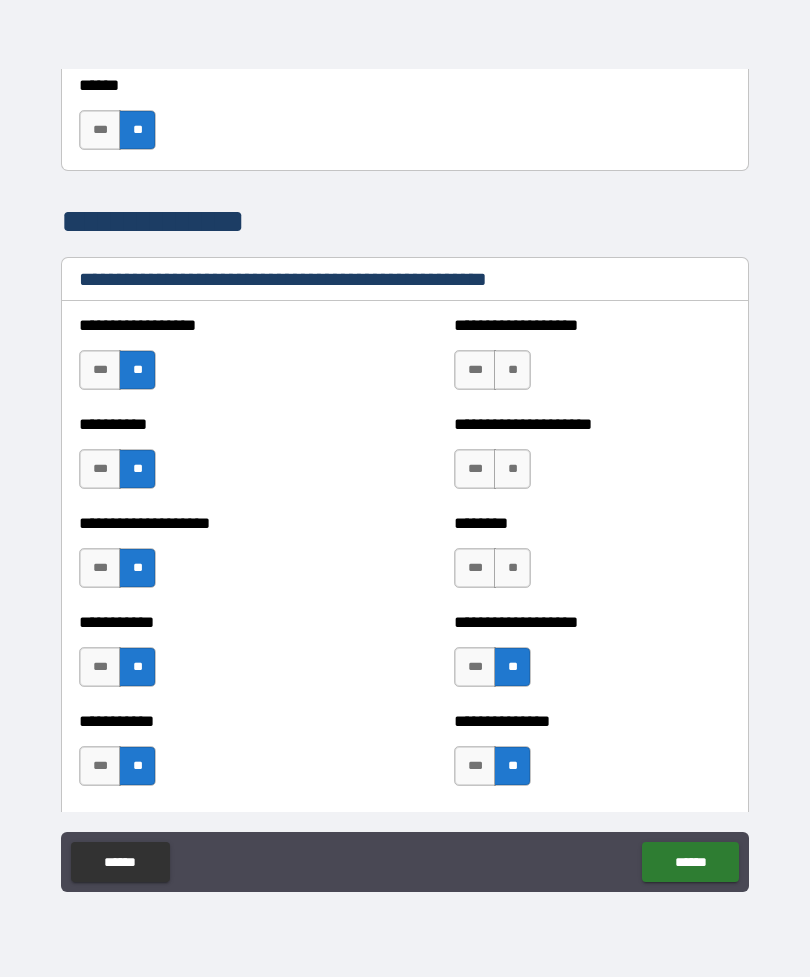 click on "**" at bounding box center (512, 568) 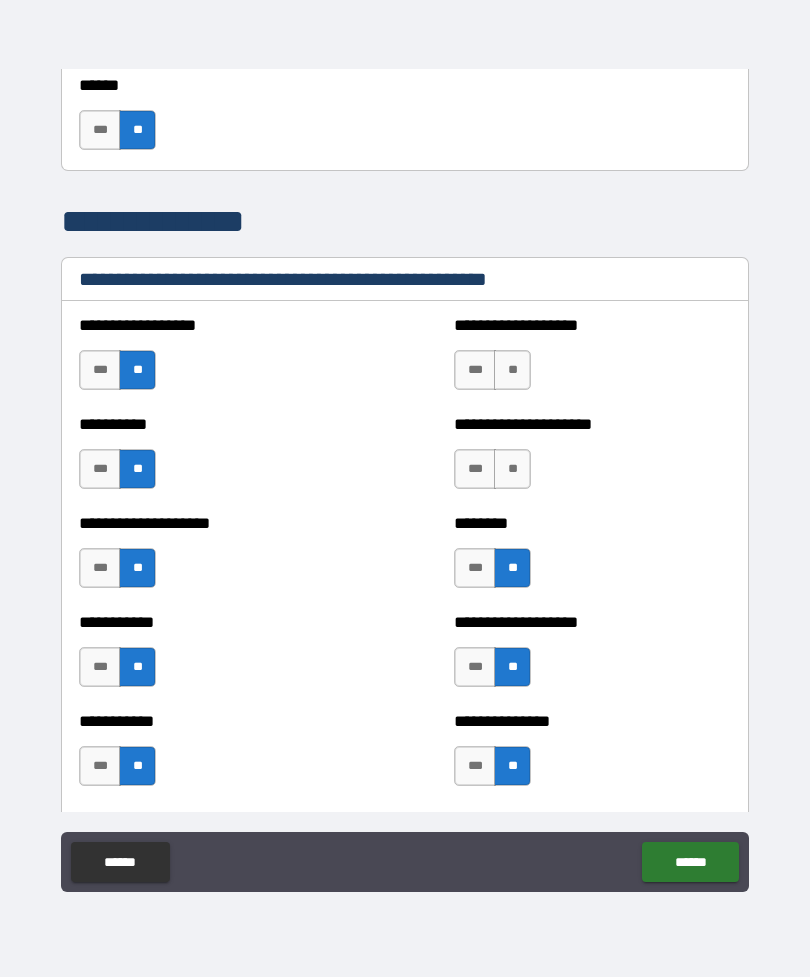 click on "**" at bounding box center (512, 469) 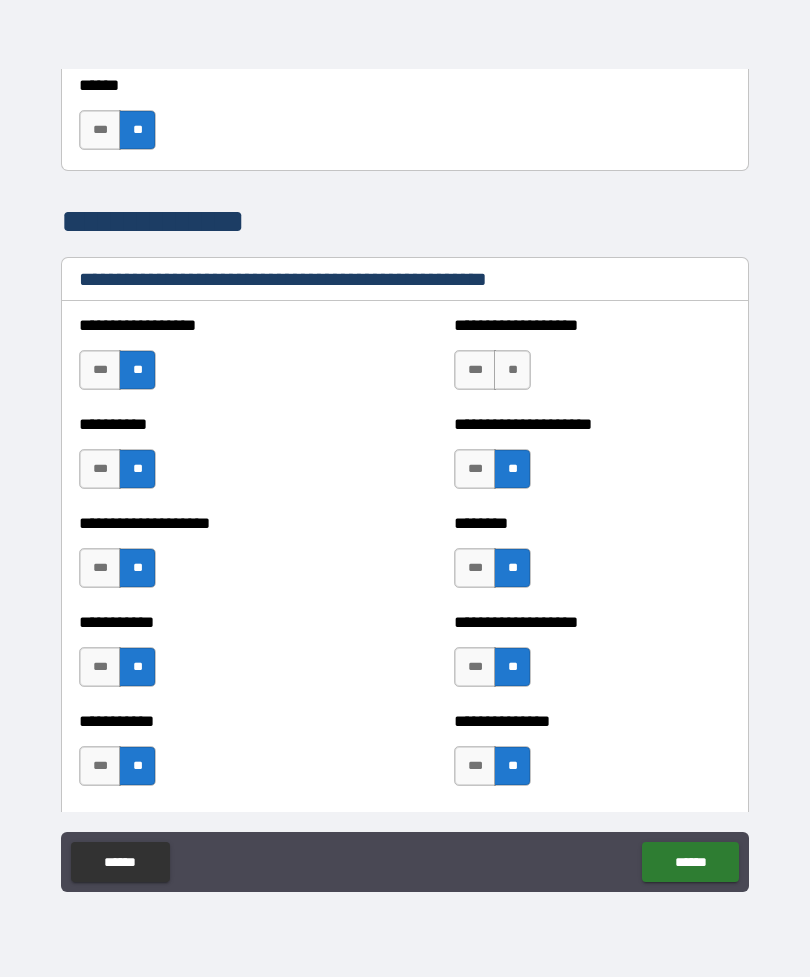 click on "**" at bounding box center [512, 370] 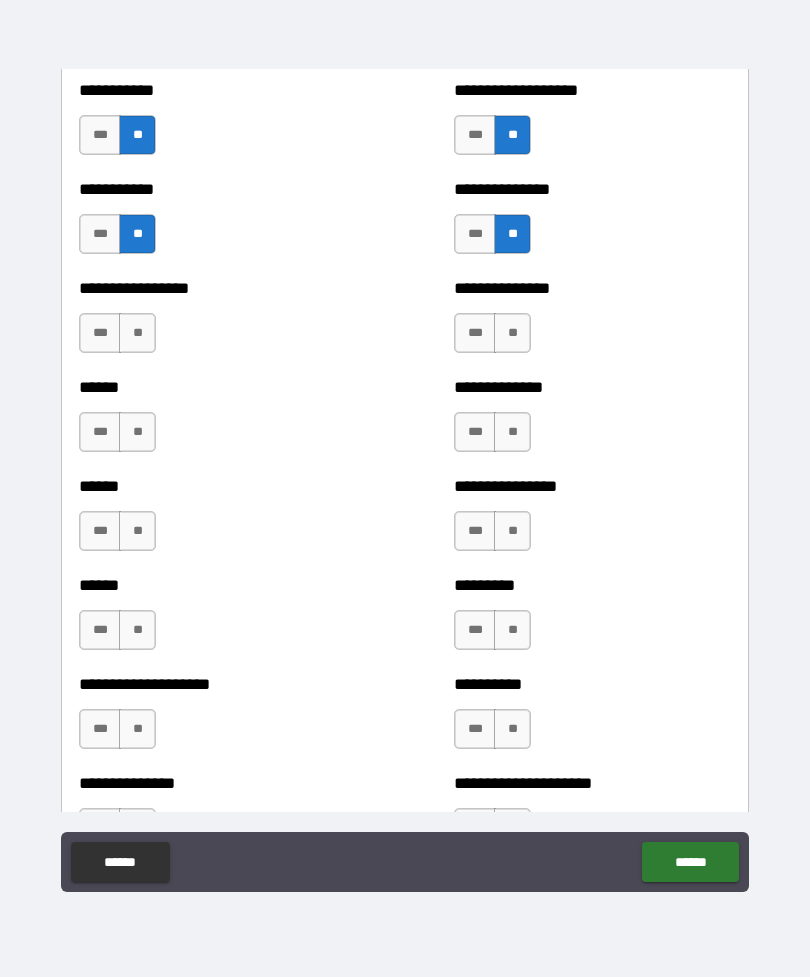 scroll, scrollTop: 2849, scrollLeft: 0, axis: vertical 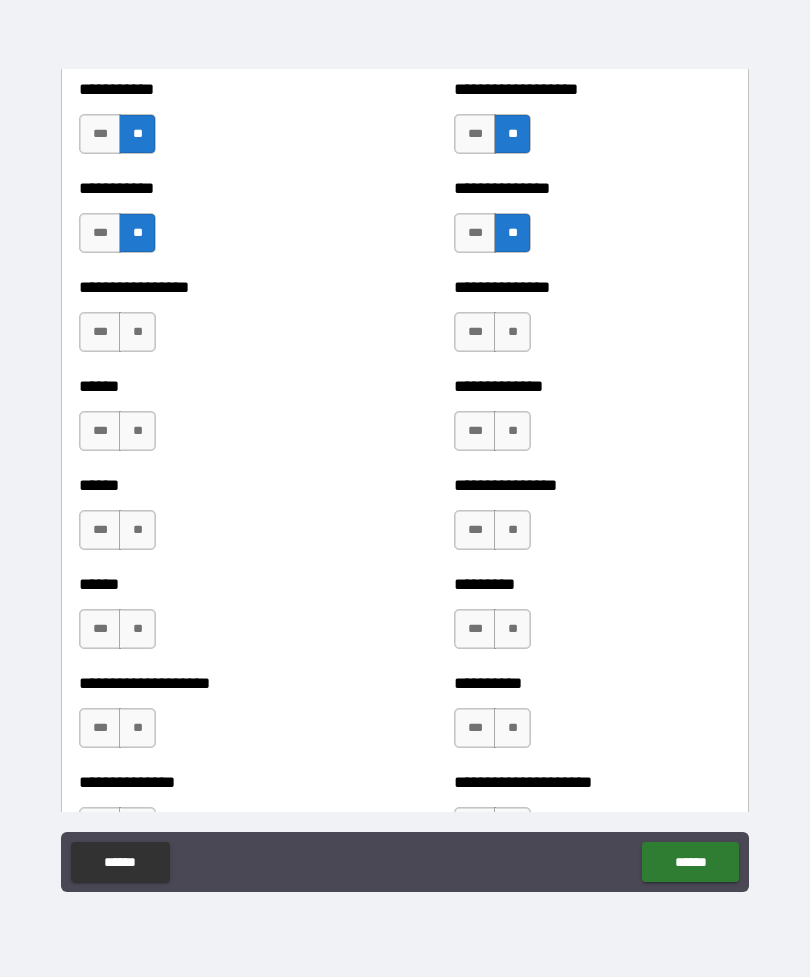 click on "**" at bounding box center [512, 332] 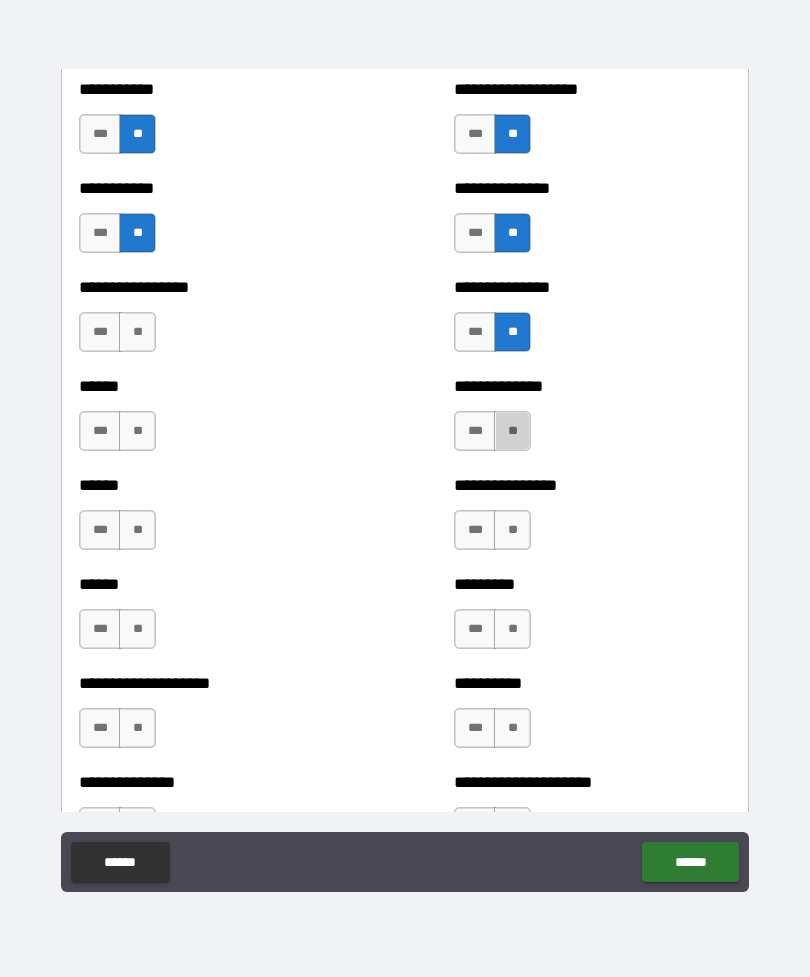 click on "**" at bounding box center (512, 431) 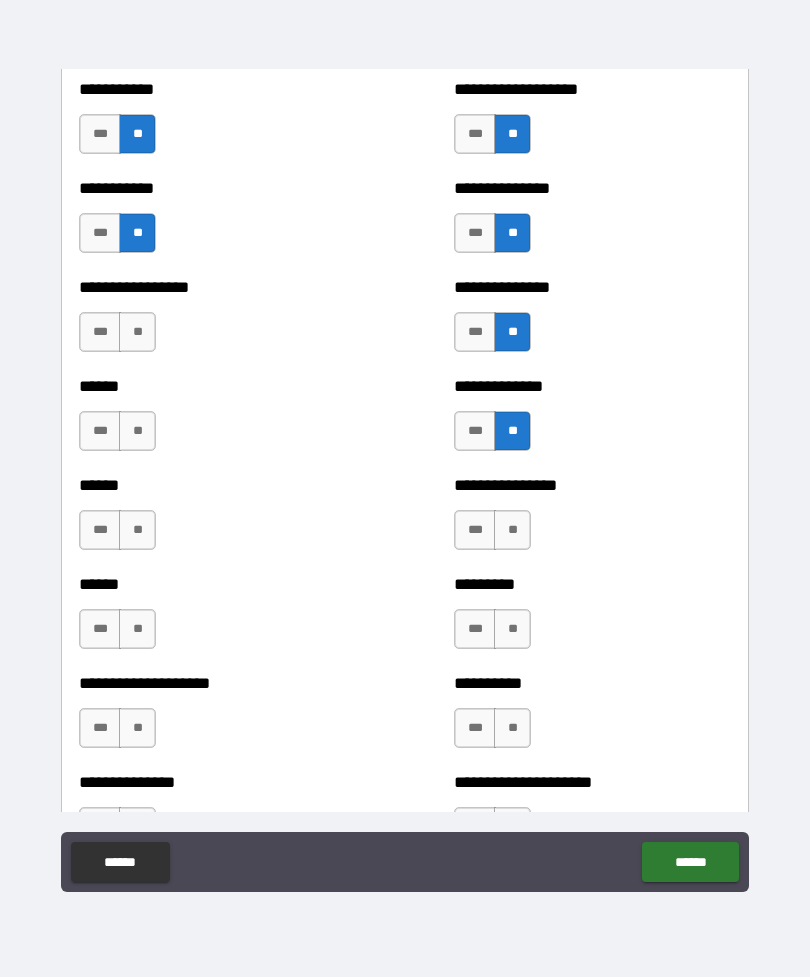 click on "**" at bounding box center [512, 530] 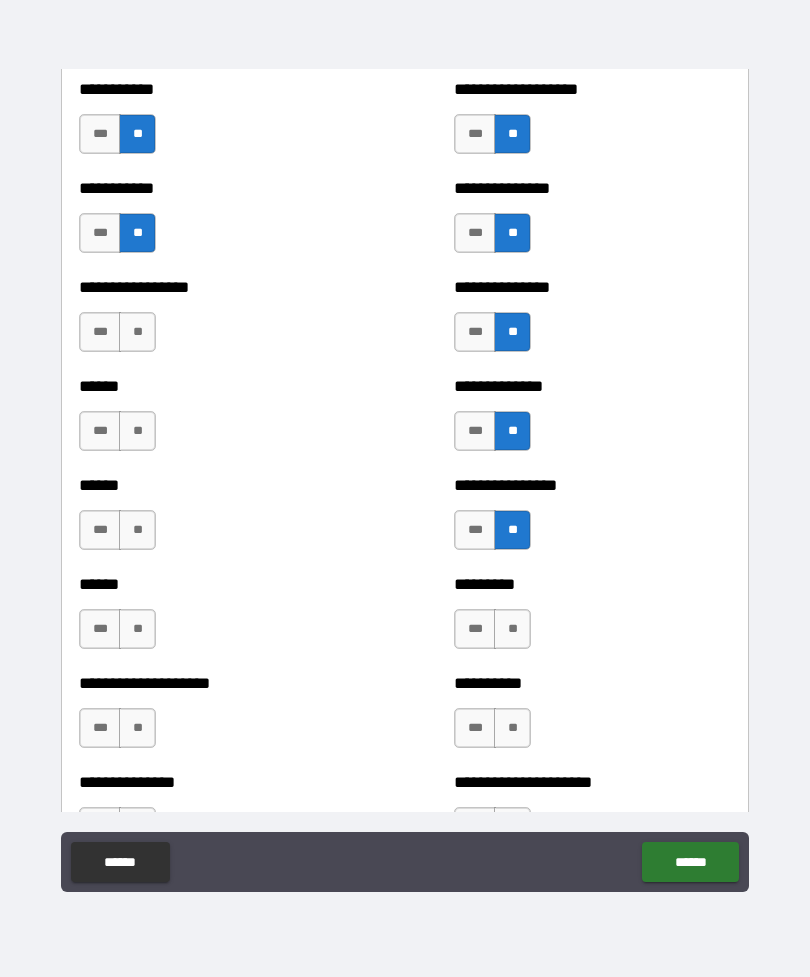 click on "**" at bounding box center (512, 629) 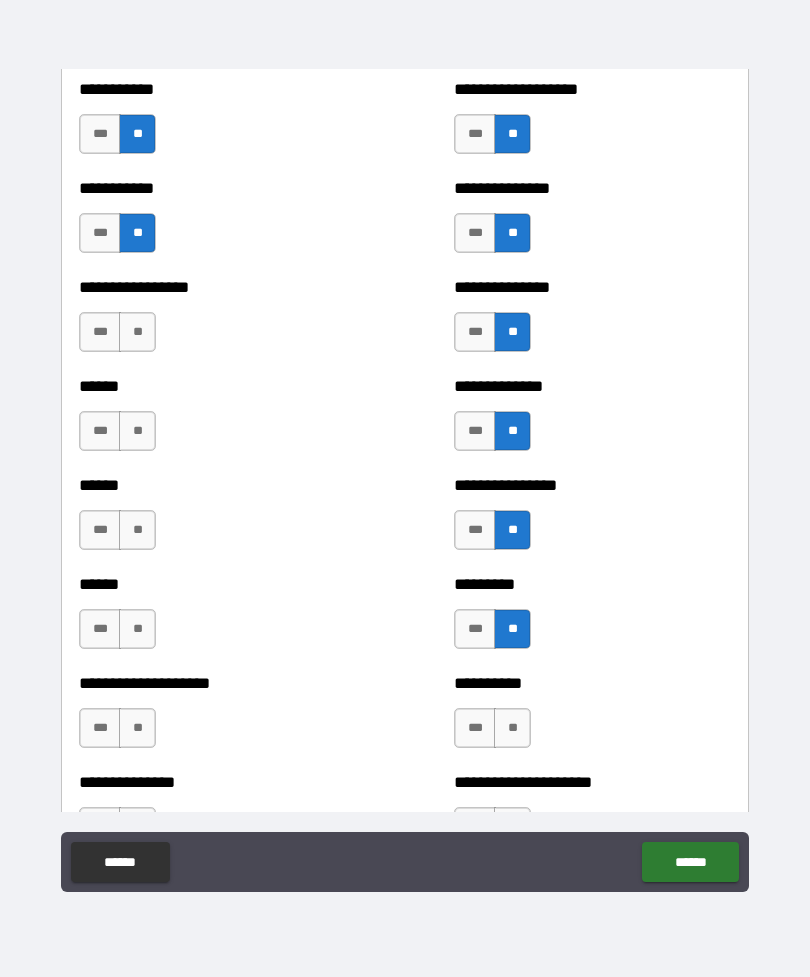 click on "**" at bounding box center (512, 728) 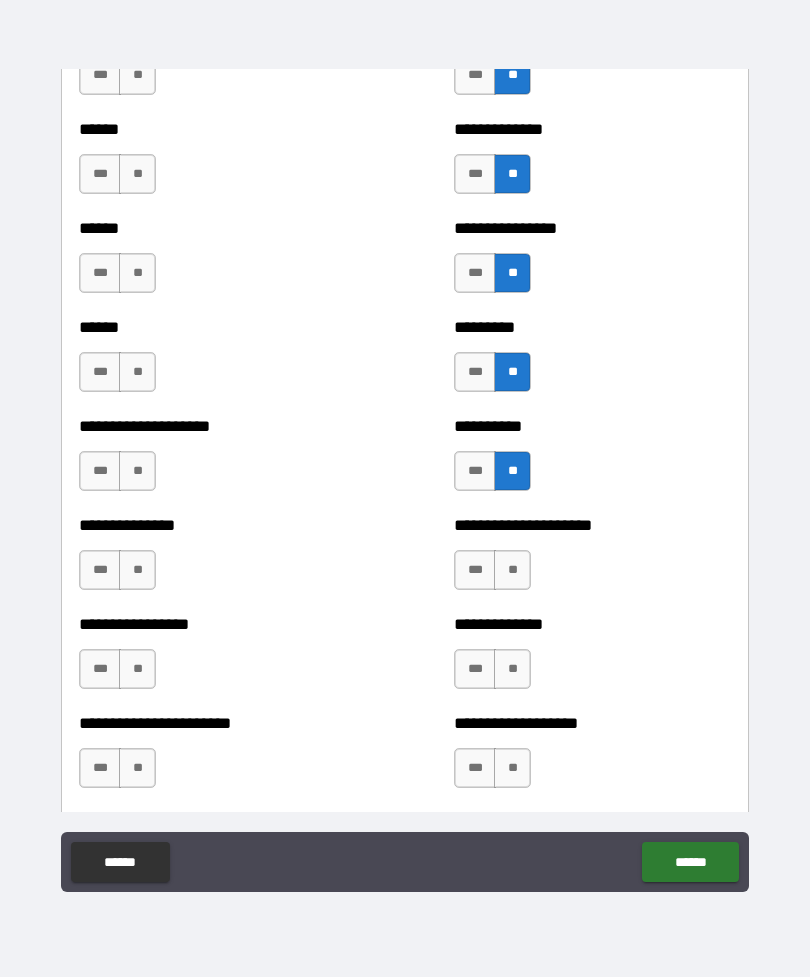 scroll, scrollTop: 3105, scrollLeft: 0, axis: vertical 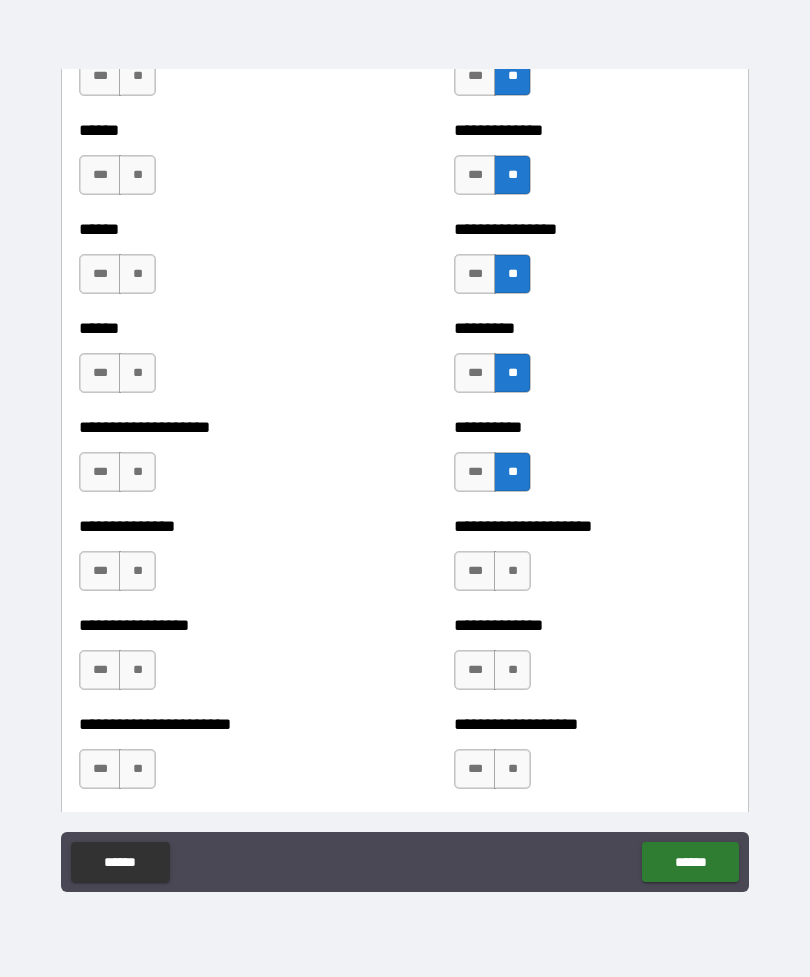 click on "**" at bounding box center [512, 571] 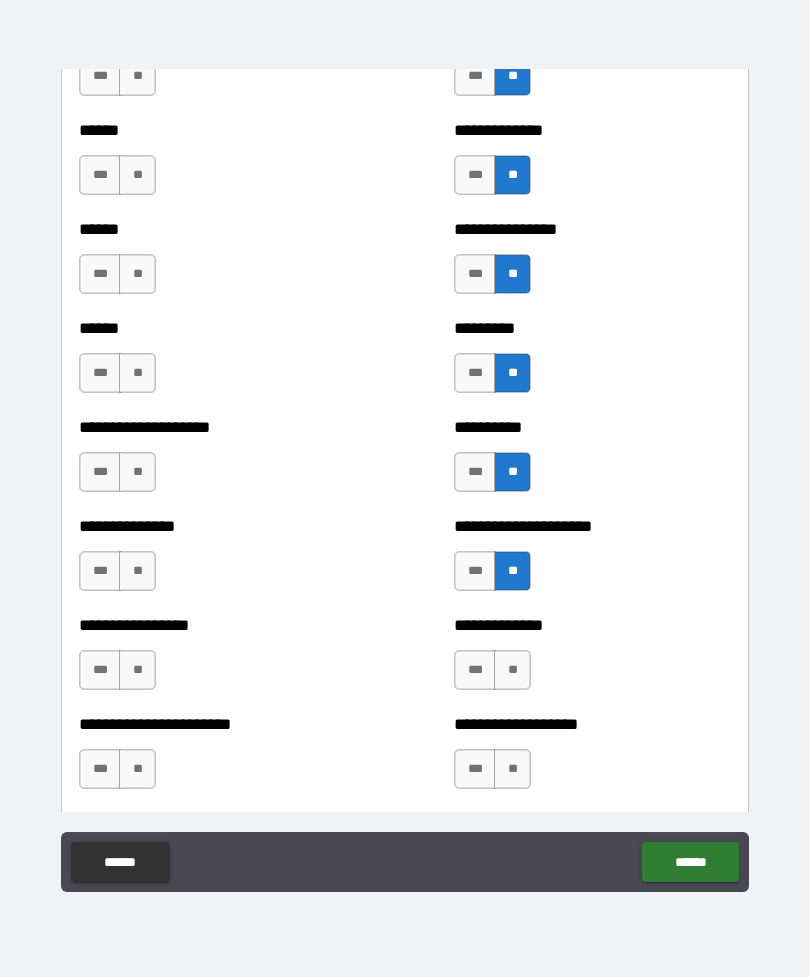click on "**" at bounding box center [512, 670] 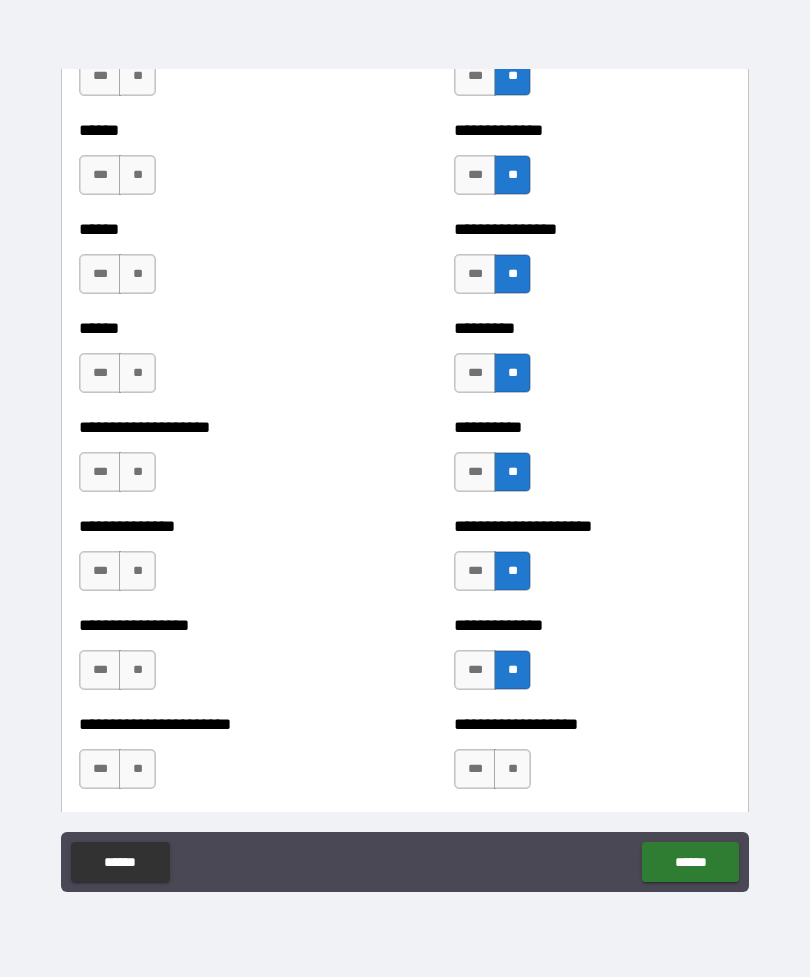 click on "**" at bounding box center [512, 769] 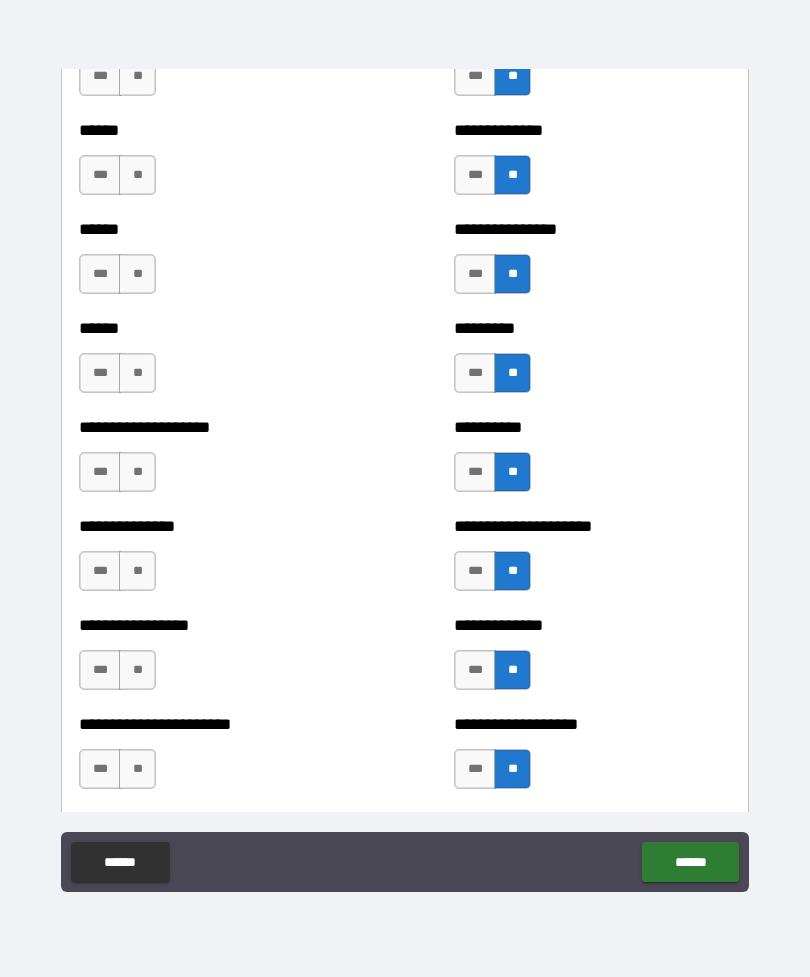 click on "**" at bounding box center (137, 769) 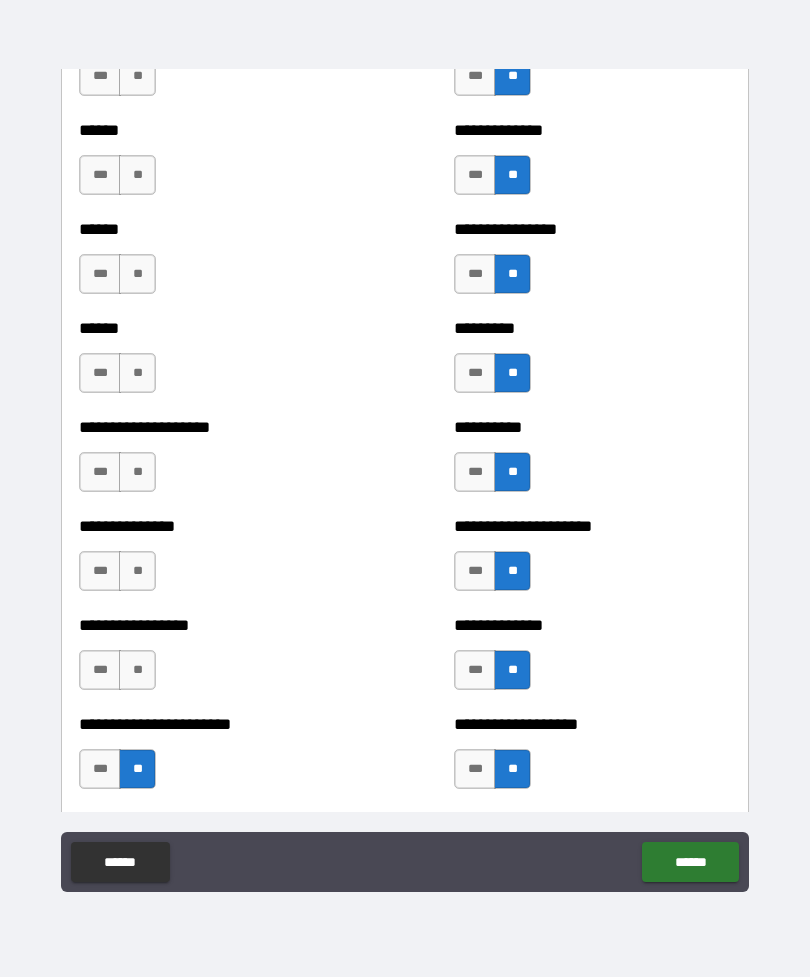 click on "**" at bounding box center (137, 670) 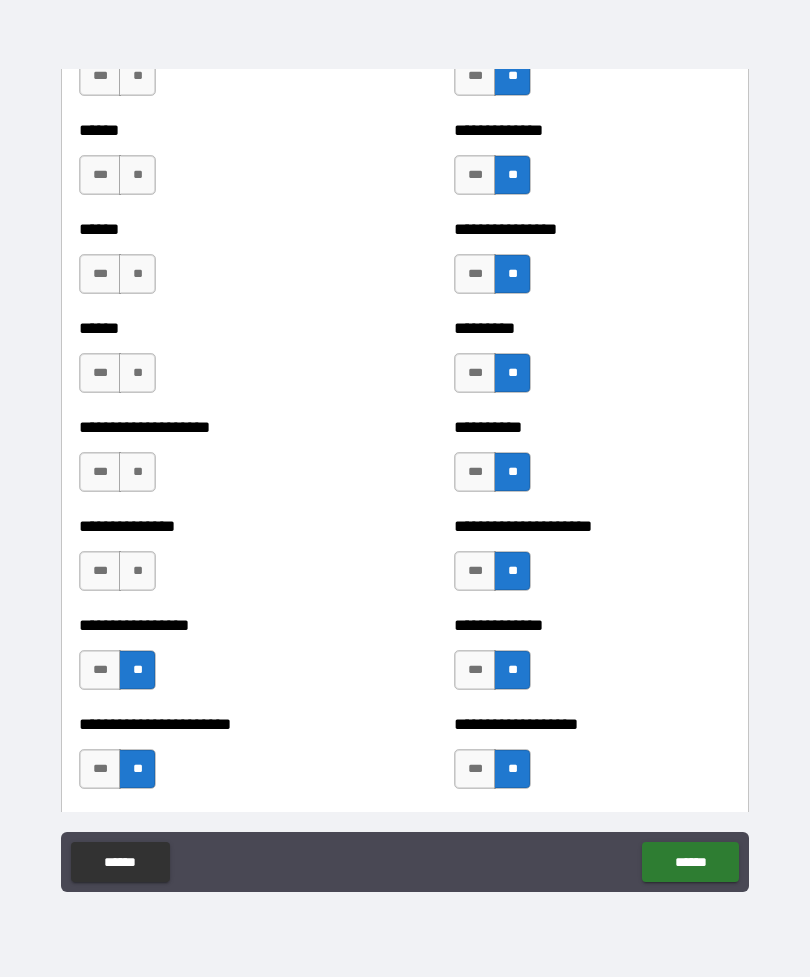 click on "**" at bounding box center [137, 571] 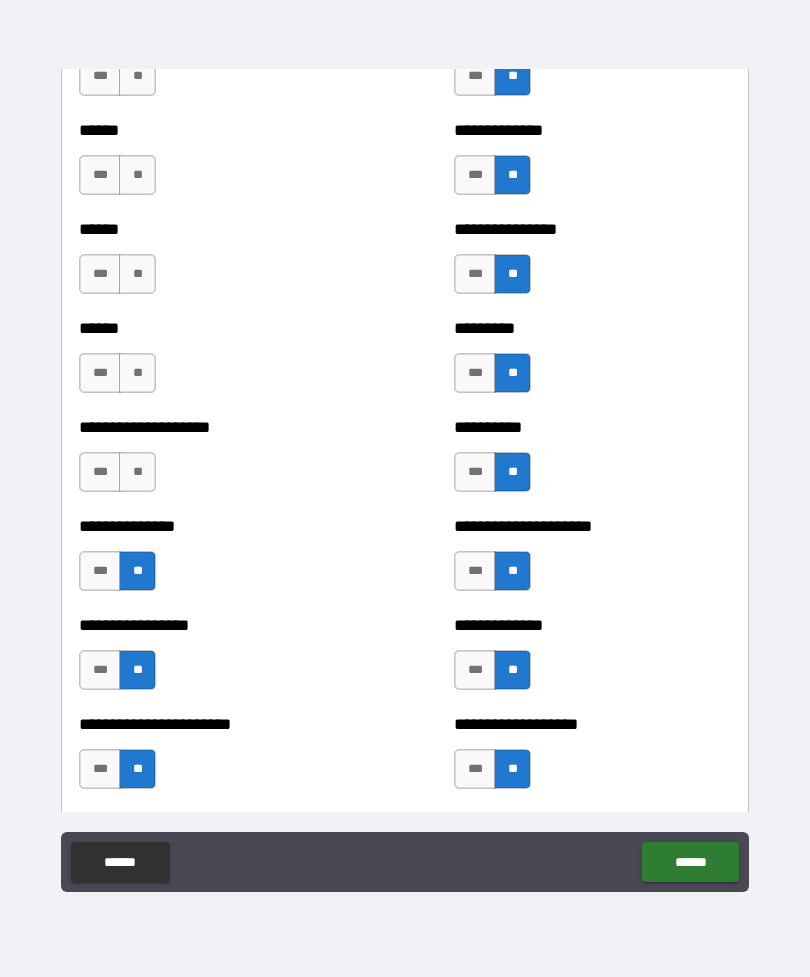 click on "**" at bounding box center [137, 472] 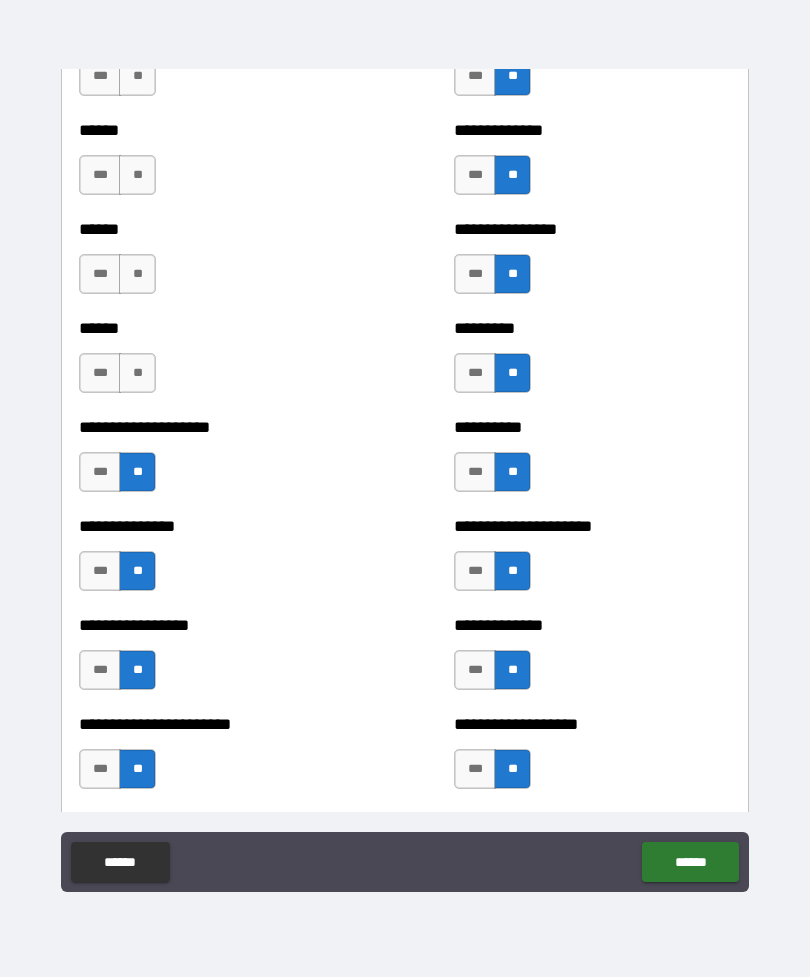 click on "**" at bounding box center [137, 373] 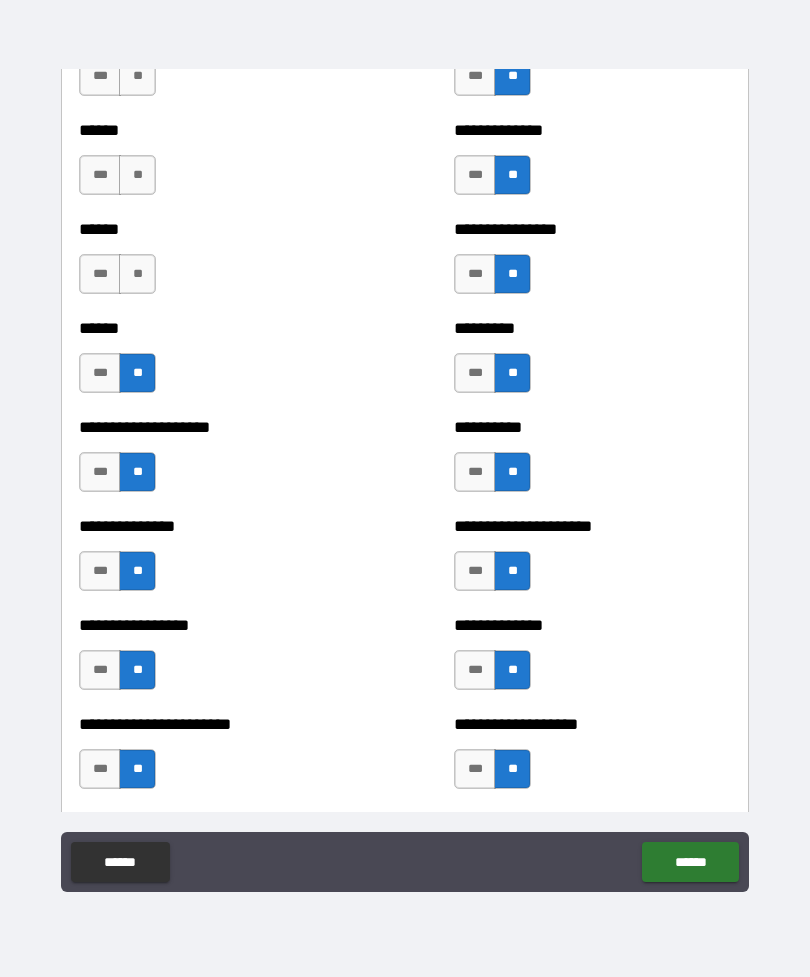 click on "**" at bounding box center [137, 274] 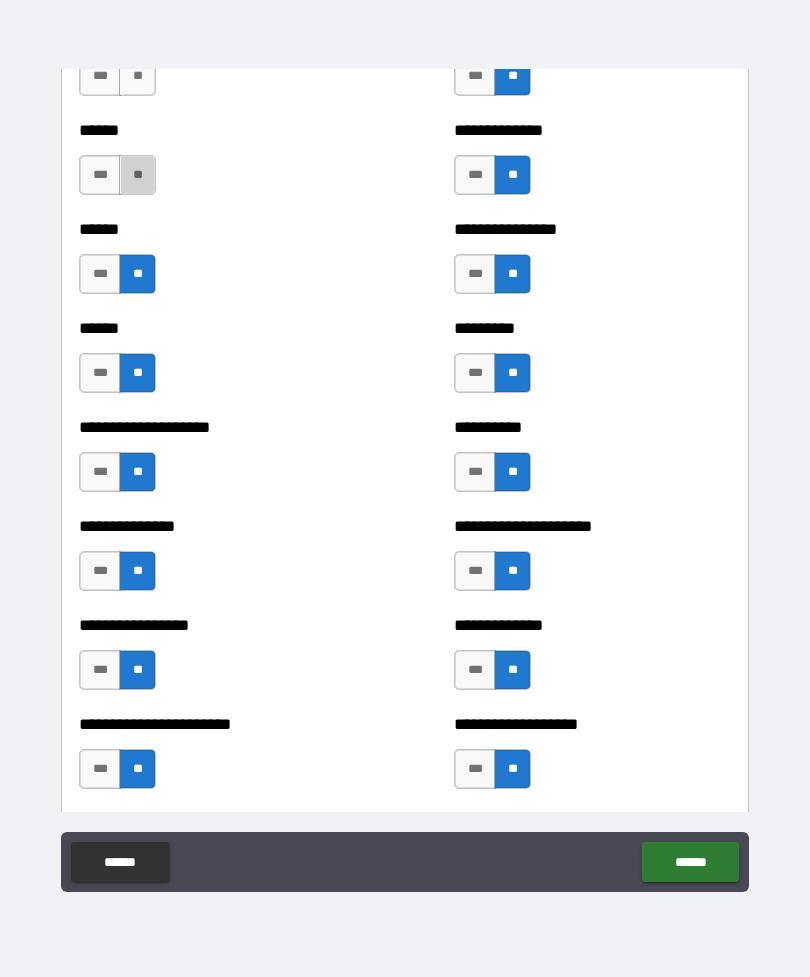 click on "**" at bounding box center (137, 175) 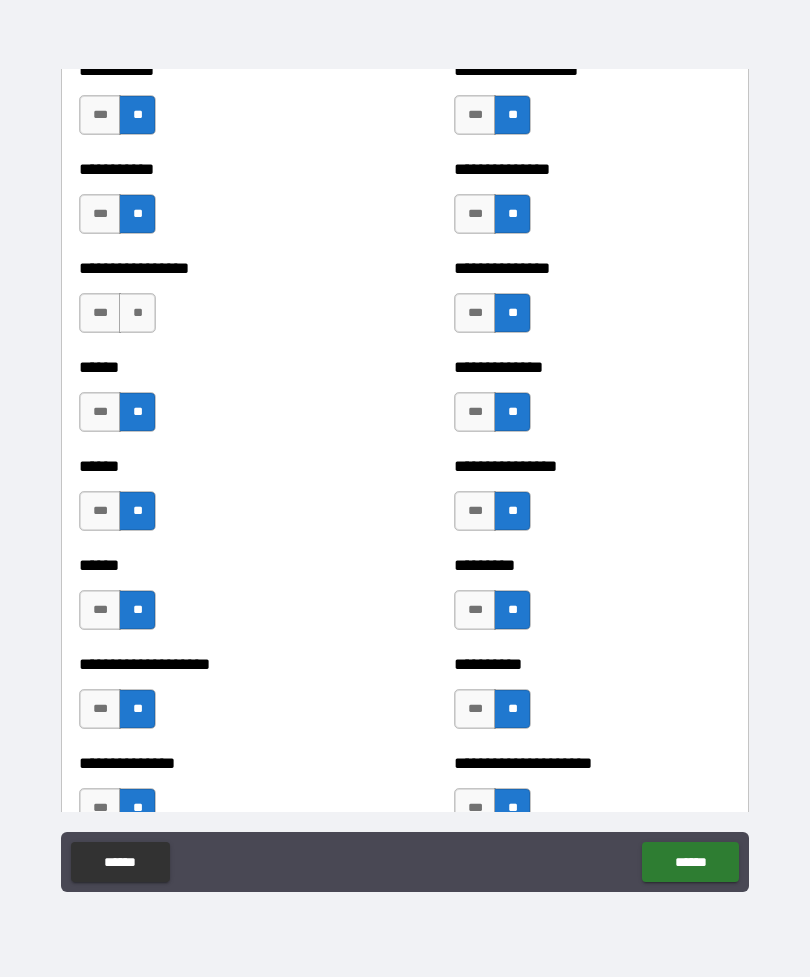 scroll, scrollTop: 2857, scrollLeft: 0, axis: vertical 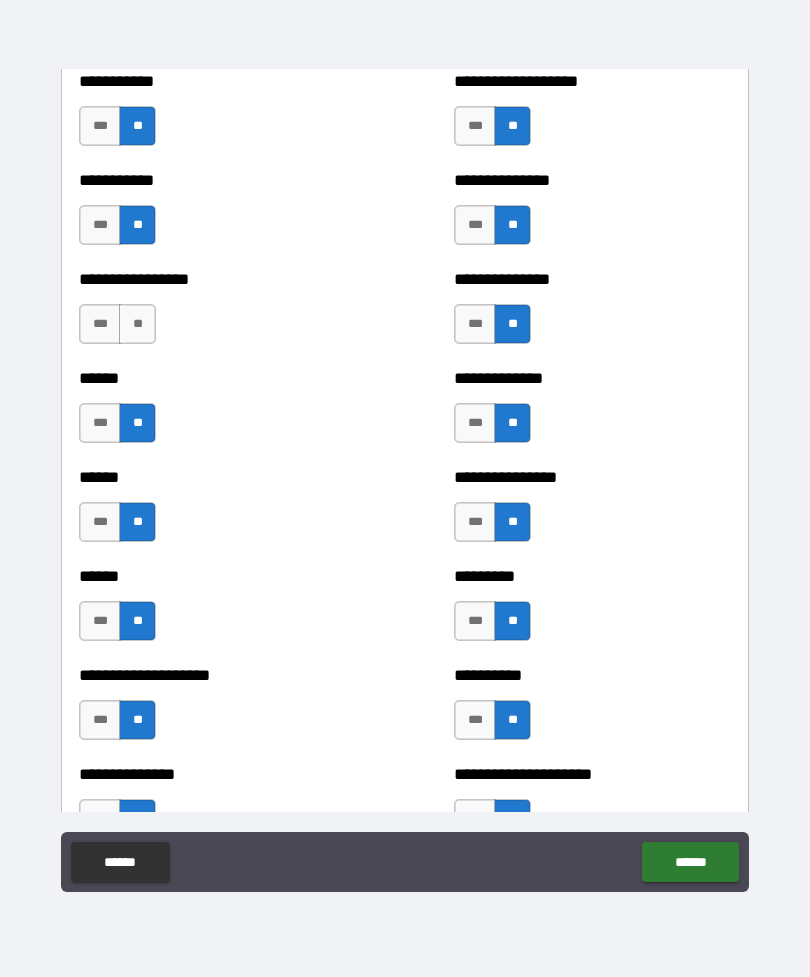 click on "**" at bounding box center (137, 324) 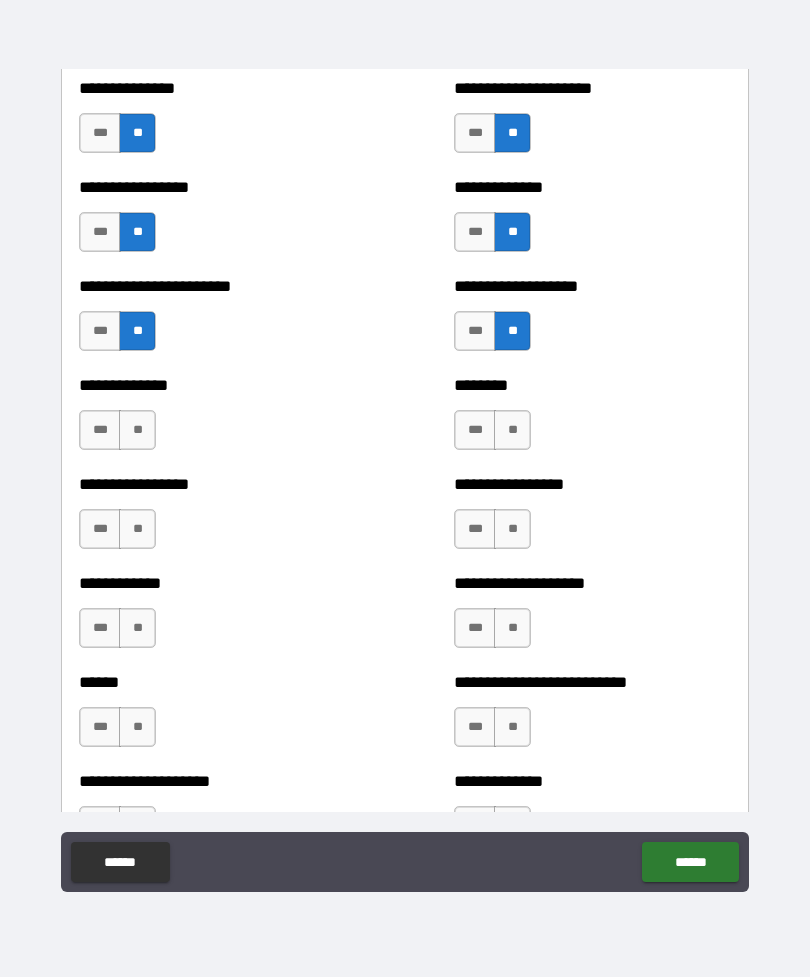 scroll, scrollTop: 3544, scrollLeft: 0, axis: vertical 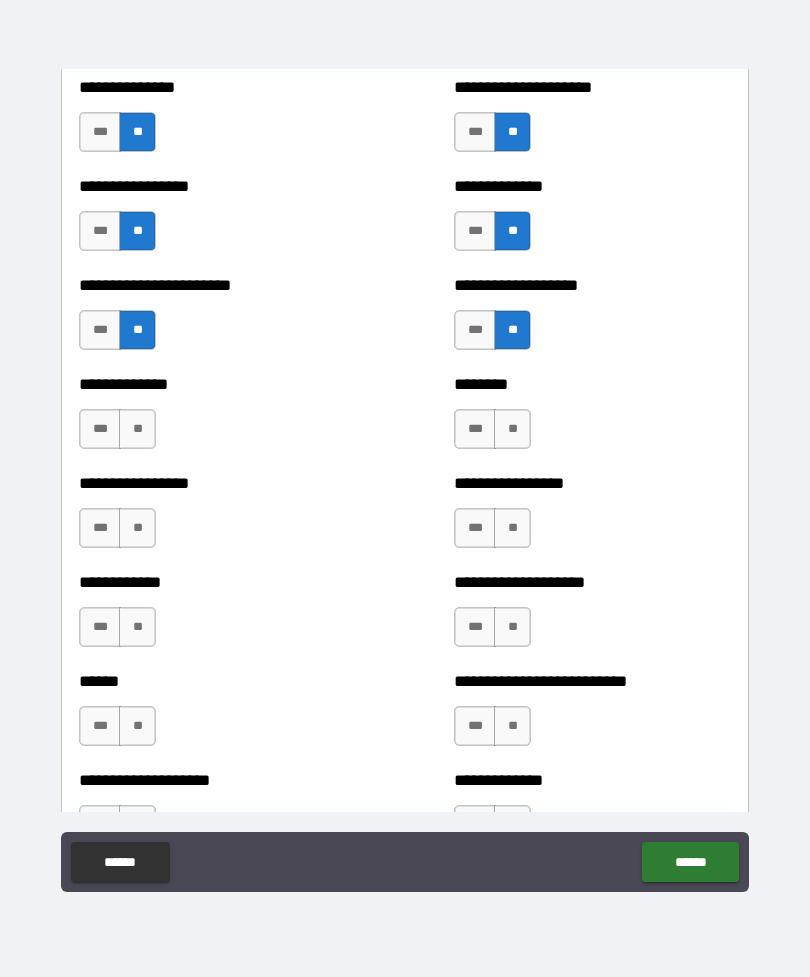 click on "**" at bounding box center (137, 429) 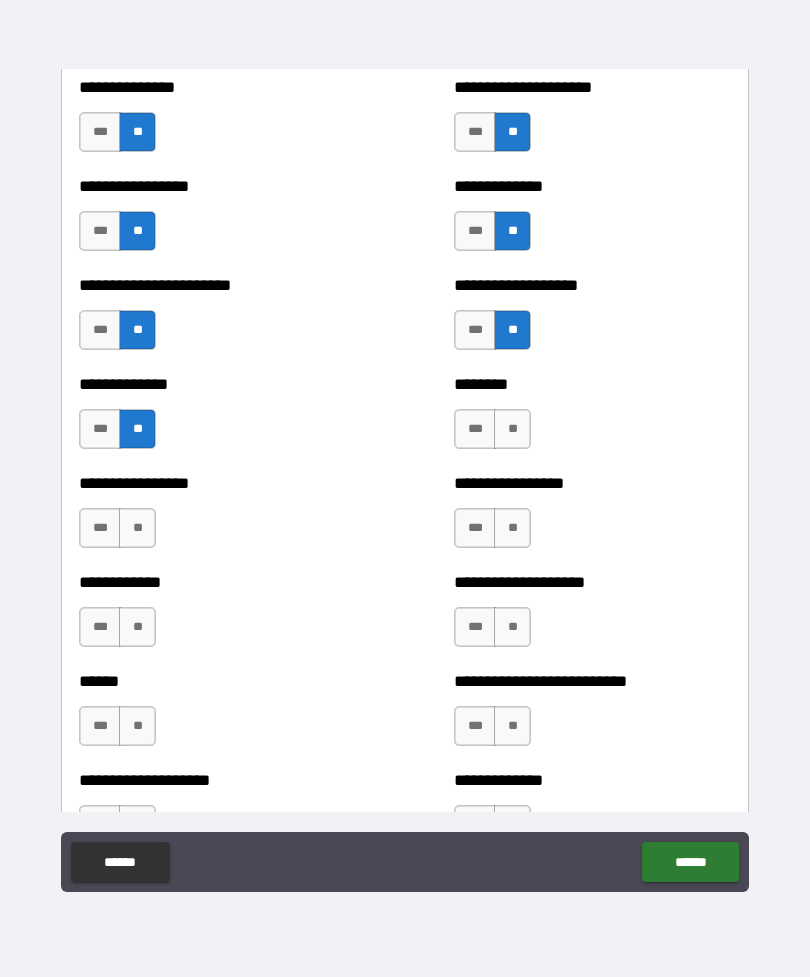 click on "**" at bounding box center [137, 528] 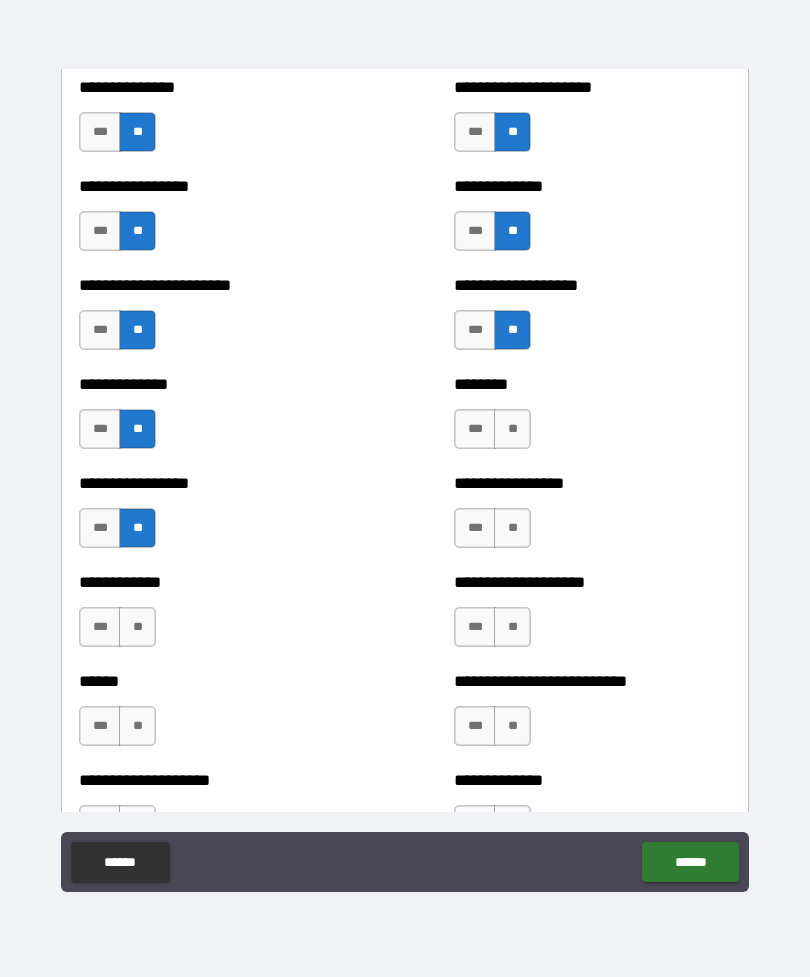 click on "**" at bounding box center (137, 627) 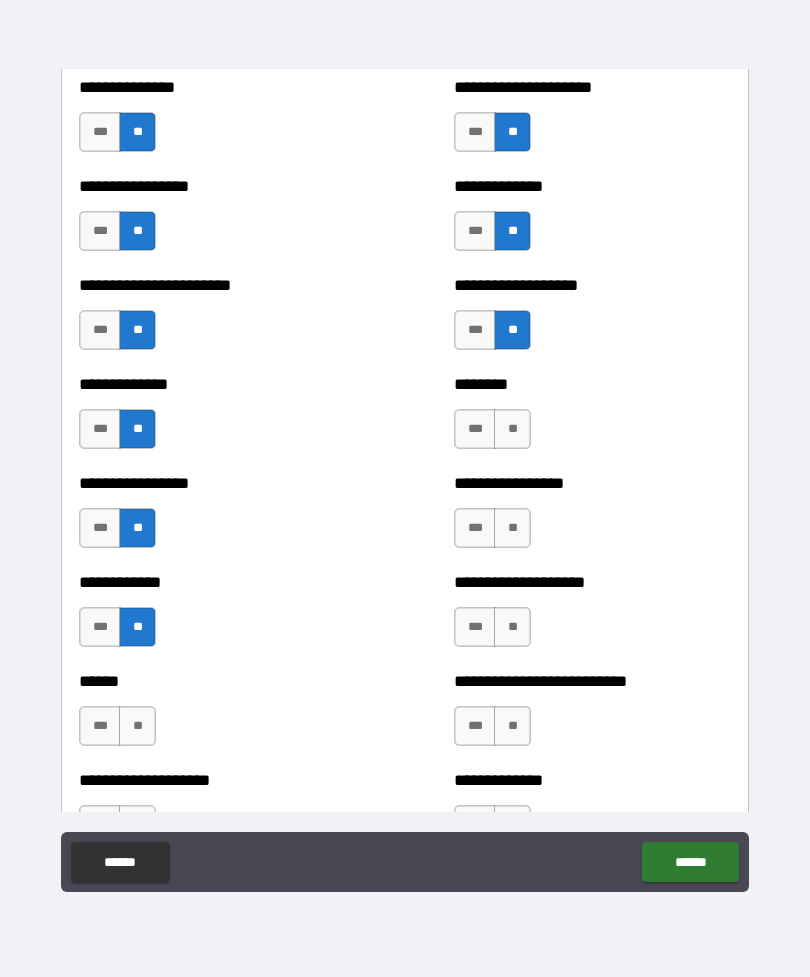 click on "**" at bounding box center [137, 726] 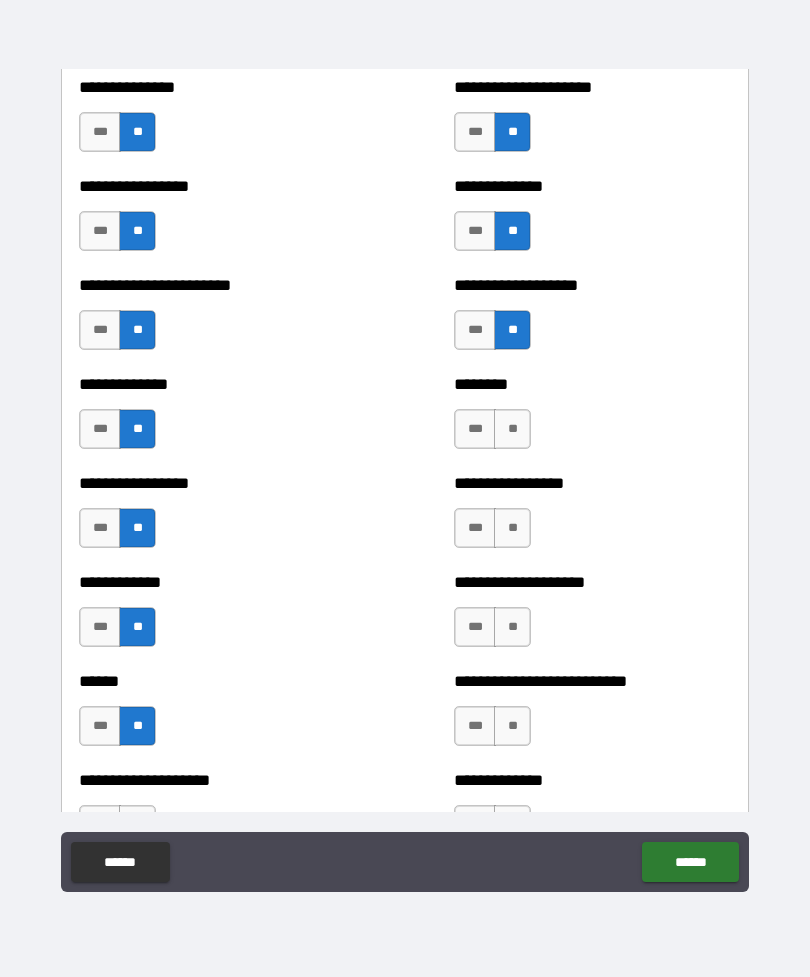 click on "**" at bounding box center (512, 429) 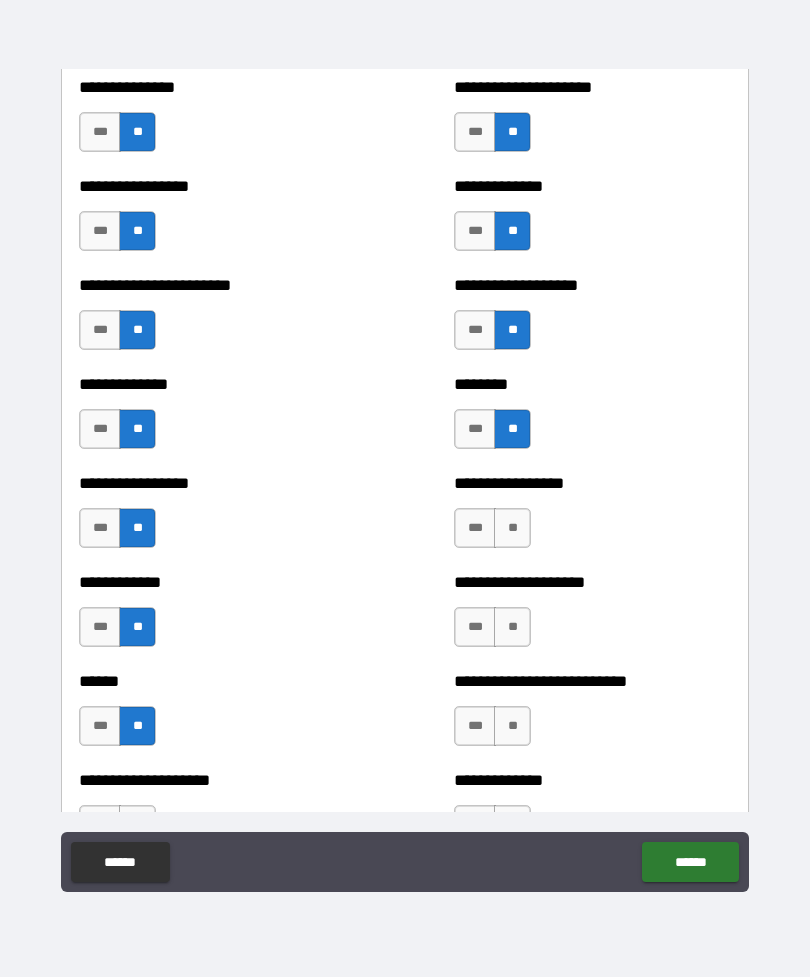 click on "**" at bounding box center [512, 528] 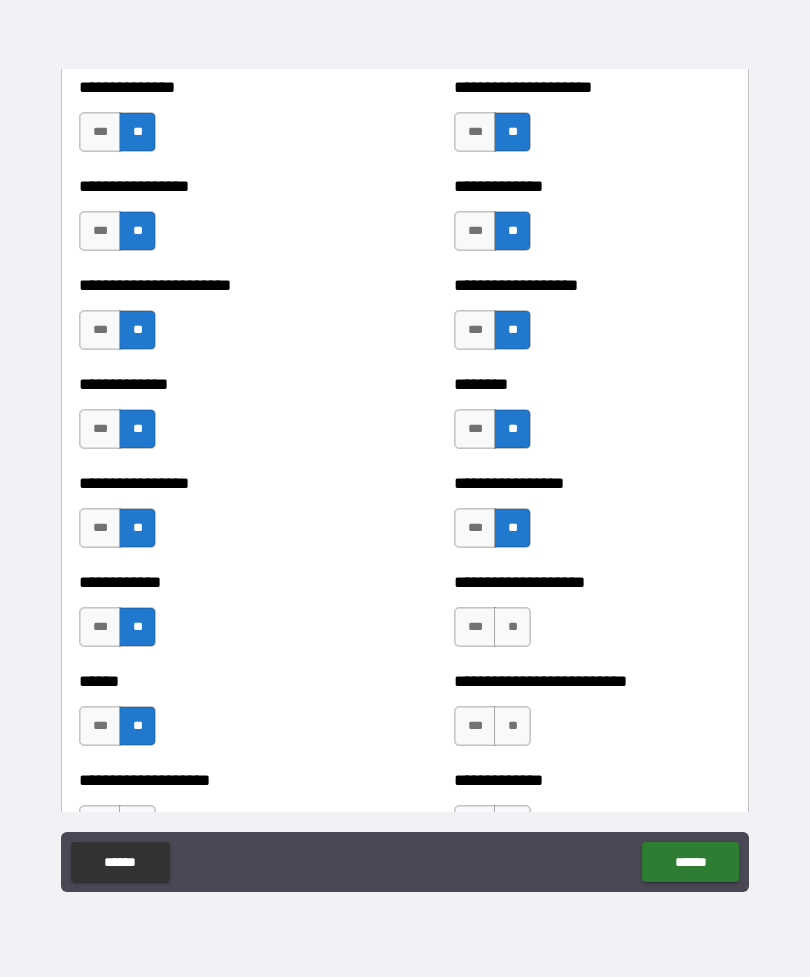 click on "**" at bounding box center [512, 627] 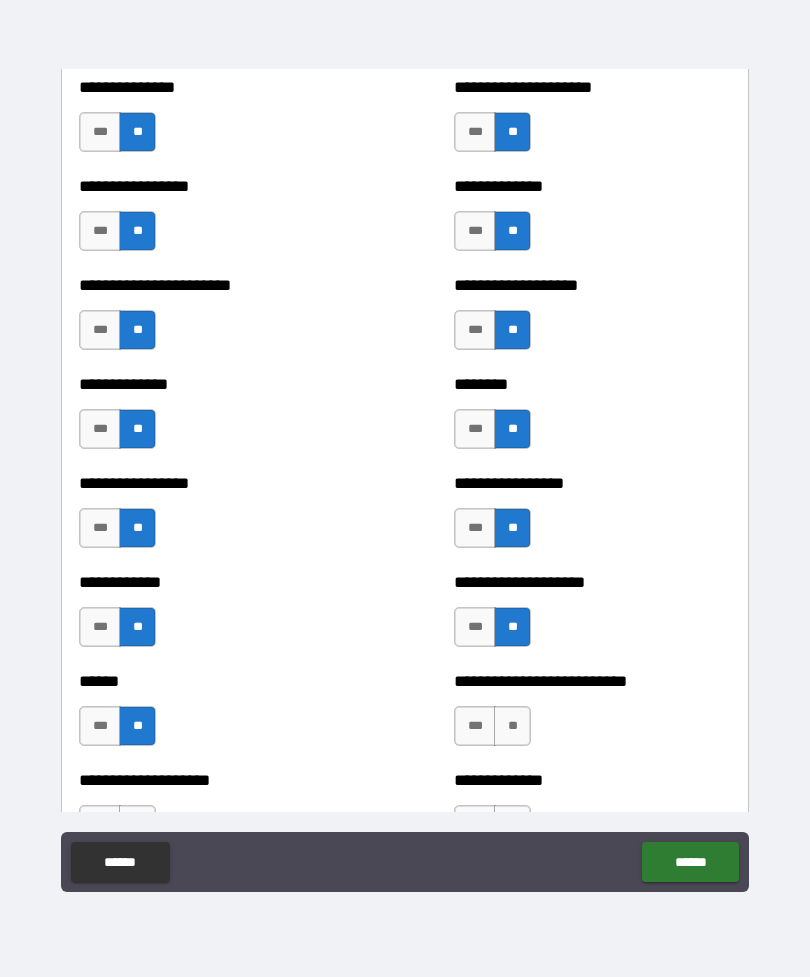click on "**" at bounding box center (512, 726) 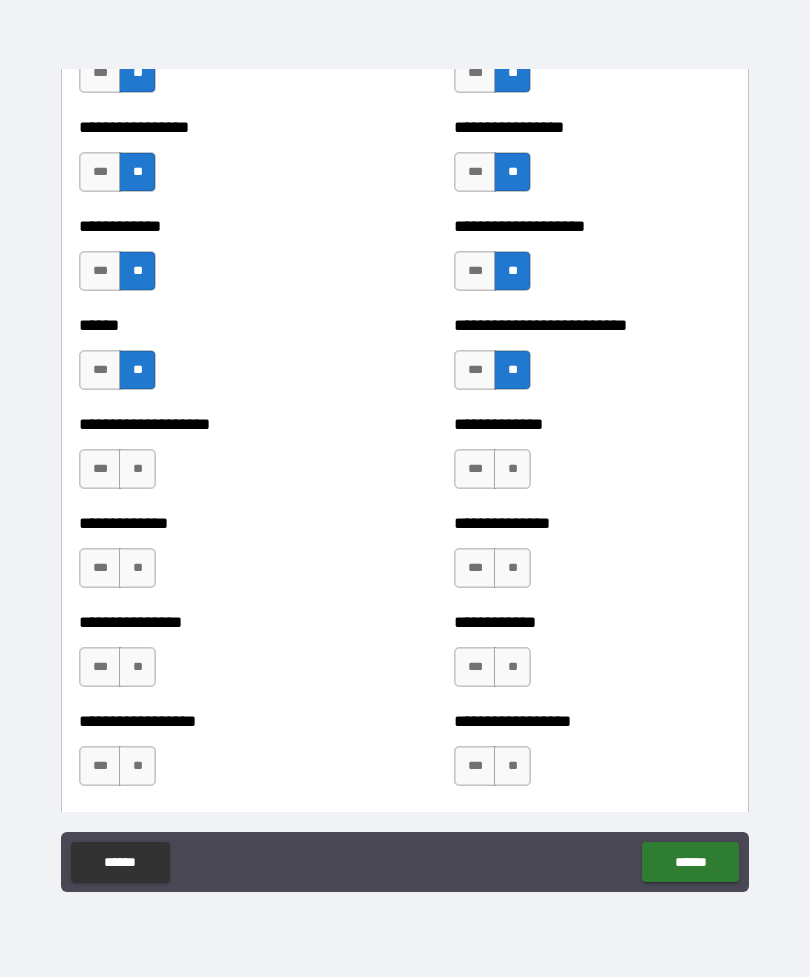 scroll, scrollTop: 3950, scrollLeft: 0, axis: vertical 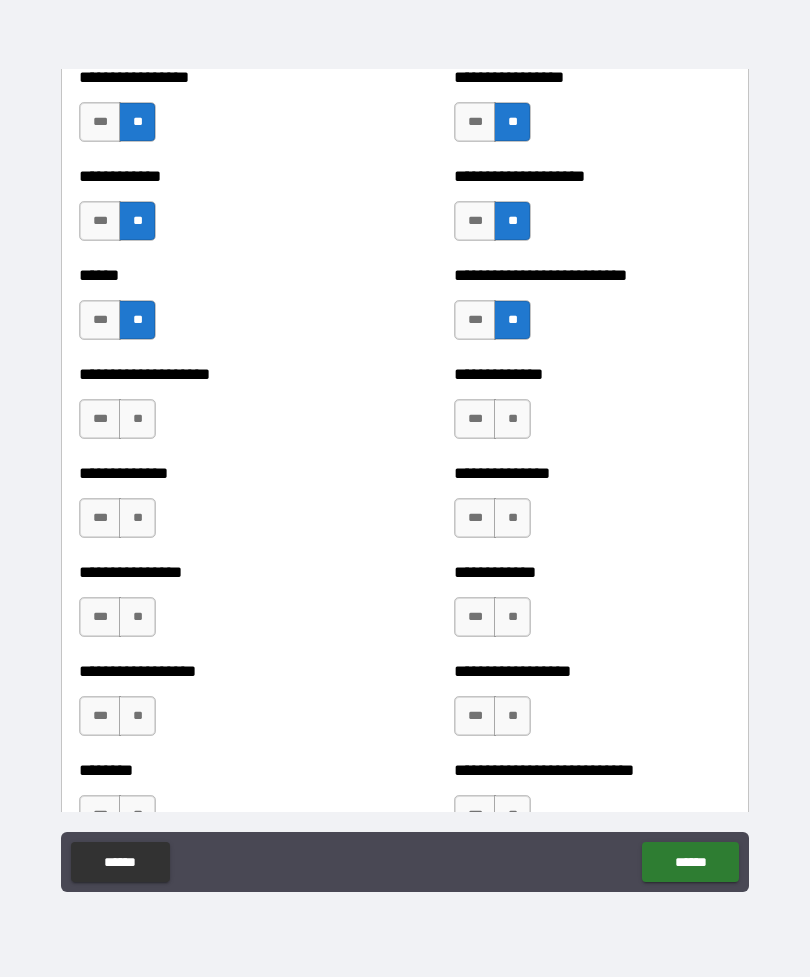 click on "**" at bounding box center [137, 419] 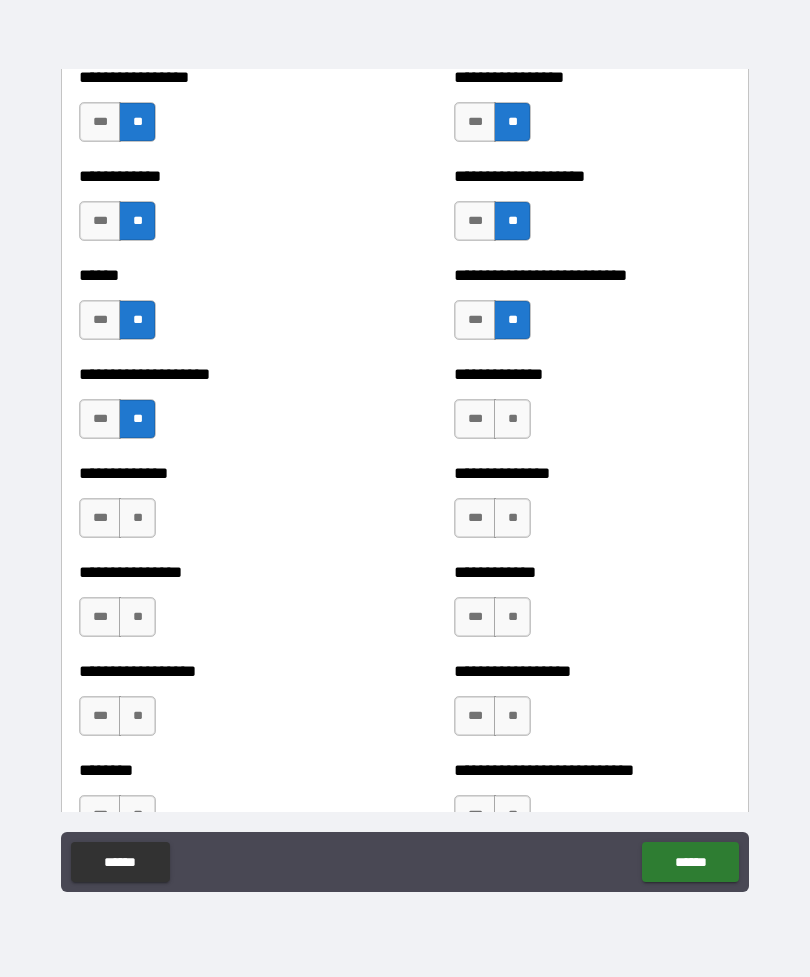 click on "**" at bounding box center (137, 518) 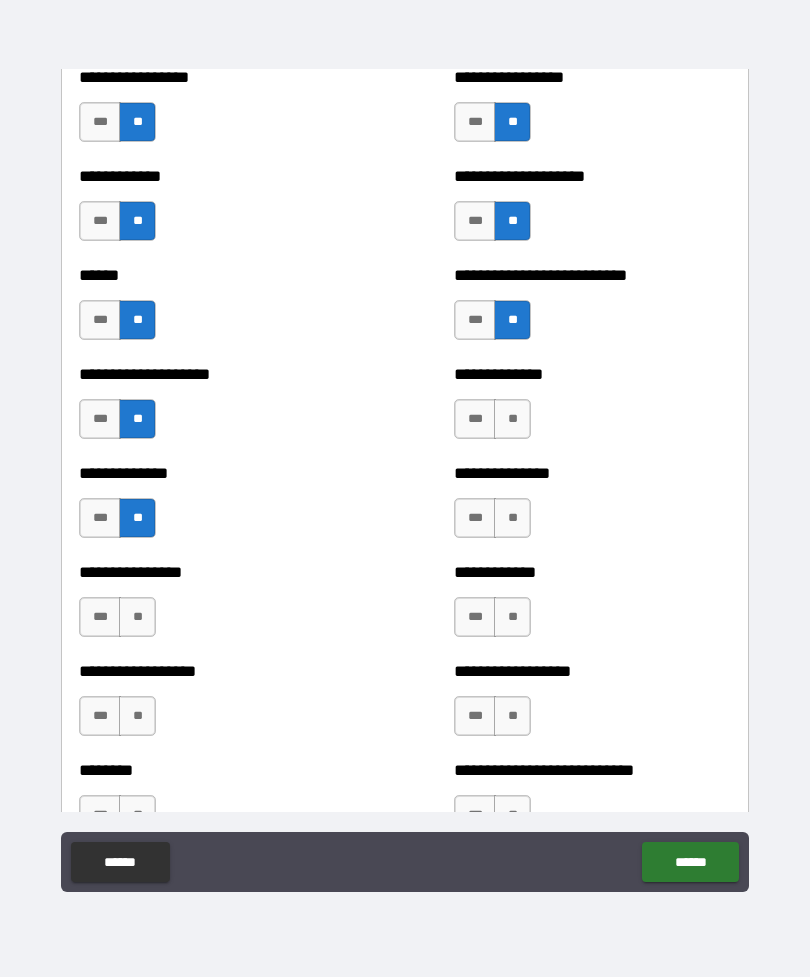 click on "**" at bounding box center [512, 419] 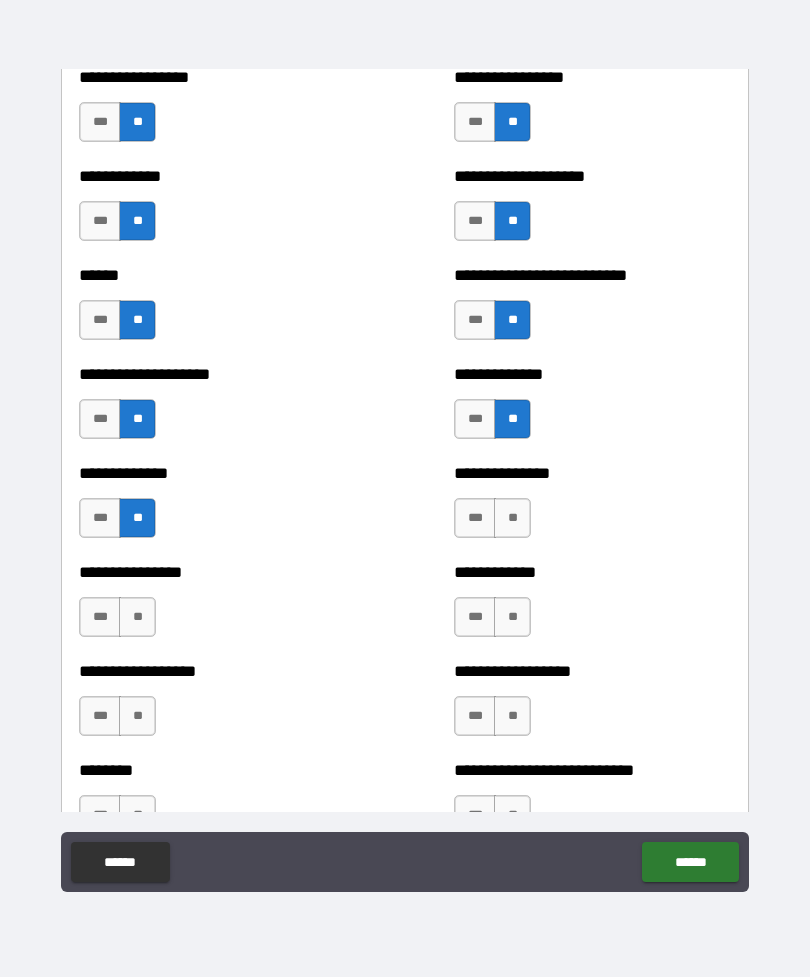 click on "**" at bounding box center [512, 518] 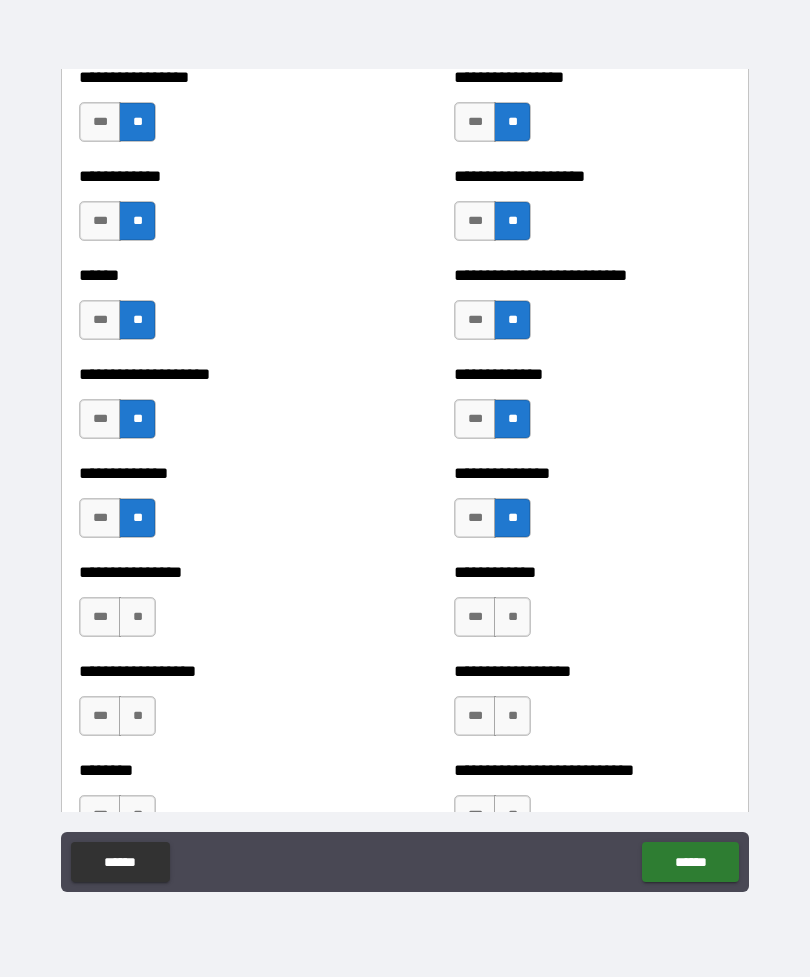 click on "**" at bounding box center (512, 617) 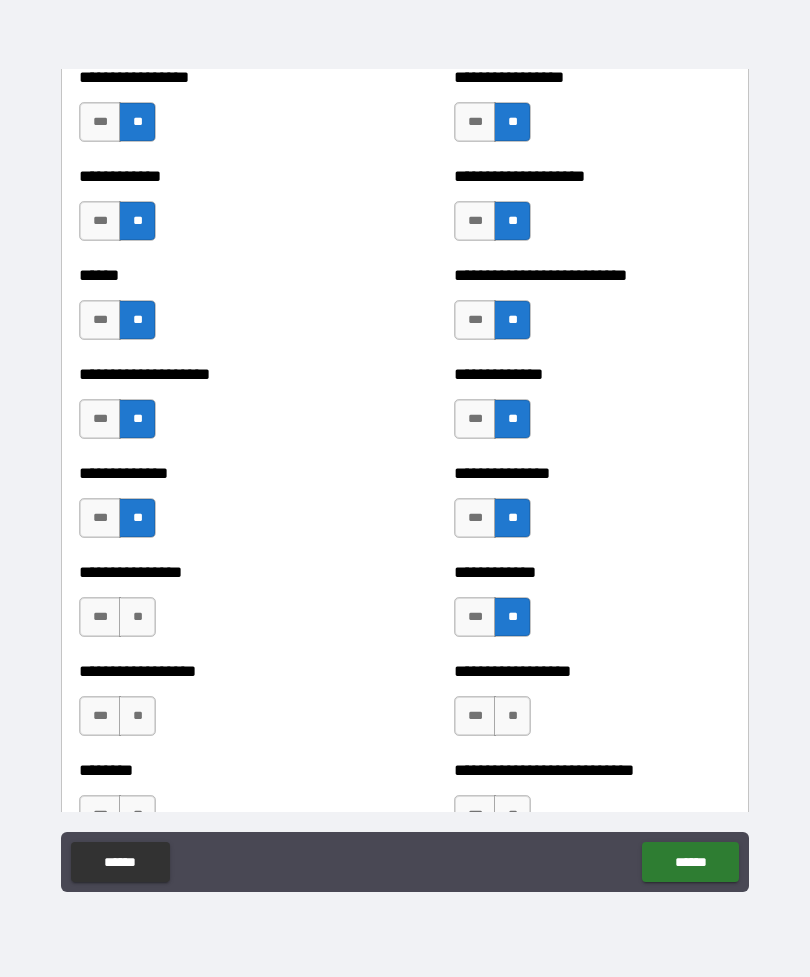 click on "**" at bounding box center [512, 716] 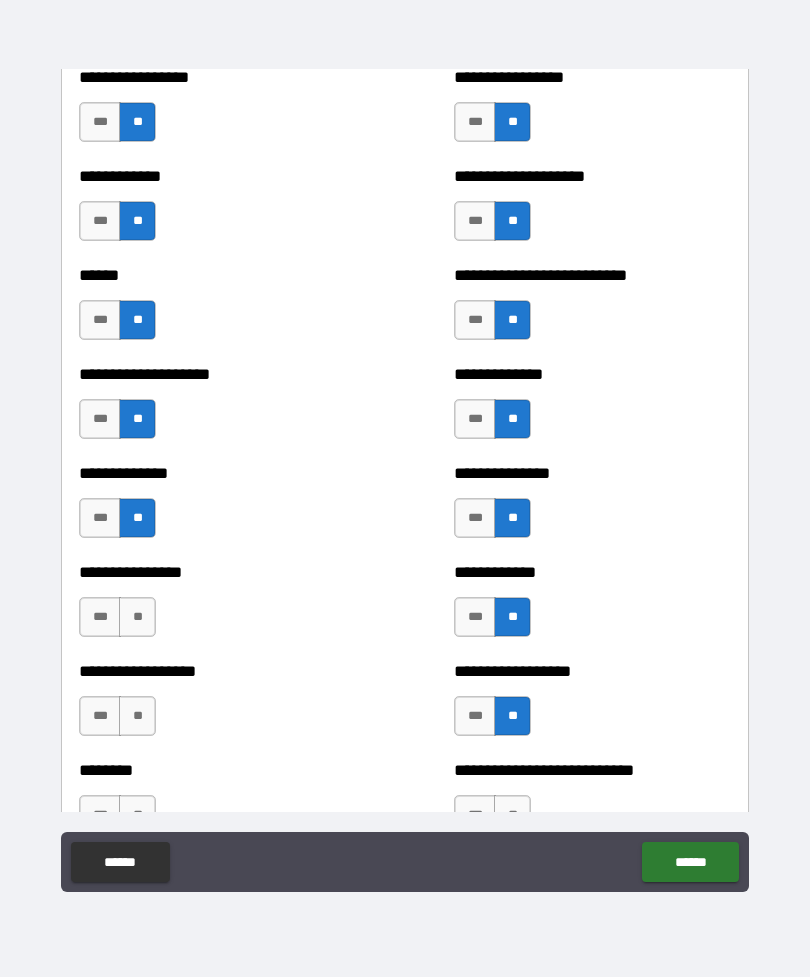 click on "**" at bounding box center (137, 617) 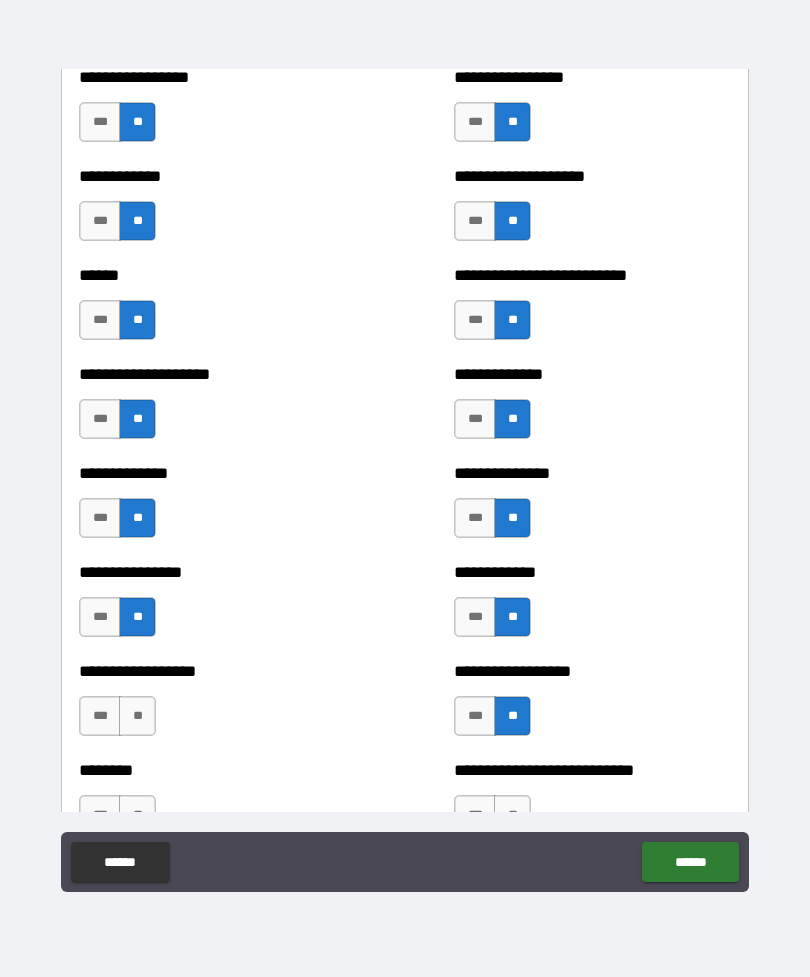 click on "**" at bounding box center (137, 716) 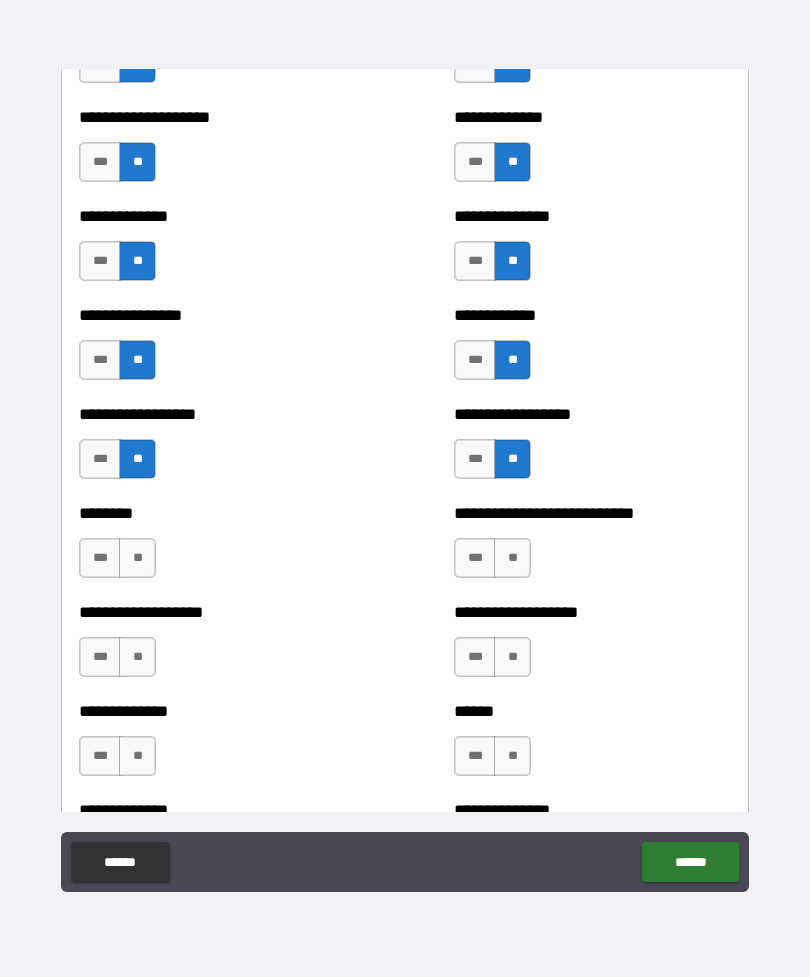 scroll, scrollTop: 4247, scrollLeft: 0, axis: vertical 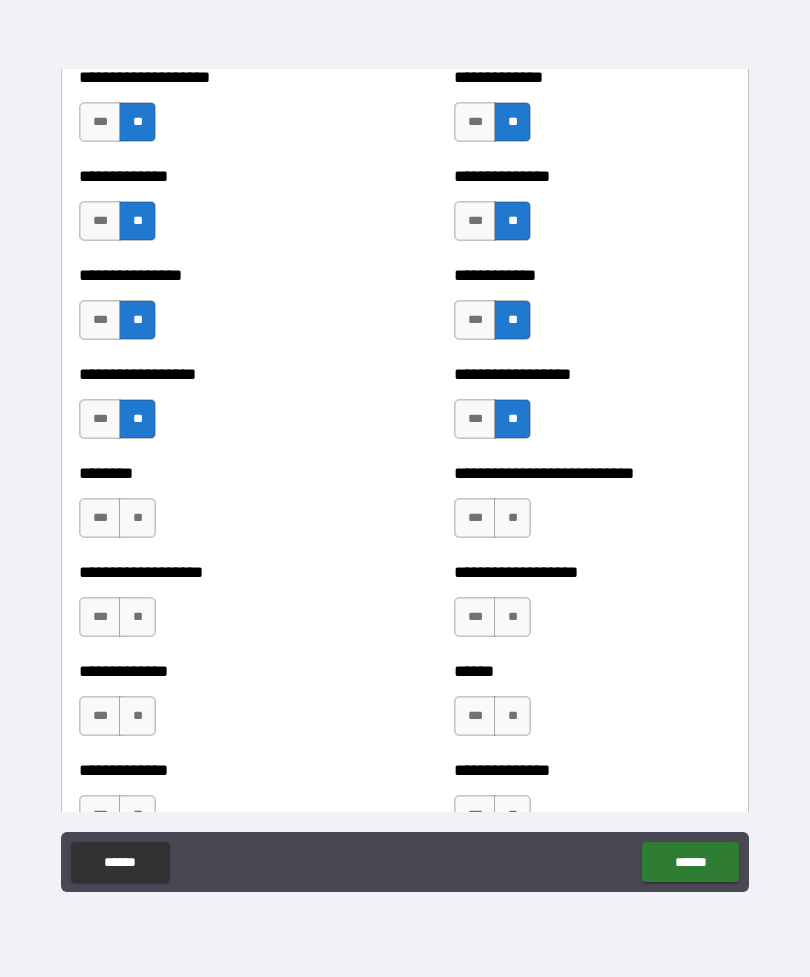 click on "**" at bounding box center [137, 518] 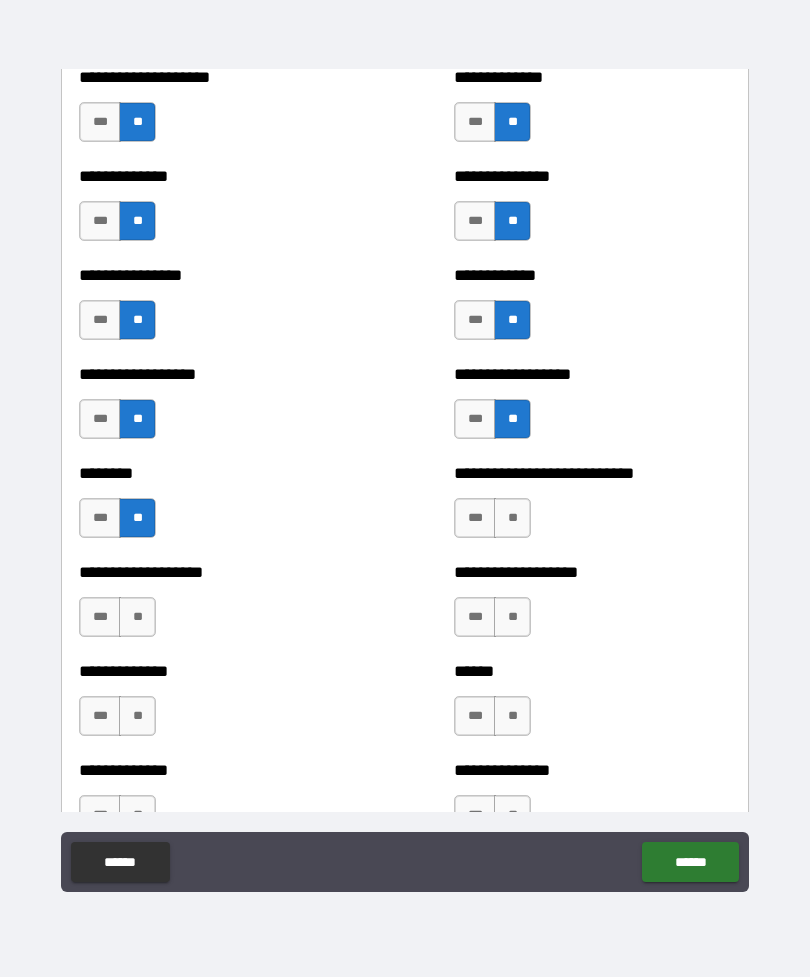 click on "**" at bounding box center (137, 617) 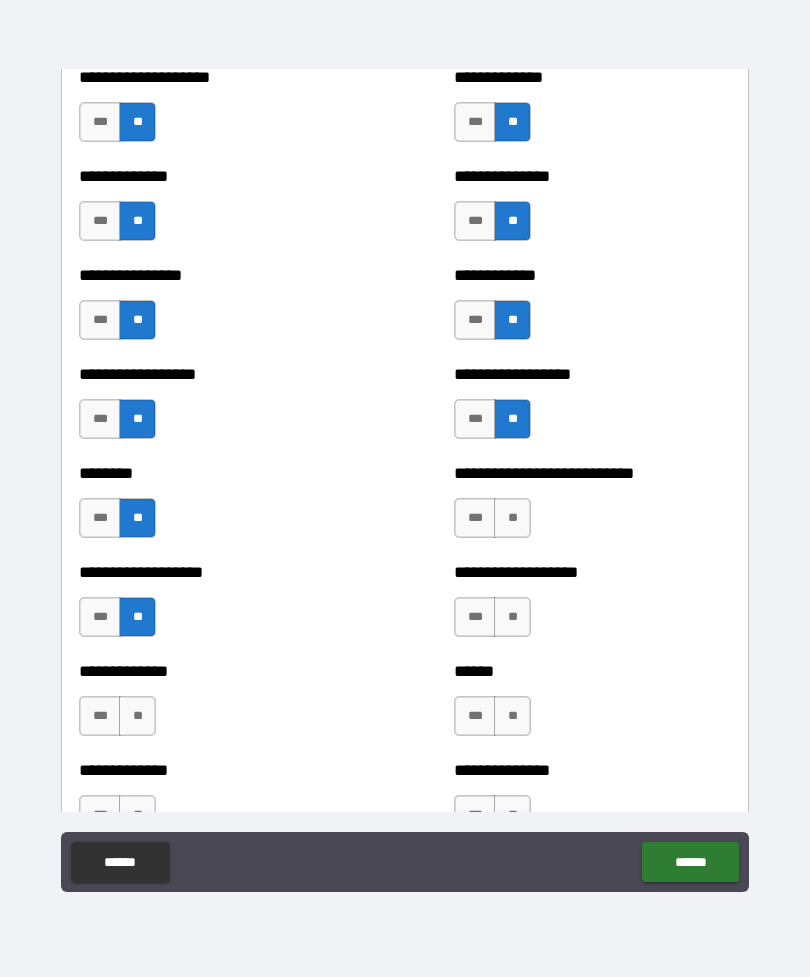 click on "**" at bounding box center (512, 518) 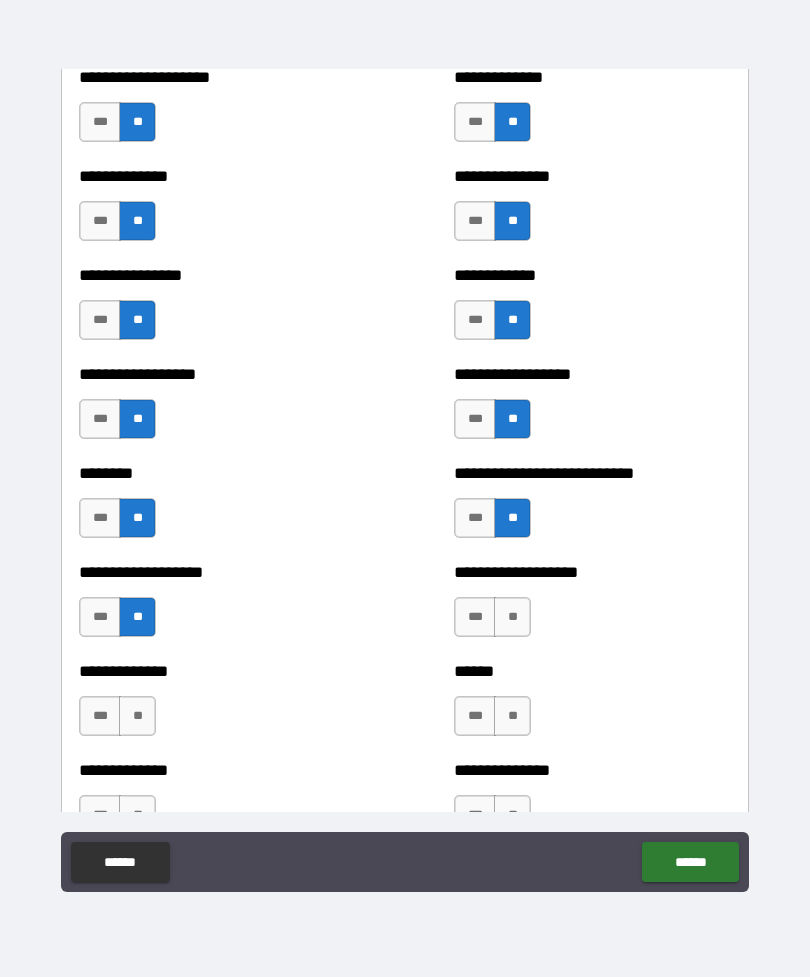 click on "**" at bounding box center [512, 617] 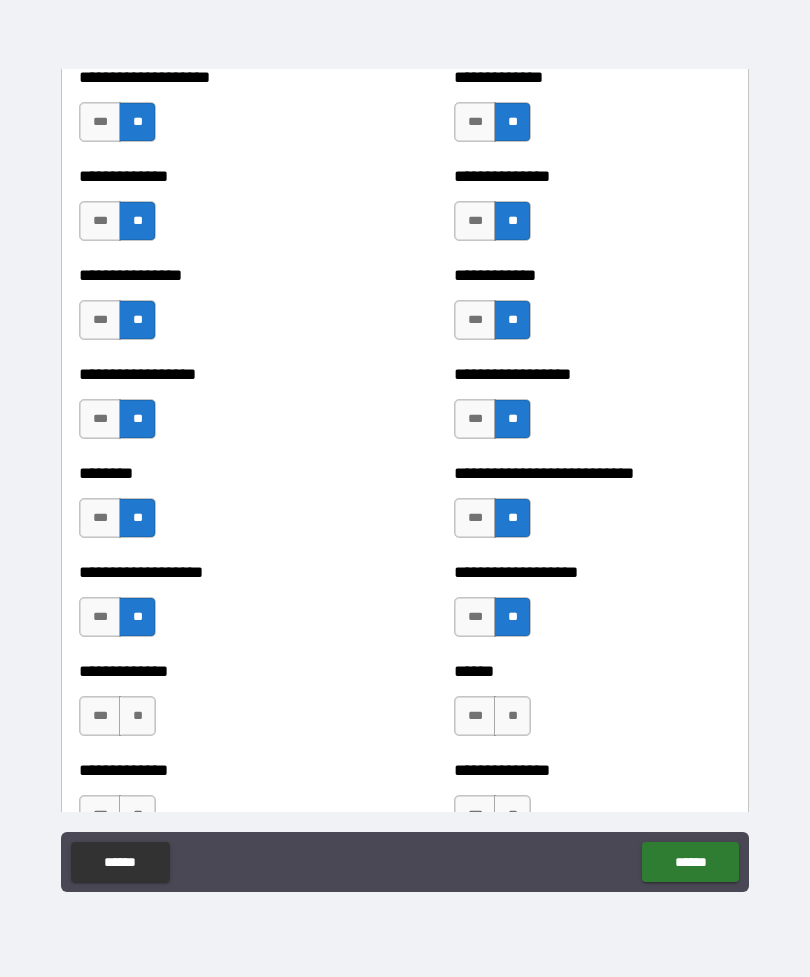 click on "**" at bounding box center (512, 716) 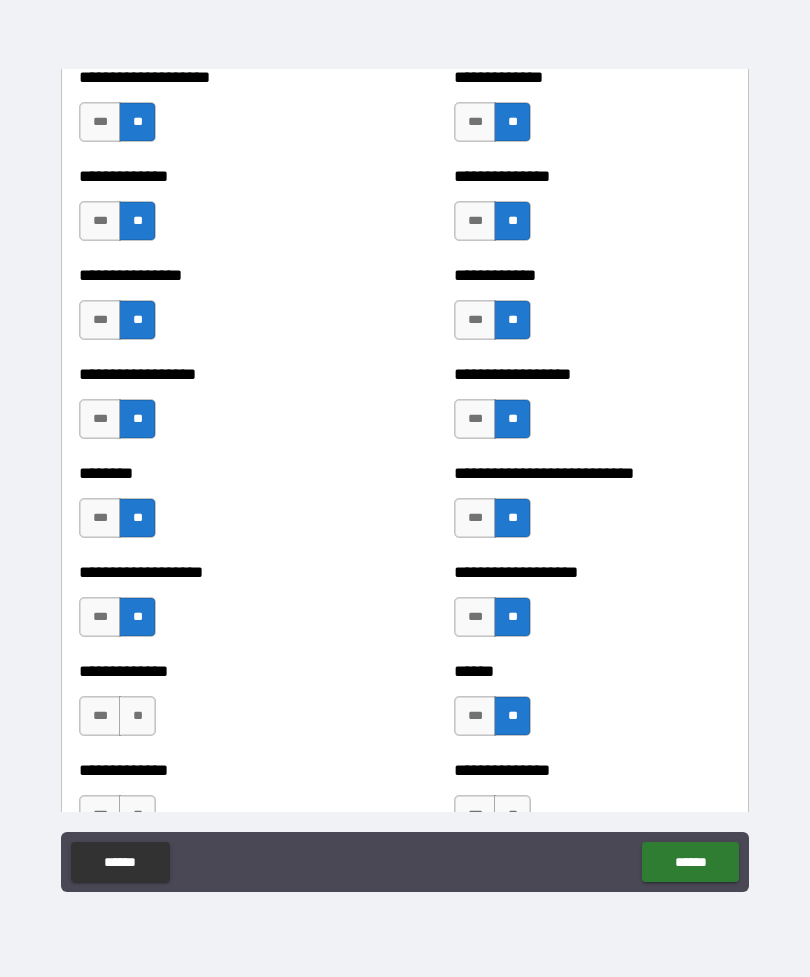 click on "**" at bounding box center [137, 716] 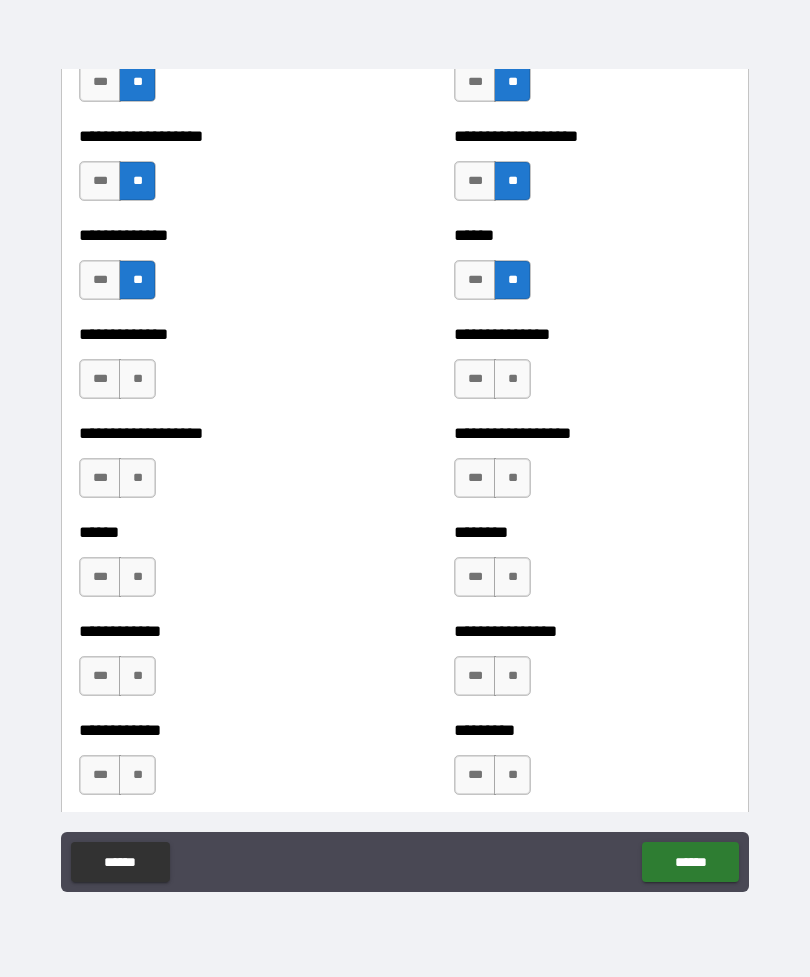 scroll, scrollTop: 4678, scrollLeft: 0, axis: vertical 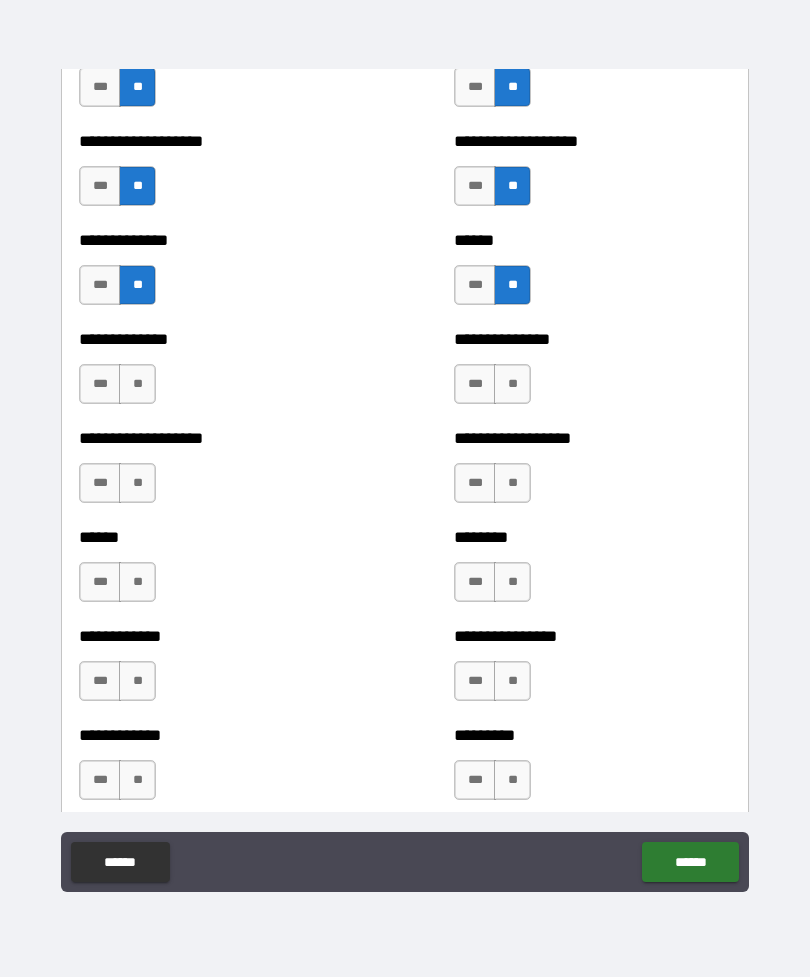 click on "**" at bounding box center (512, 384) 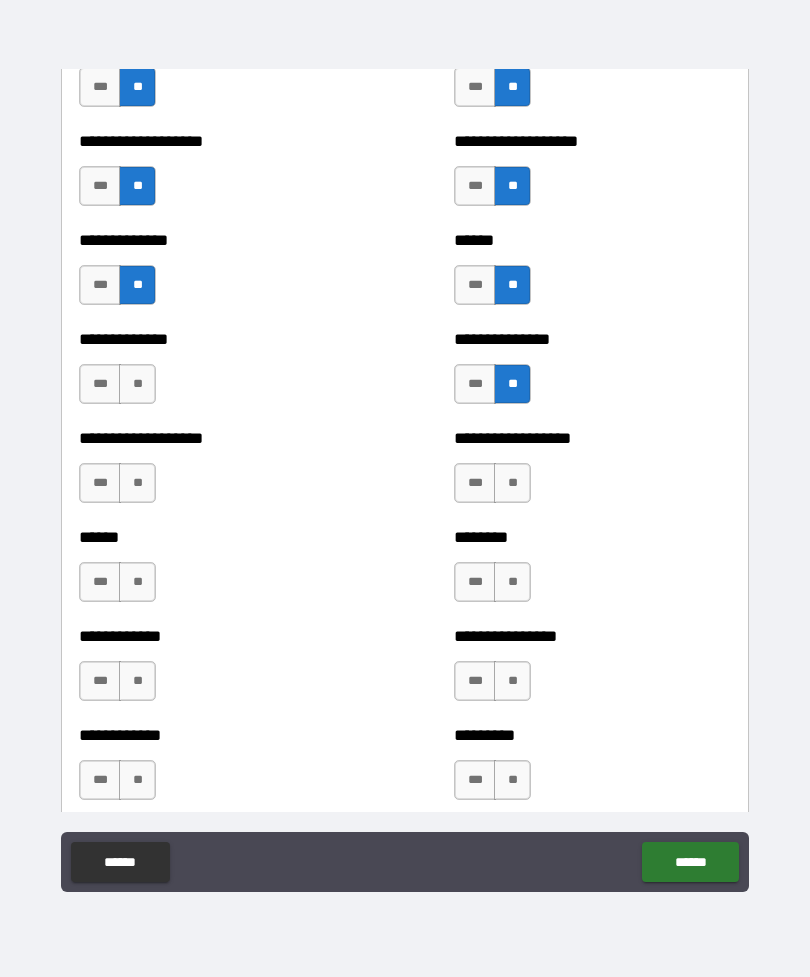 click on "**" at bounding box center (137, 384) 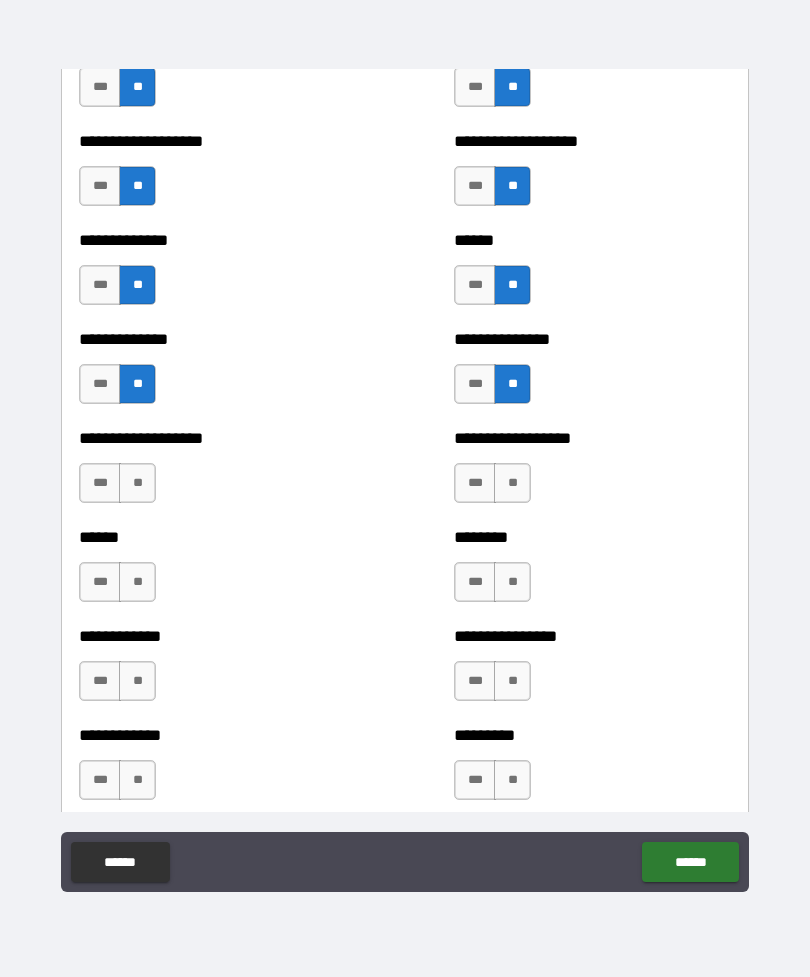 click on "**" at bounding box center (137, 483) 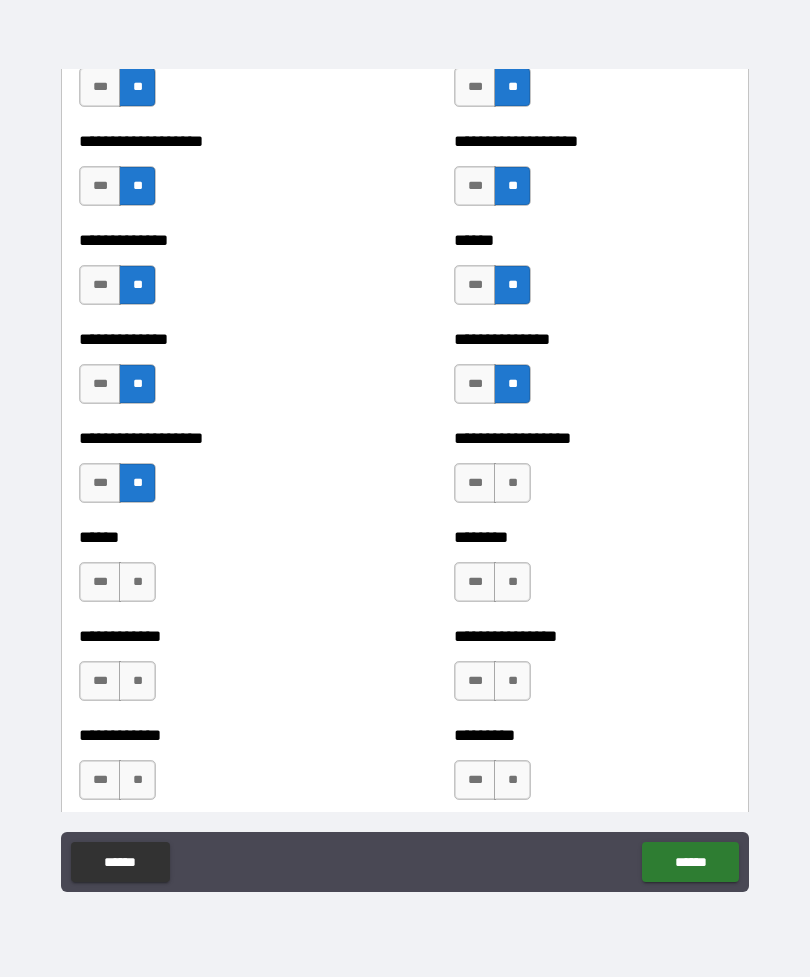 click on "**" at bounding box center [512, 483] 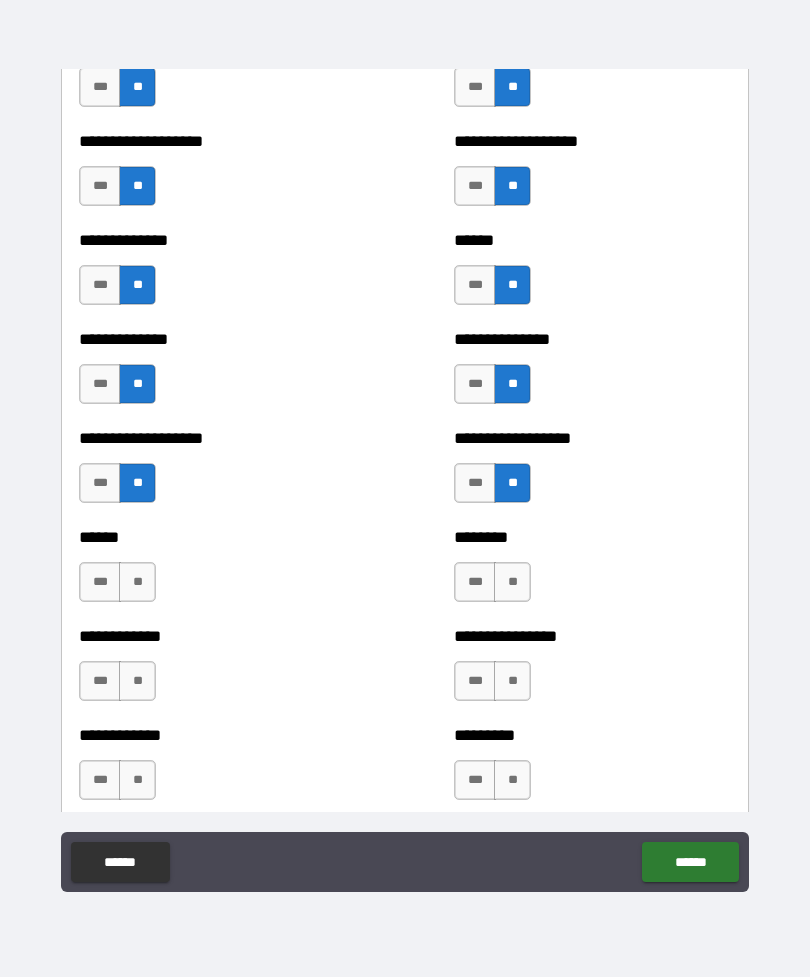 click on "**" at bounding box center (512, 582) 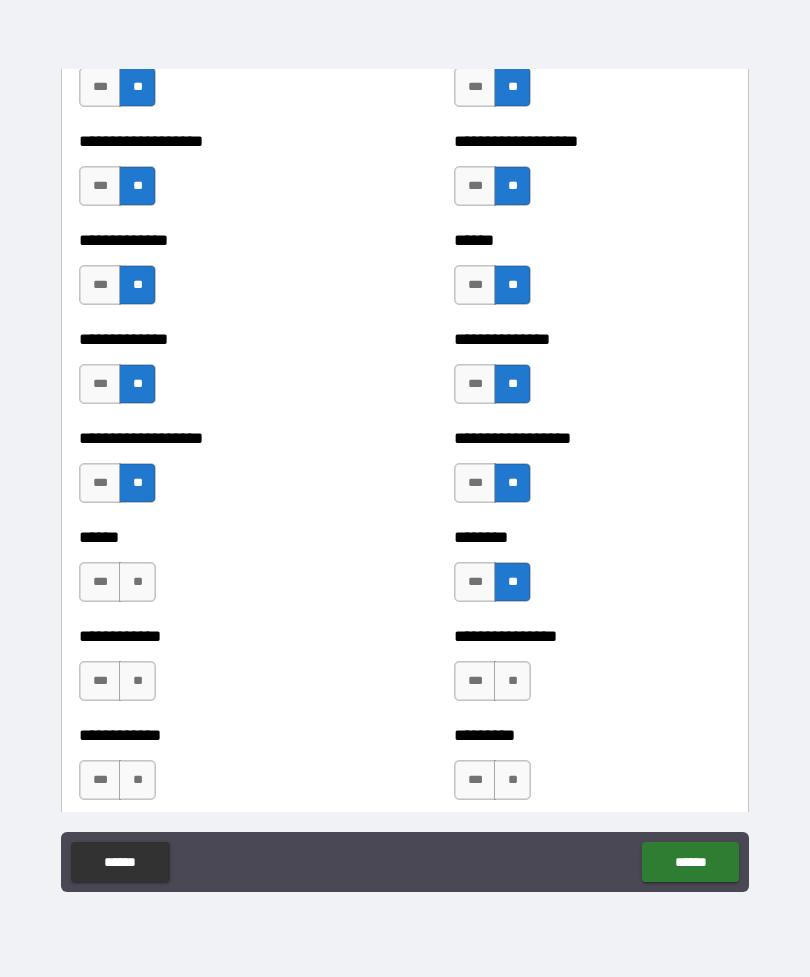 click on "**" at bounding box center (137, 582) 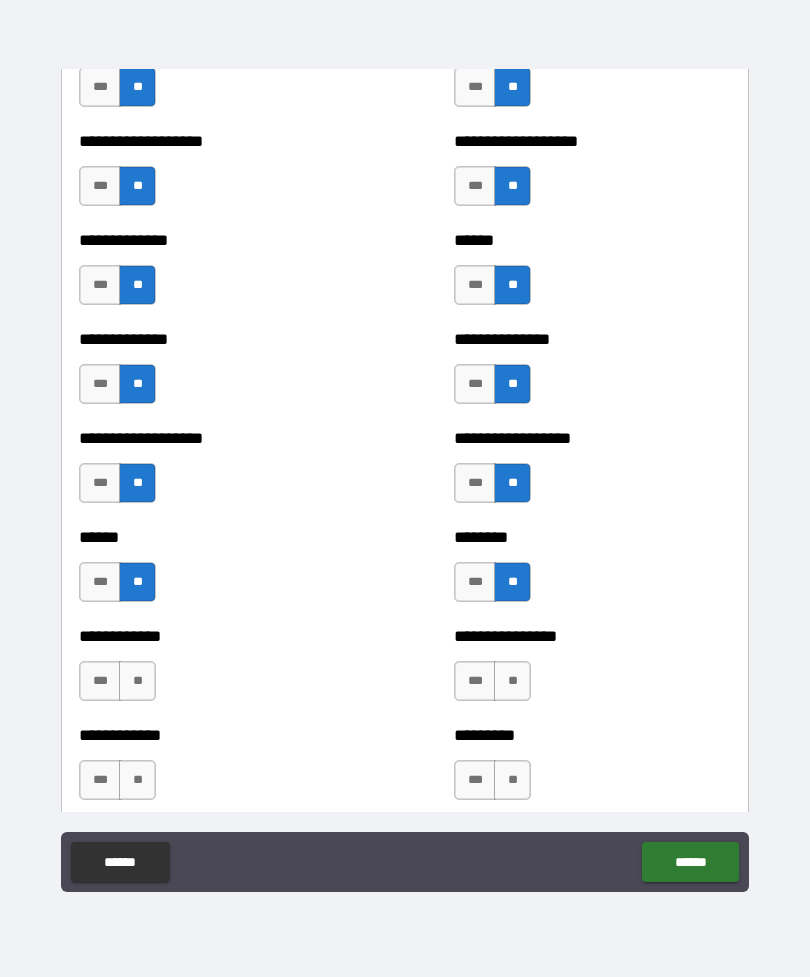 click on "**" at bounding box center (137, 681) 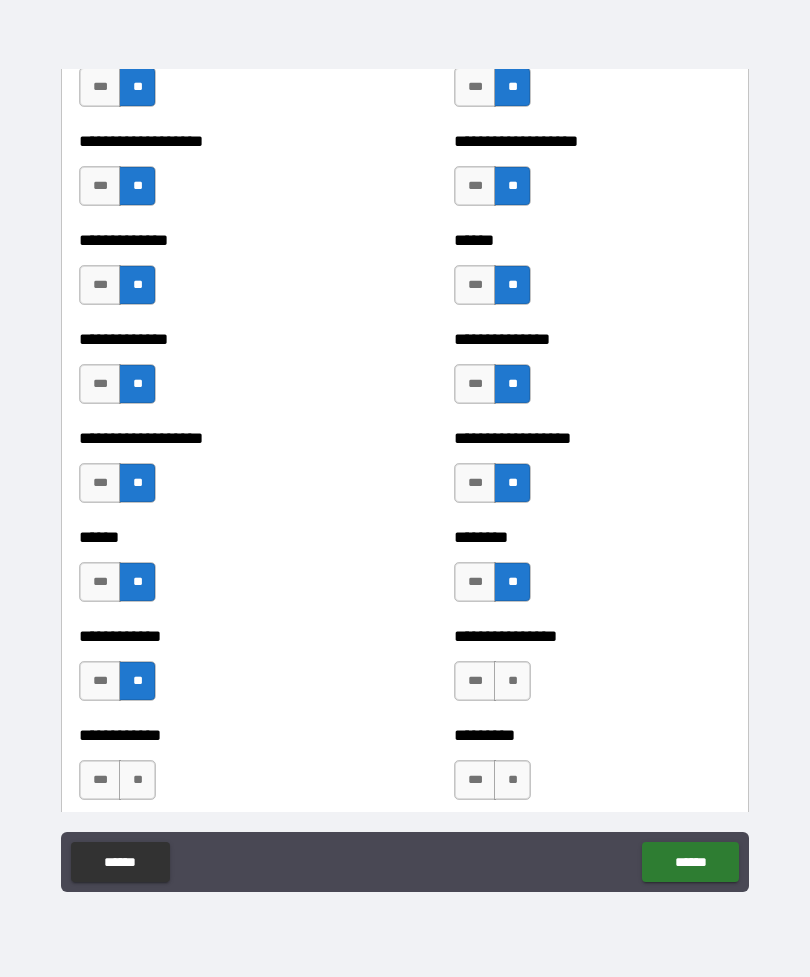 click on "**" at bounding box center (512, 681) 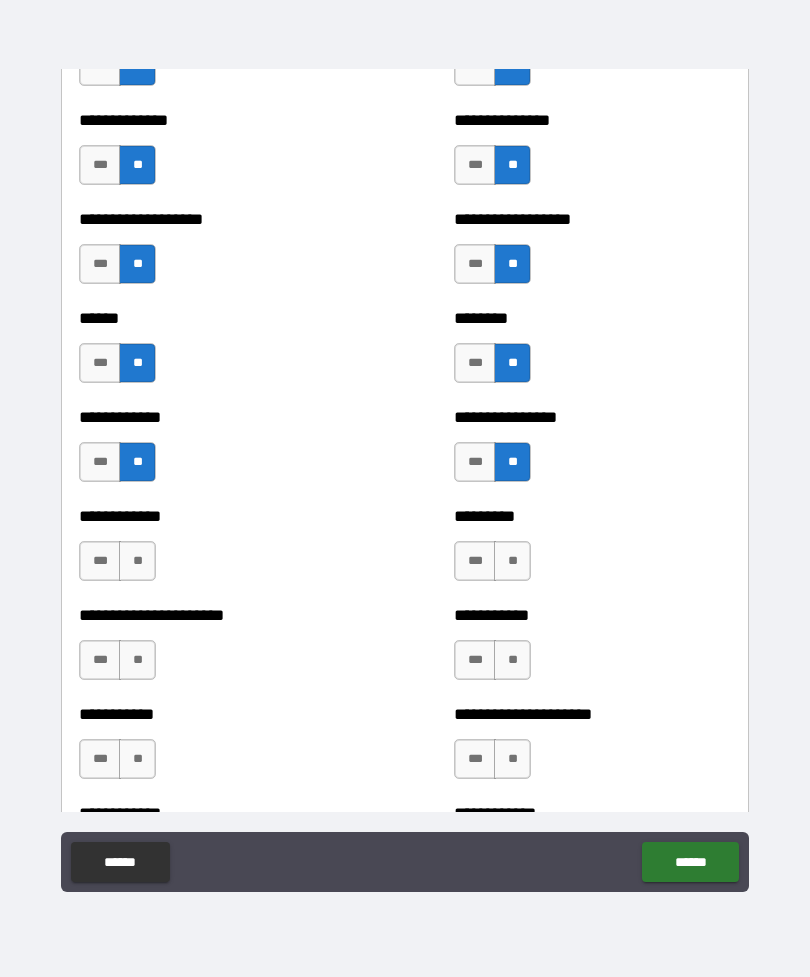 scroll, scrollTop: 4898, scrollLeft: 0, axis: vertical 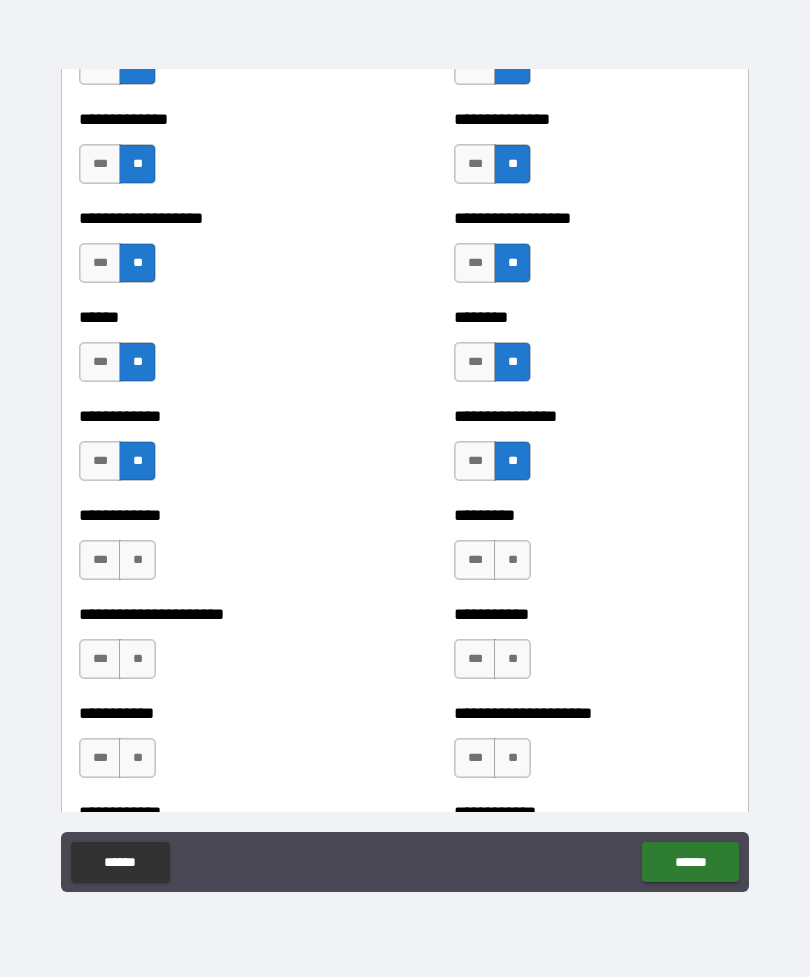 click on "**" at bounding box center [512, 560] 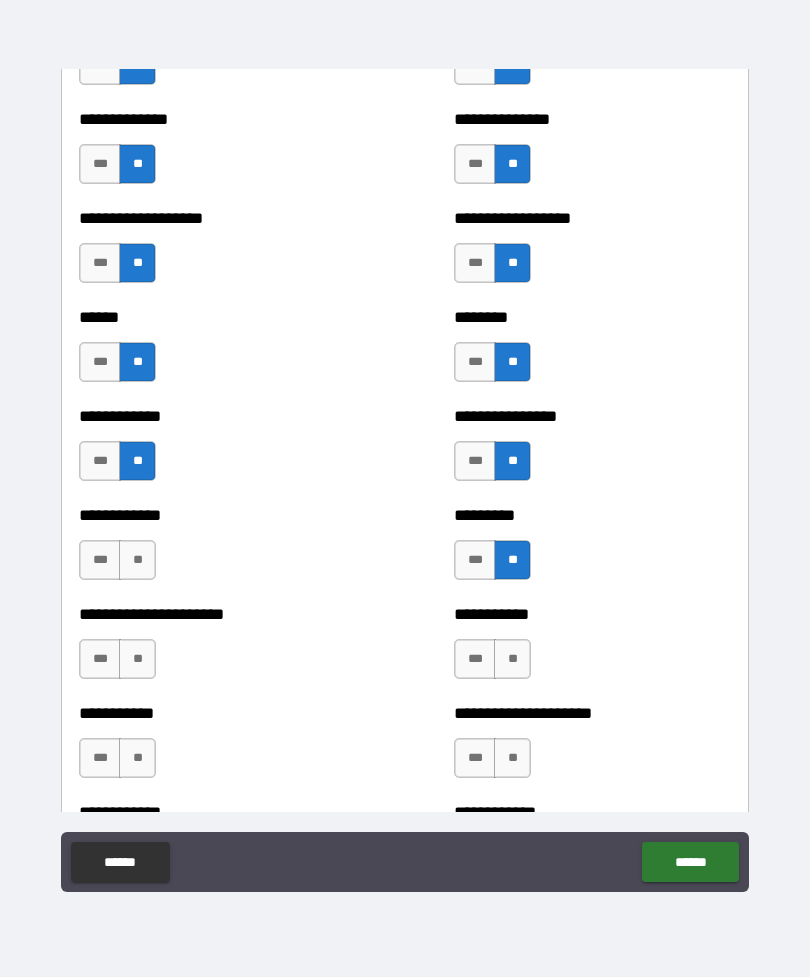 click on "**" at bounding box center (137, 560) 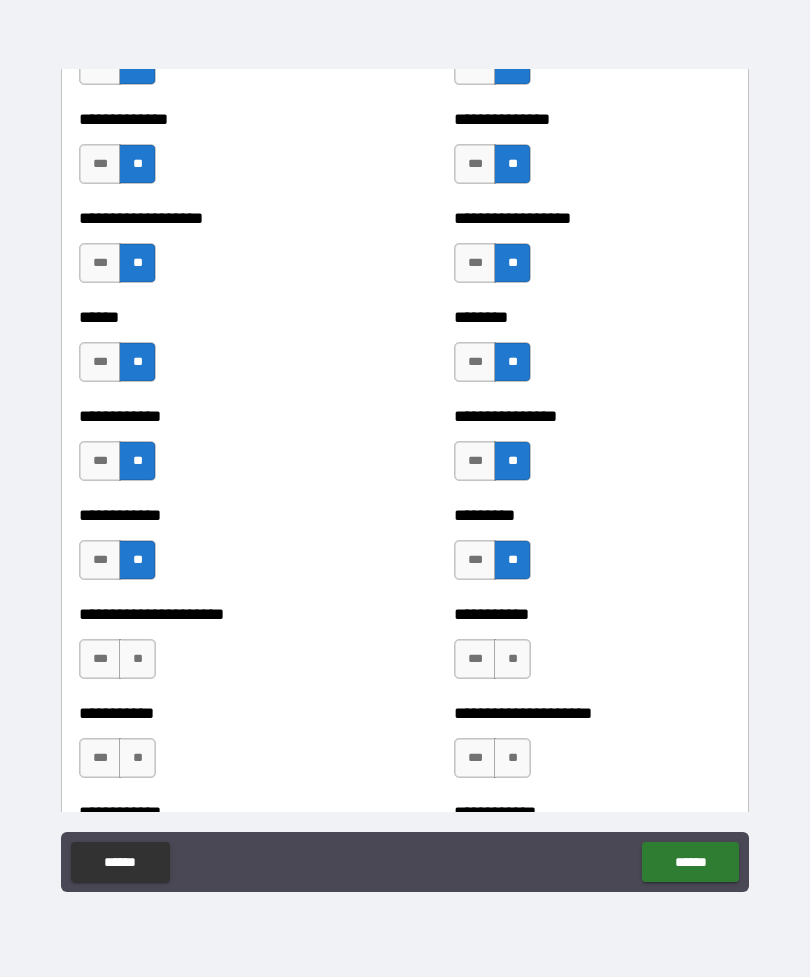 click on "**" at bounding box center [137, 659] 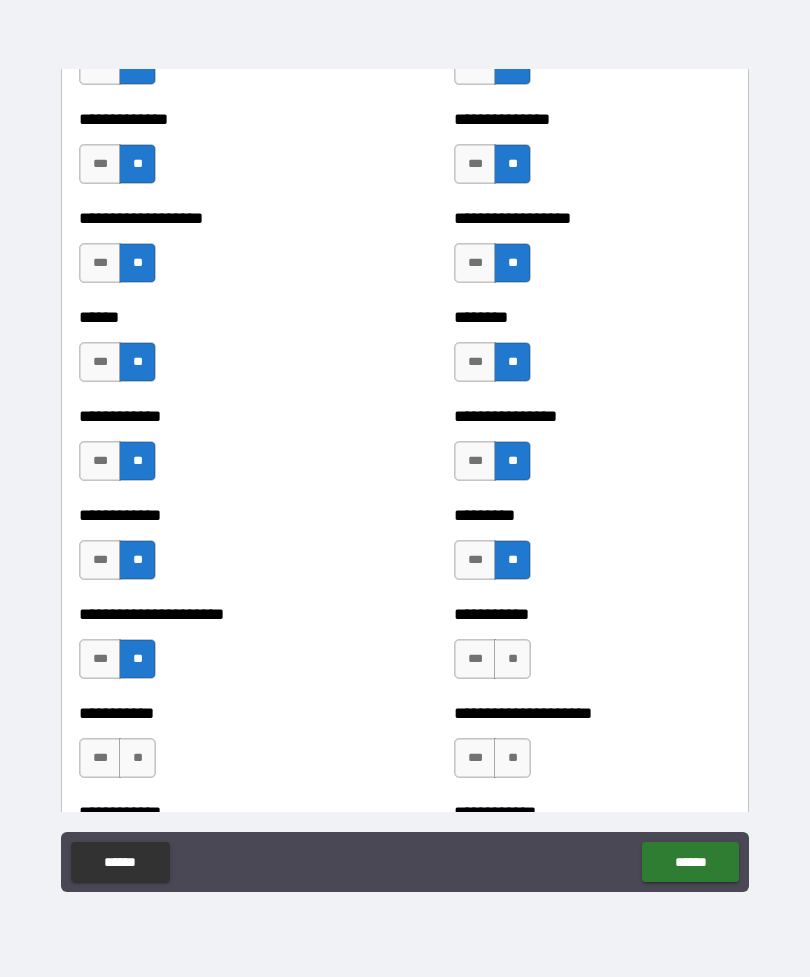 click on "**" at bounding box center [512, 659] 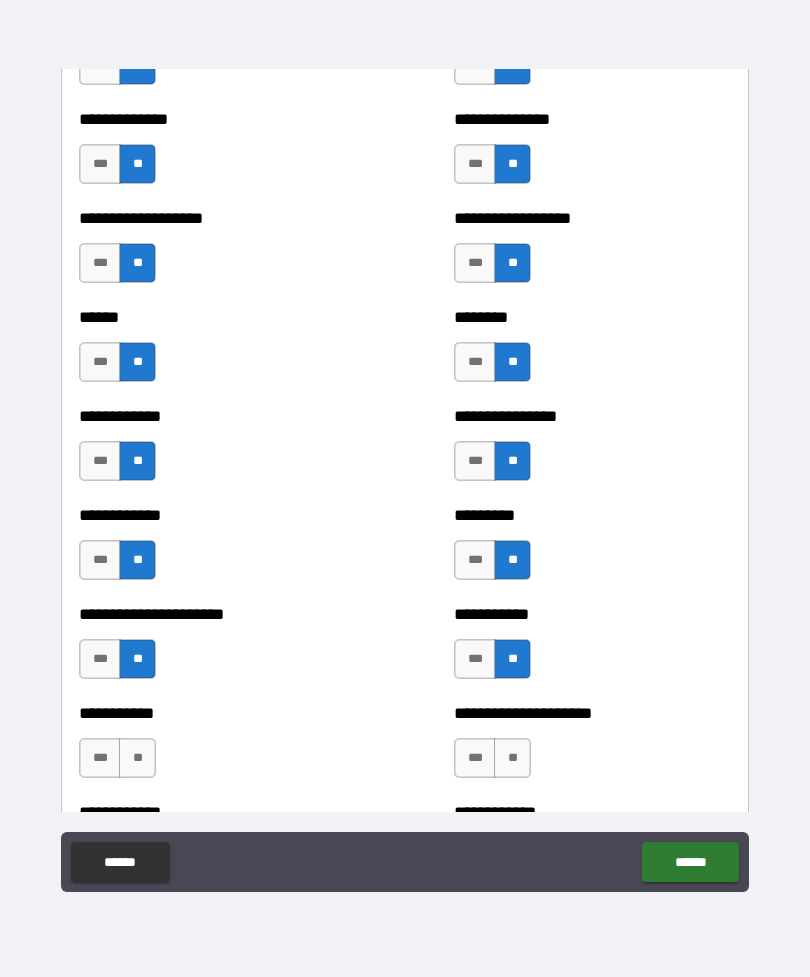click on "**" at bounding box center (512, 758) 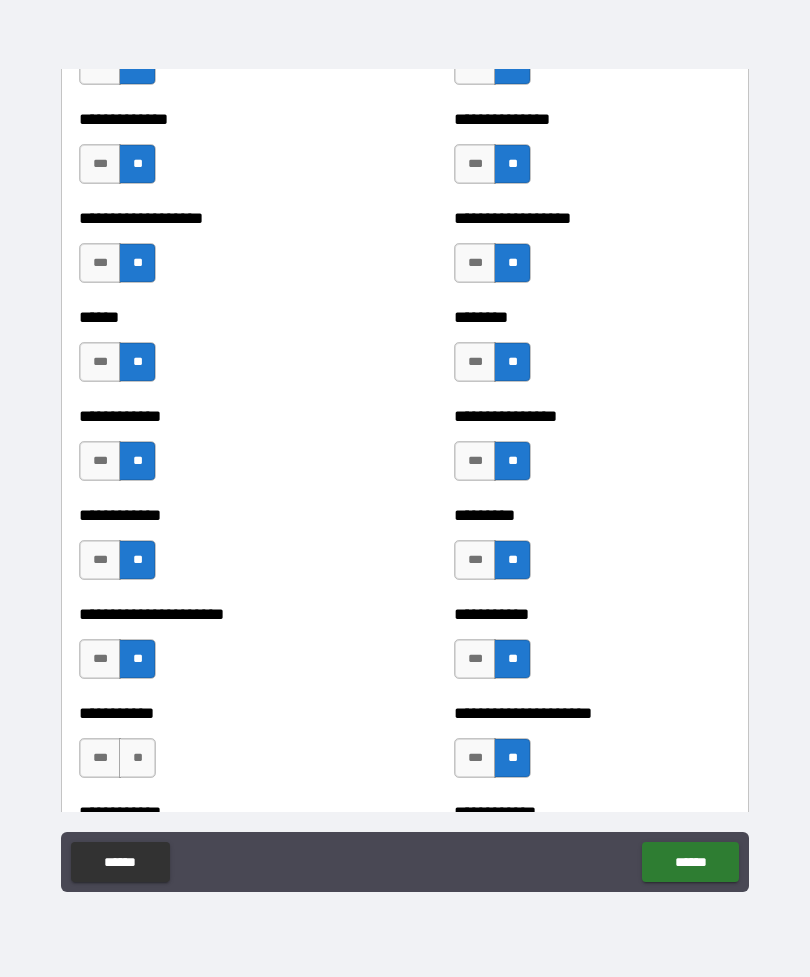 click on "**" at bounding box center (137, 758) 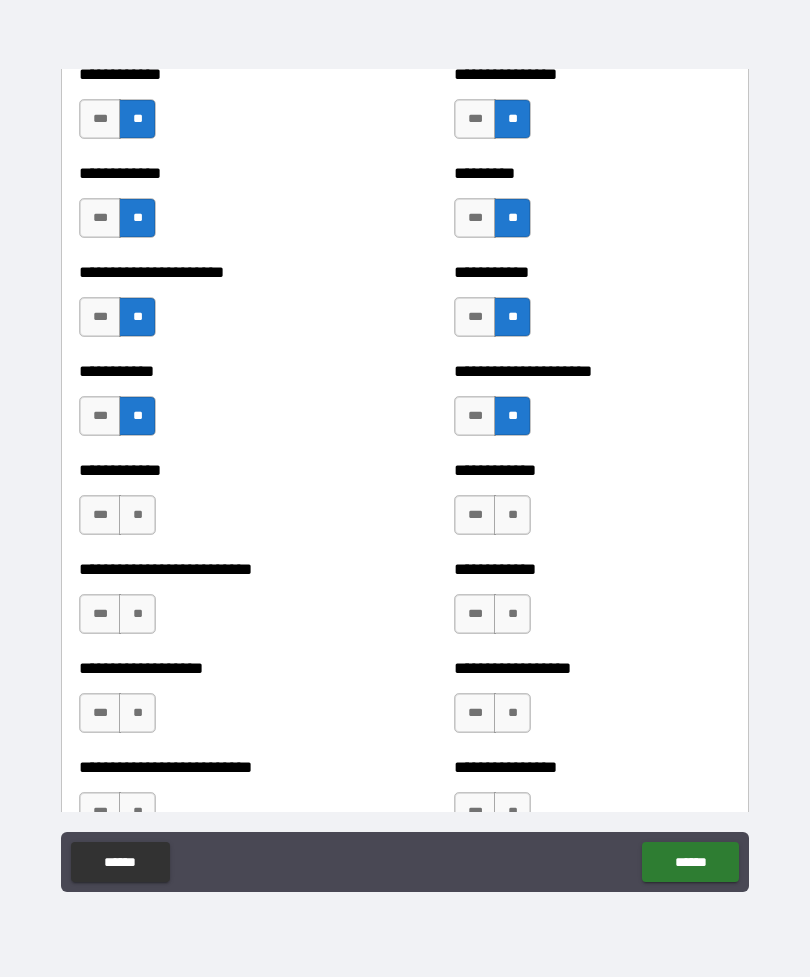 scroll, scrollTop: 5245, scrollLeft: 0, axis: vertical 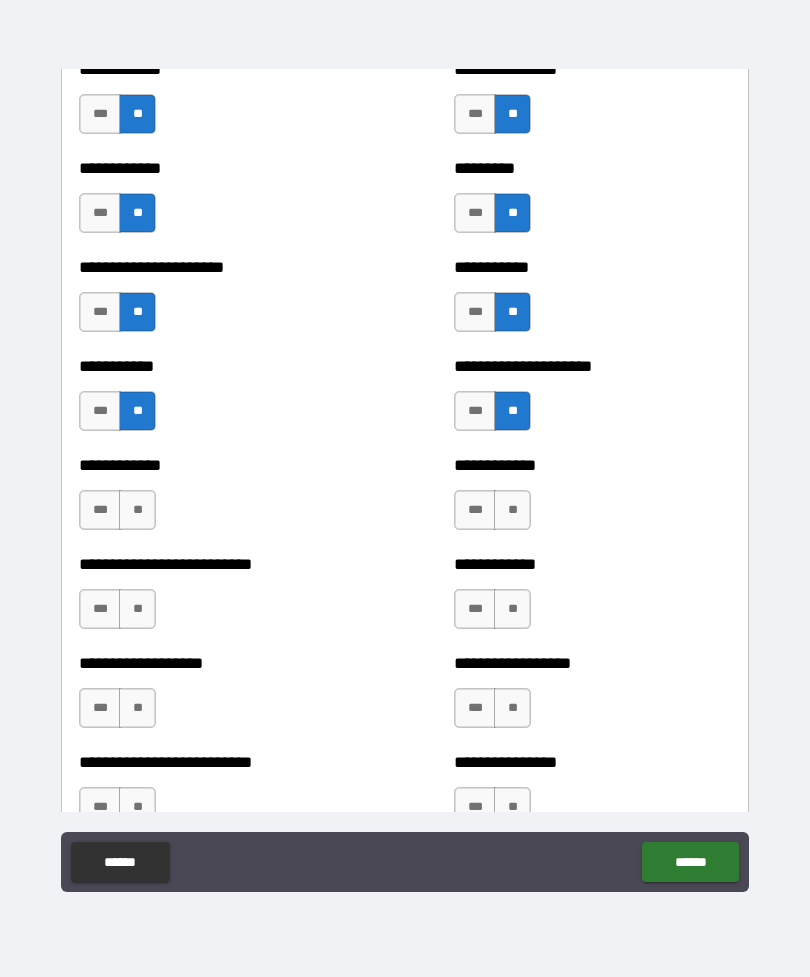 click on "**" at bounding box center (512, 510) 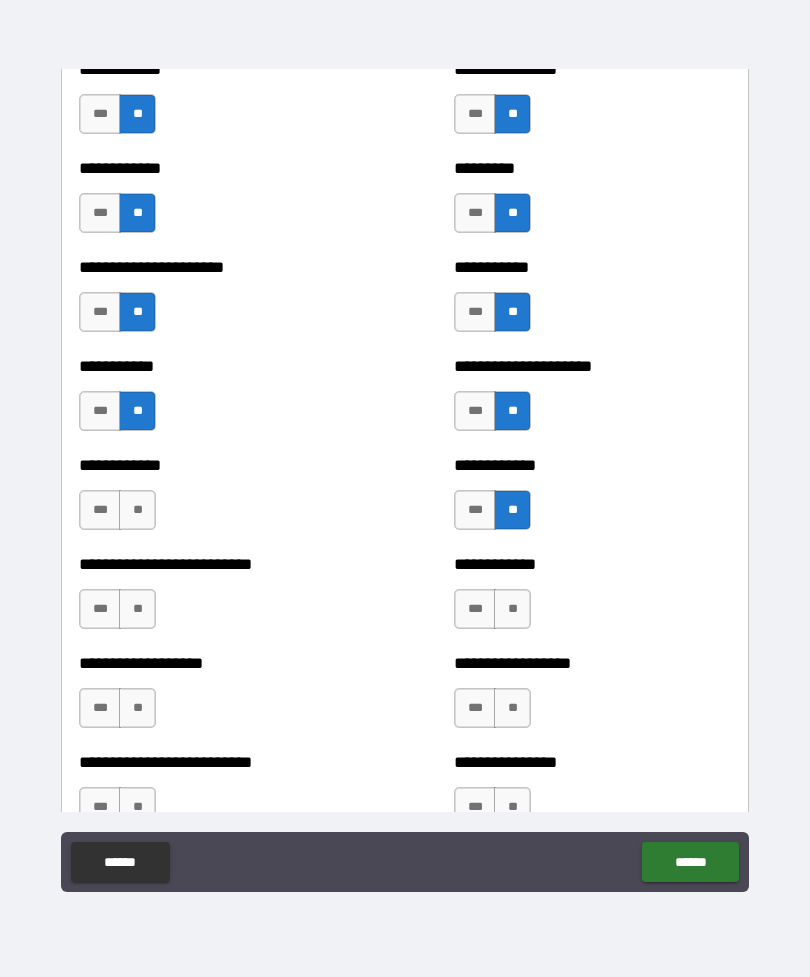 click on "**" at bounding box center (512, 609) 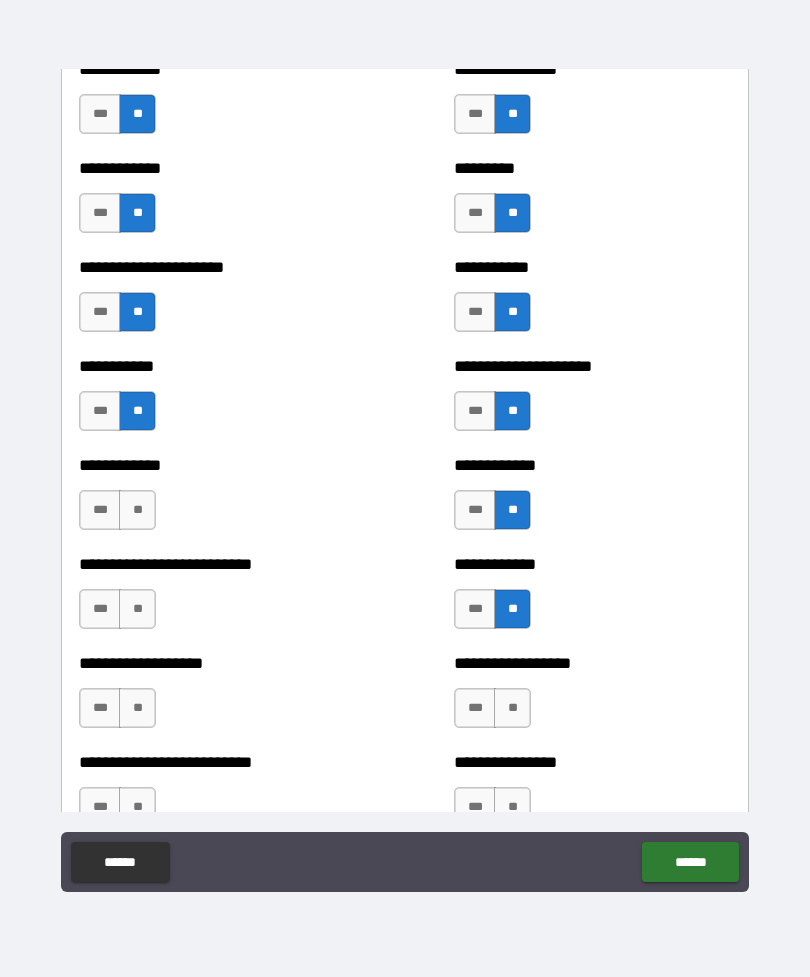 click on "**" at bounding box center (137, 708) 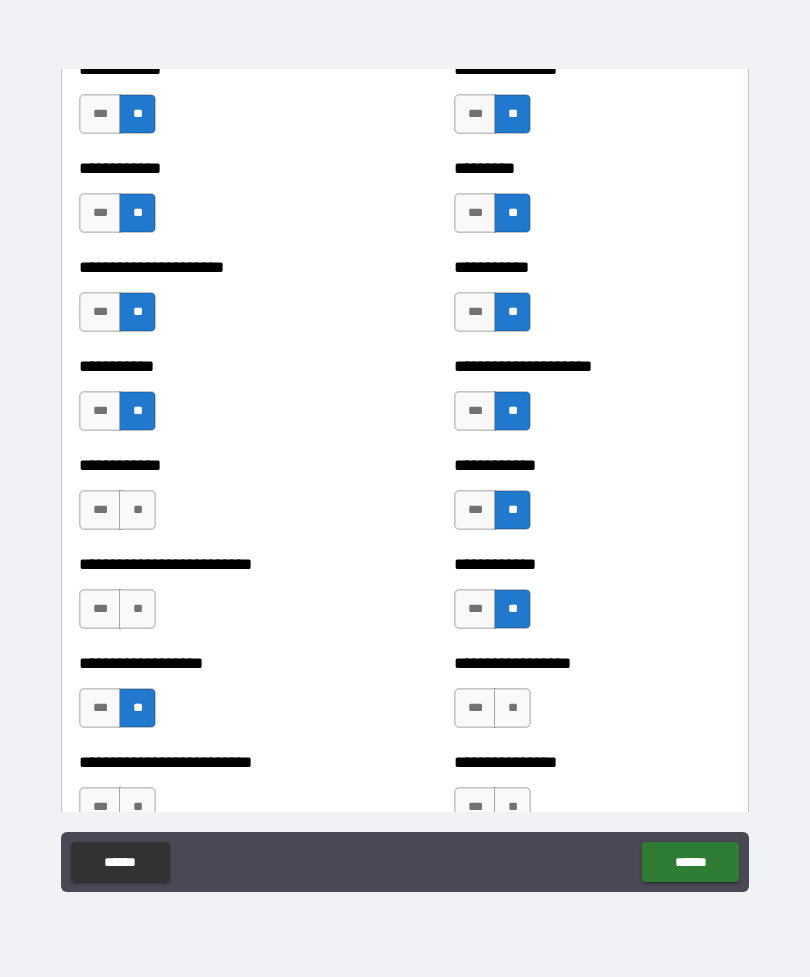 click on "**" at bounding box center [137, 609] 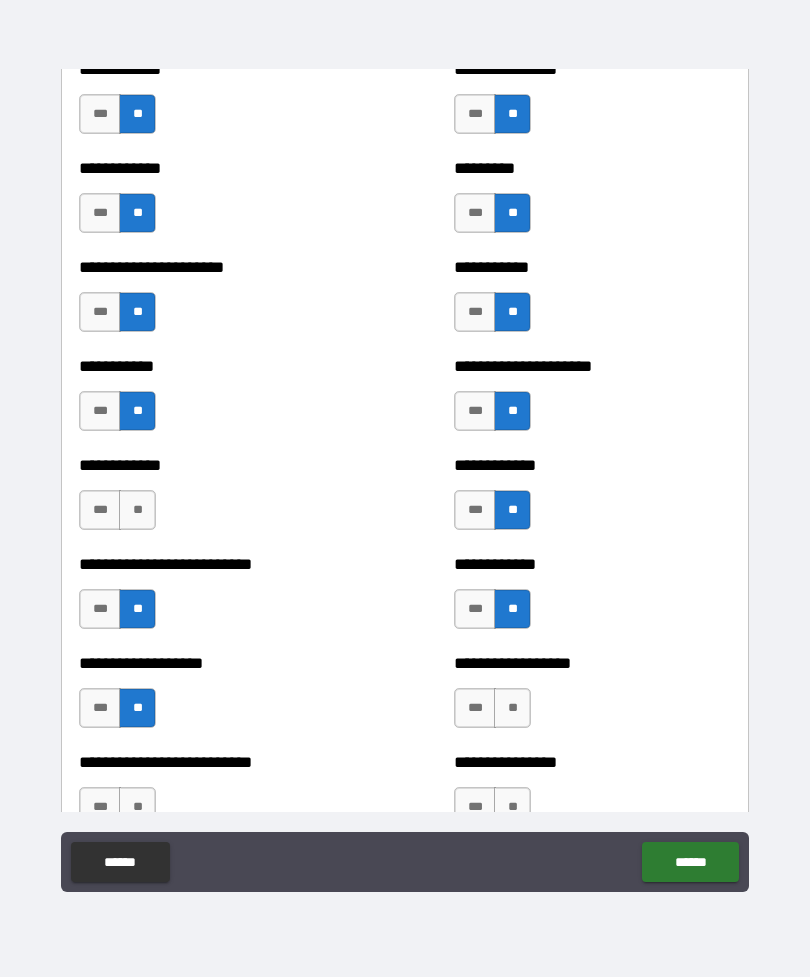 click on "**" at bounding box center [137, 510] 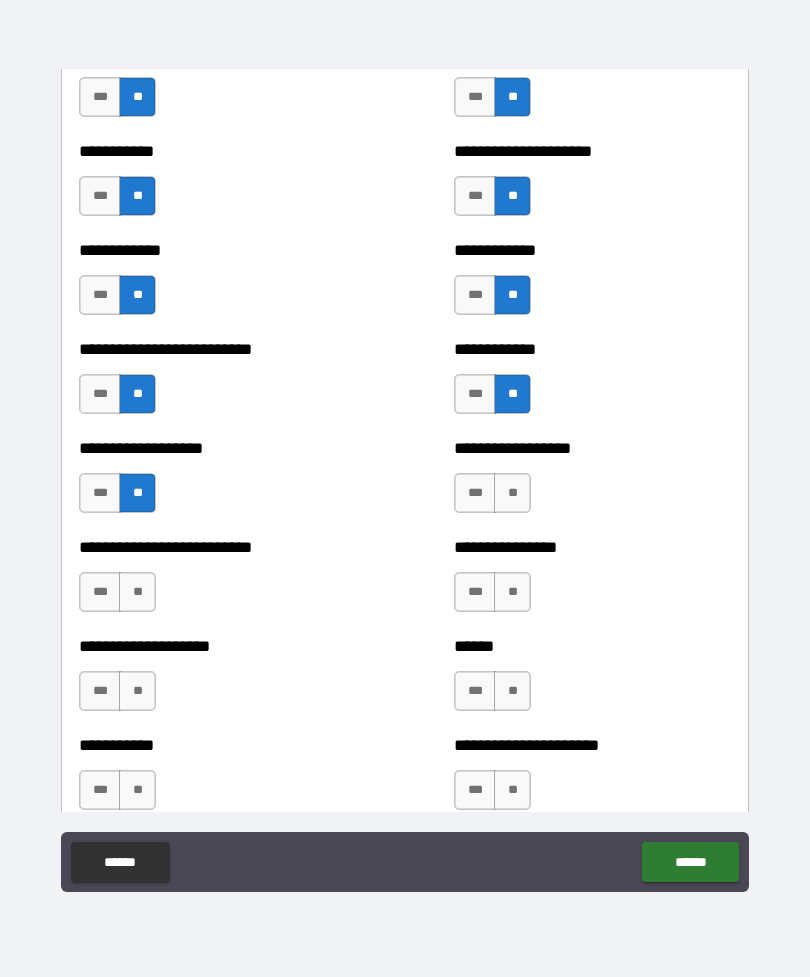 scroll, scrollTop: 5475, scrollLeft: 0, axis: vertical 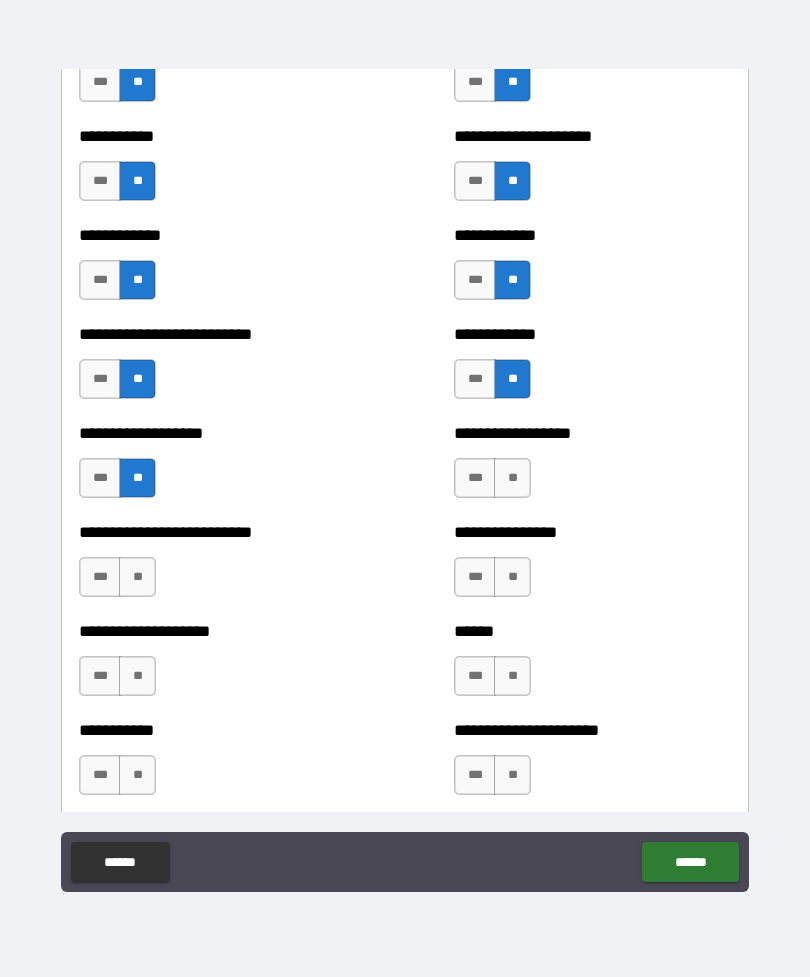 click on "**" at bounding box center [512, 478] 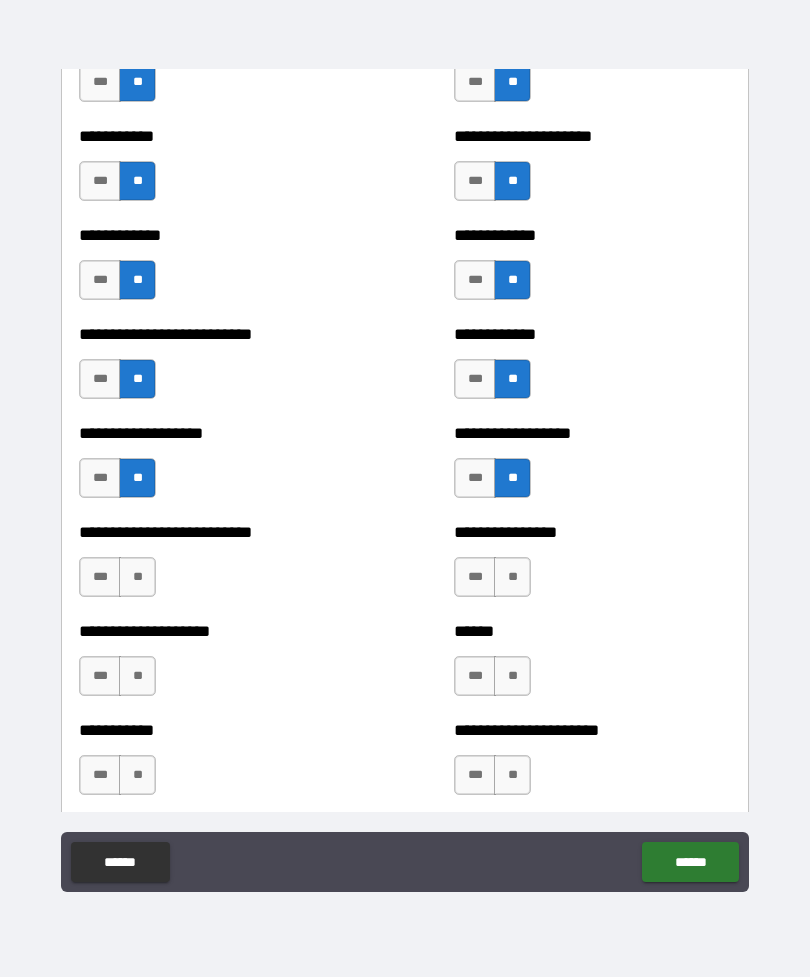 click on "**" at bounding box center (512, 577) 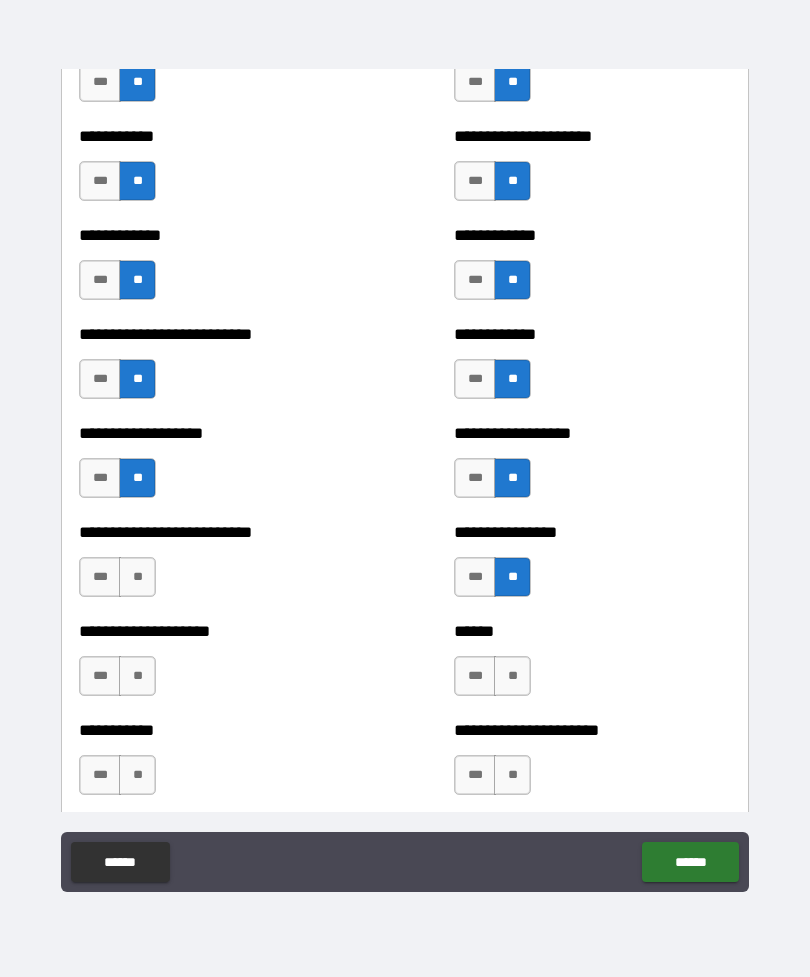 click on "**" at bounding box center (137, 577) 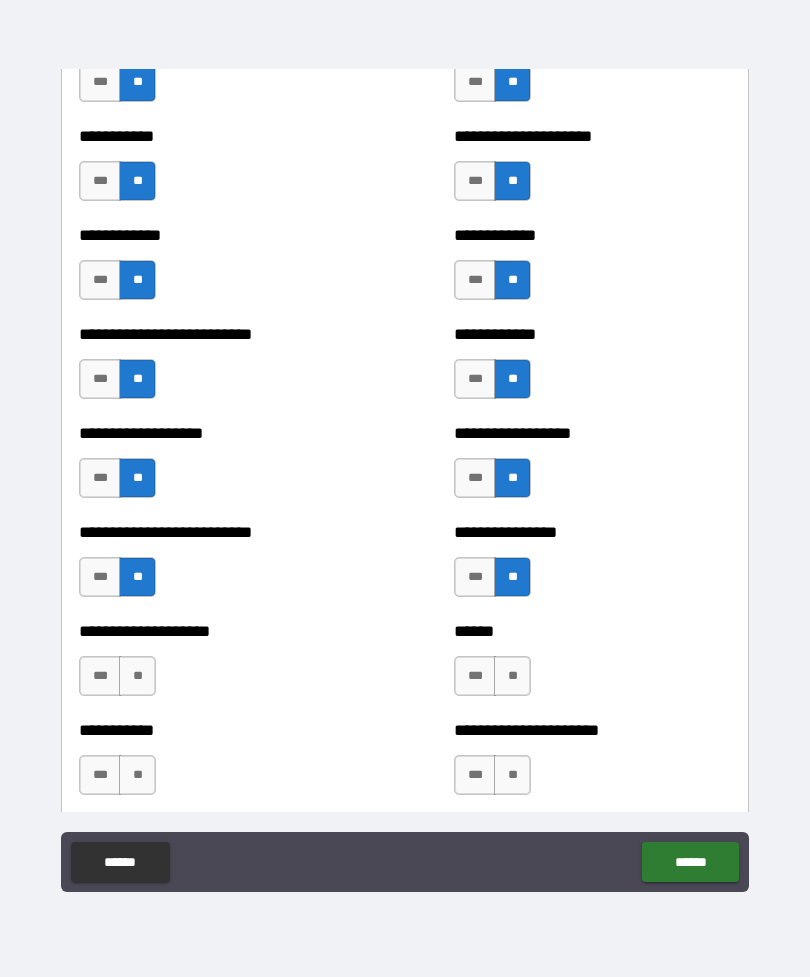 click on "**" at bounding box center [137, 676] 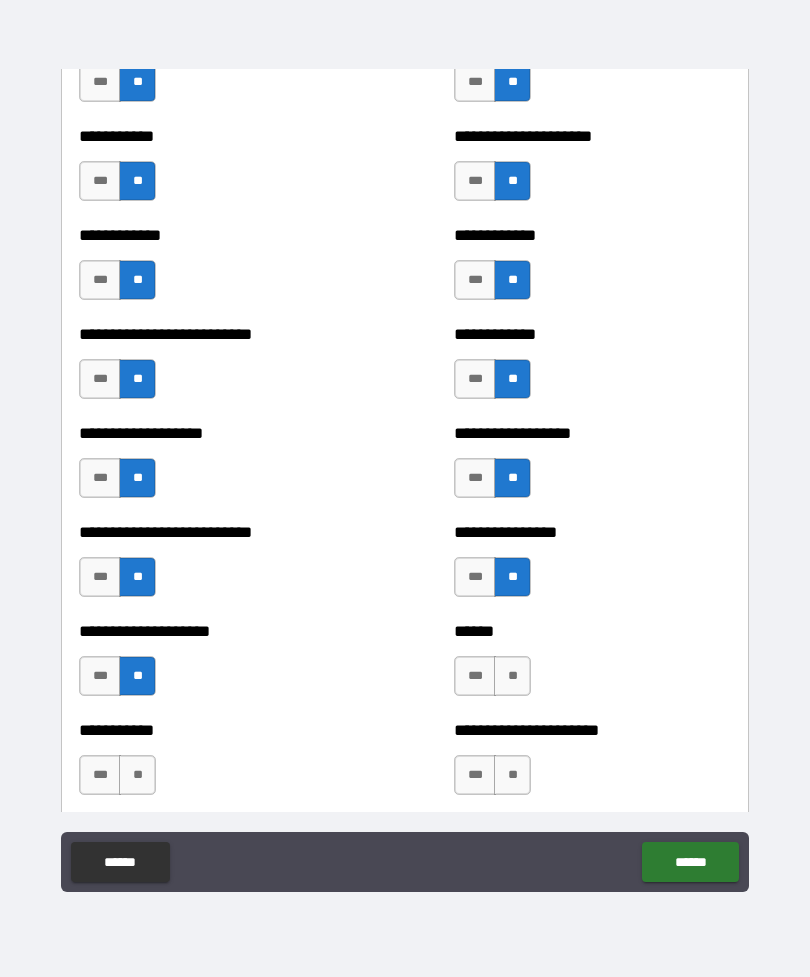 click on "**" at bounding box center [512, 676] 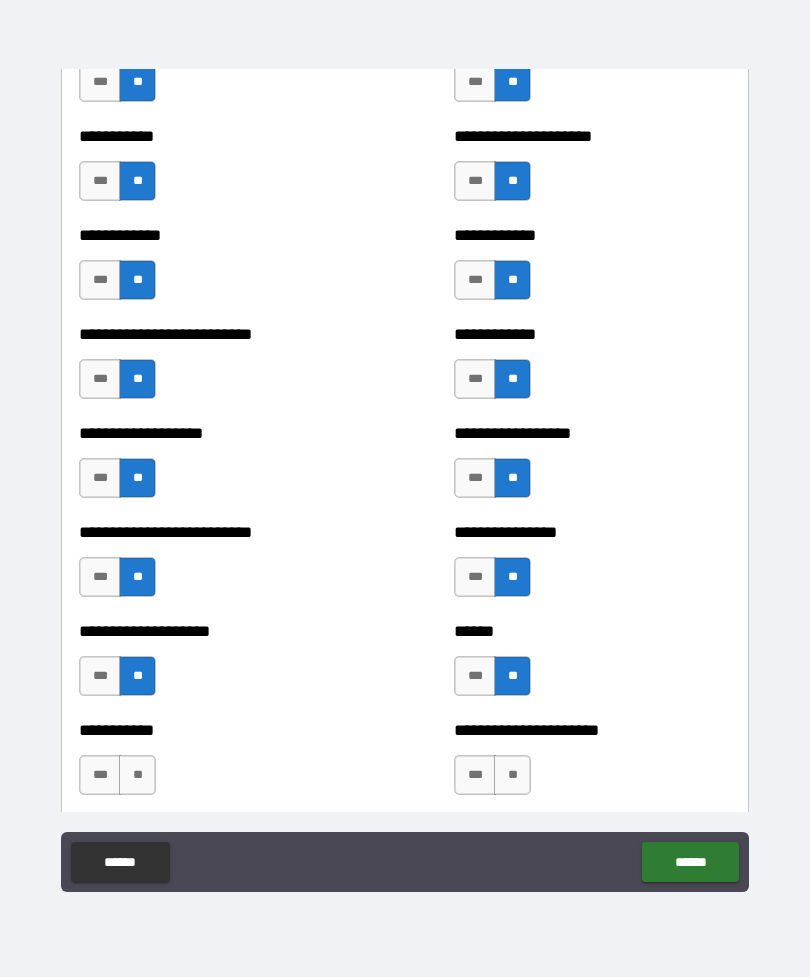 click on "**" at bounding box center [512, 775] 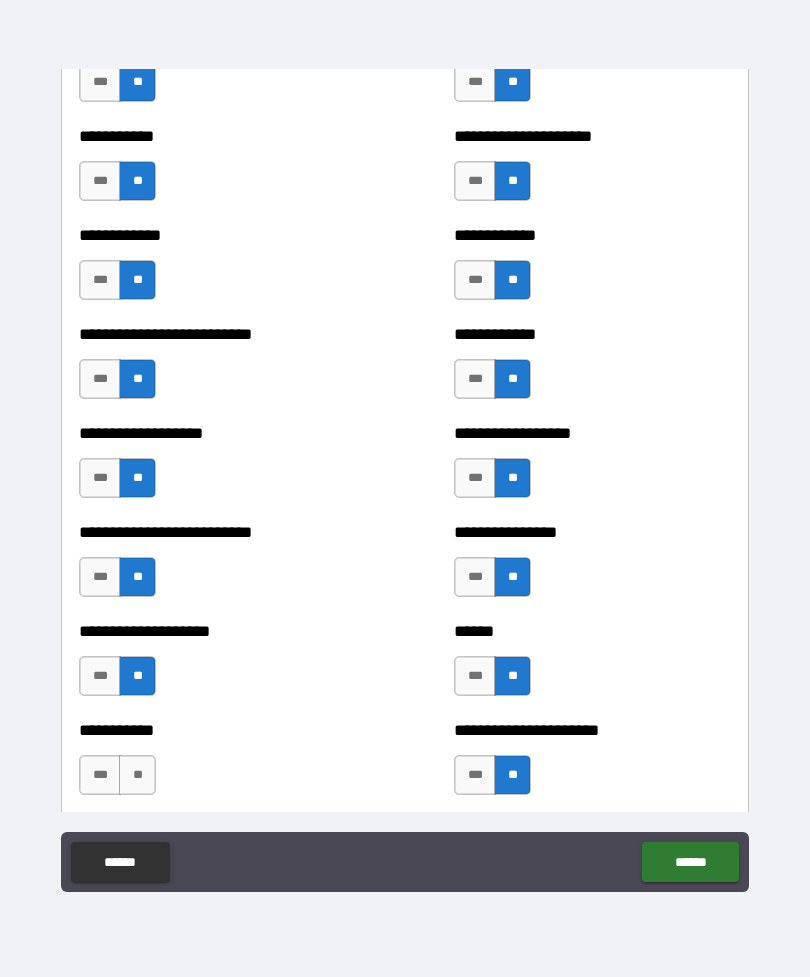 click on "**" at bounding box center [137, 775] 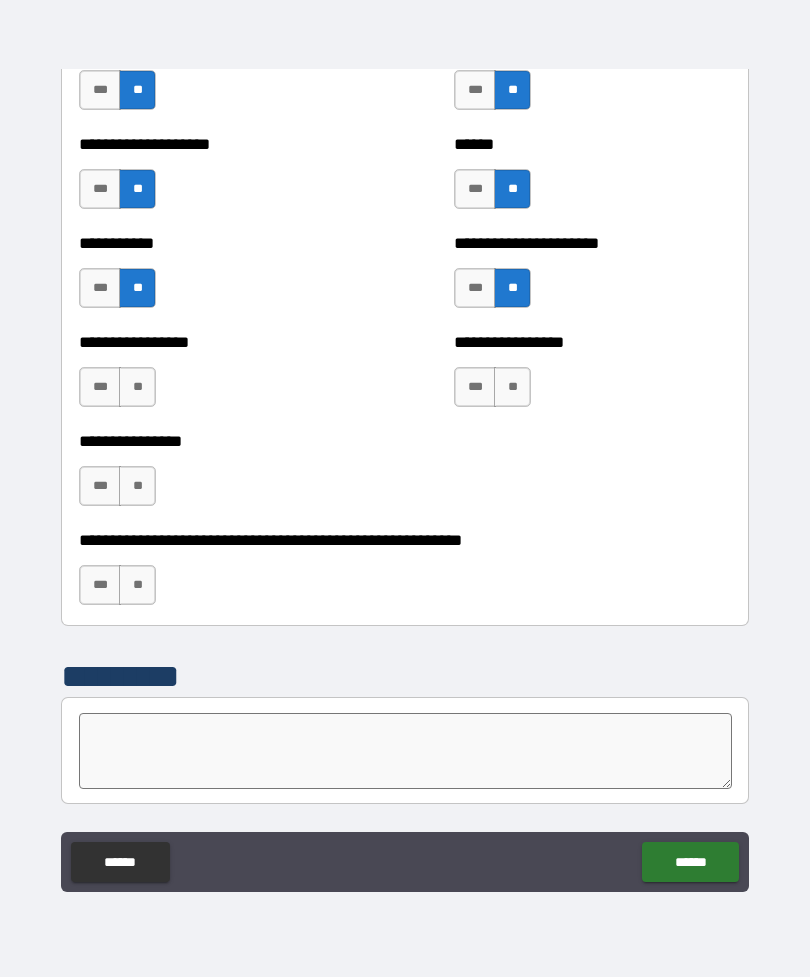 scroll, scrollTop: 5958, scrollLeft: 0, axis: vertical 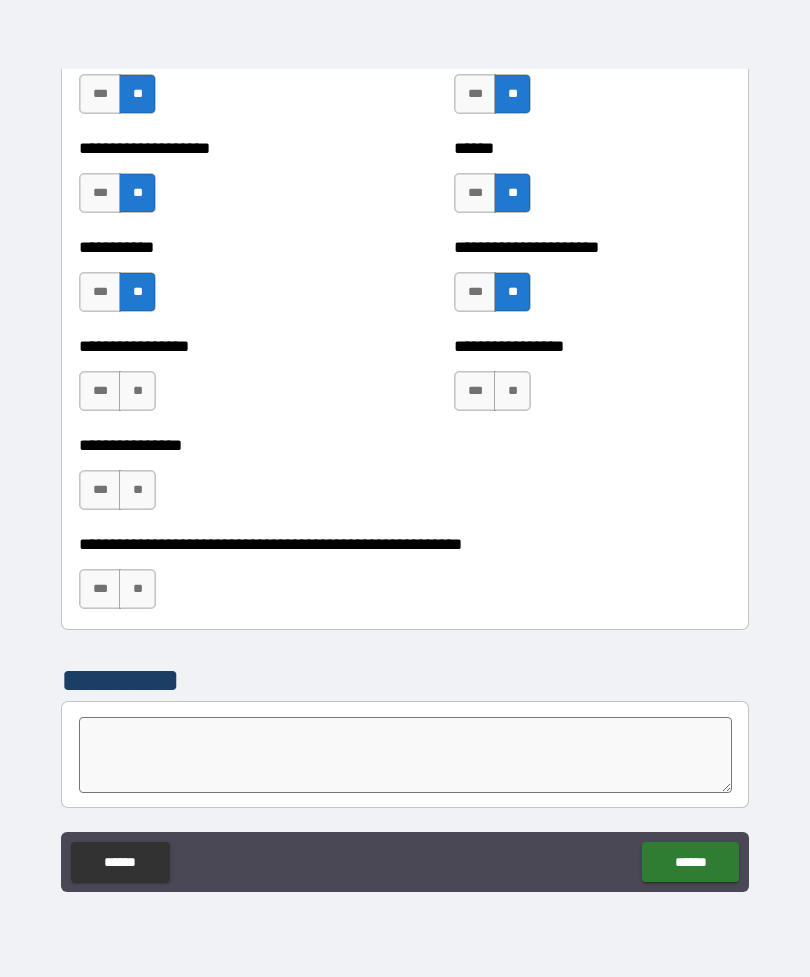 click on "**" at bounding box center [512, 391] 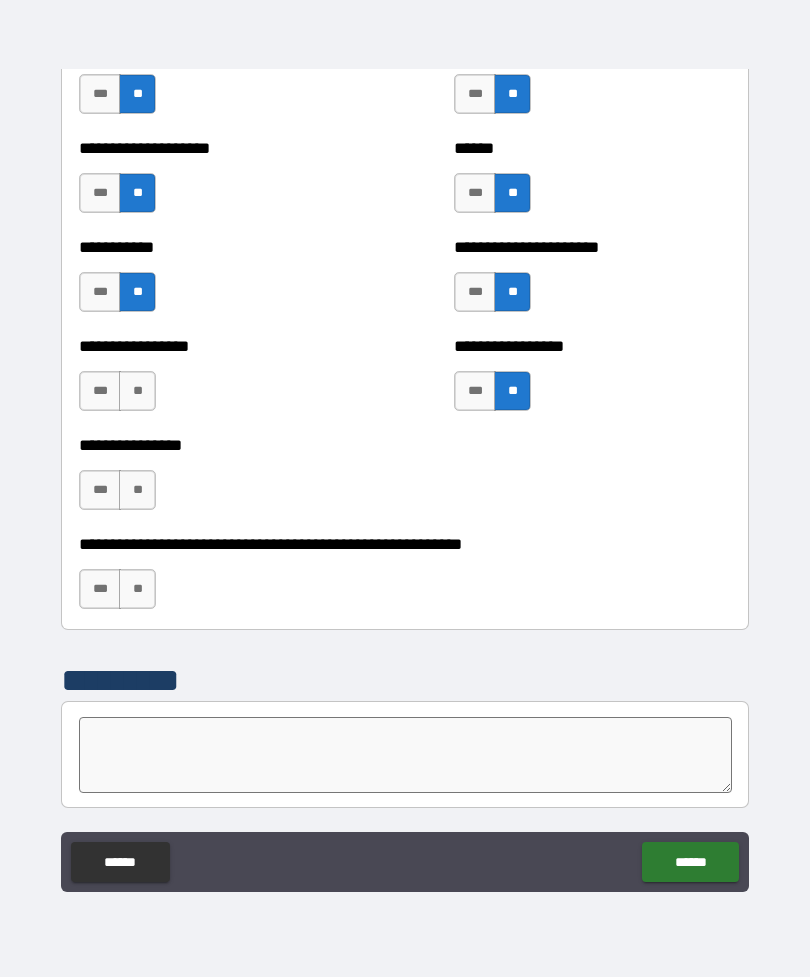 click on "**" at bounding box center (137, 391) 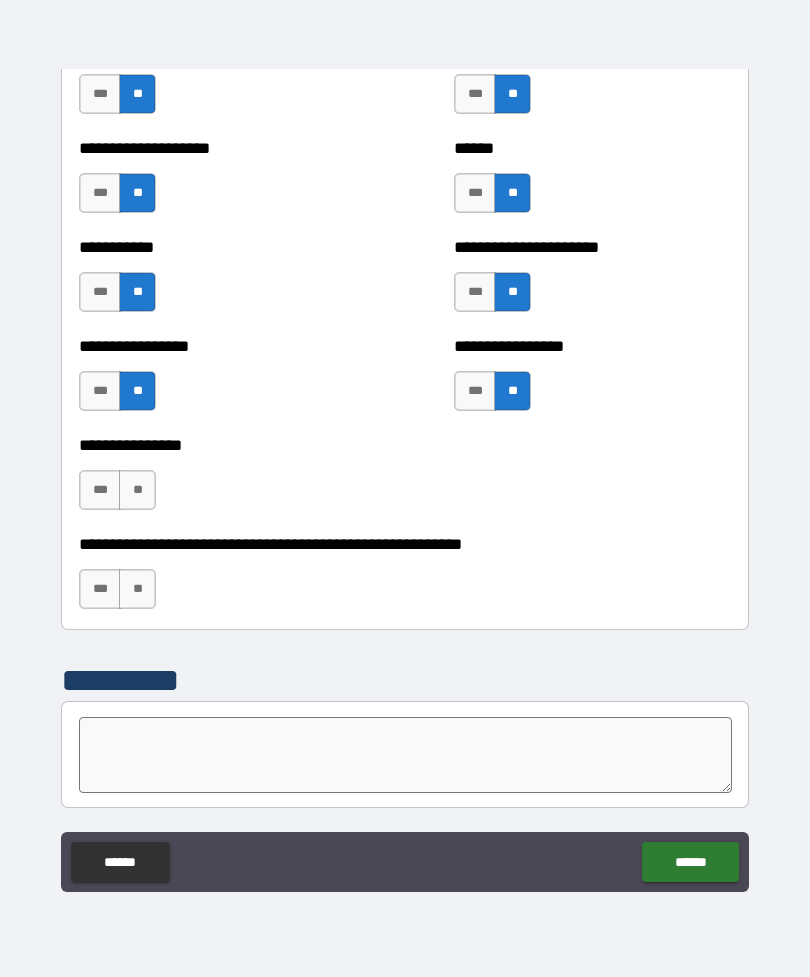 click on "**" at bounding box center [137, 490] 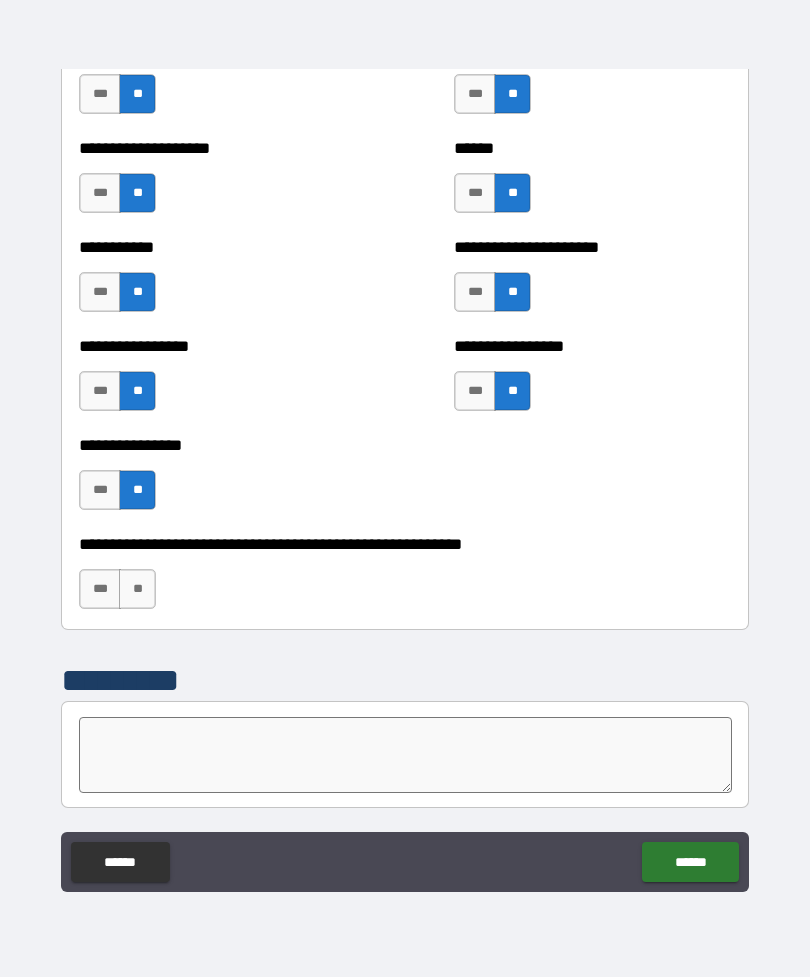 click on "**" at bounding box center (137, 589) 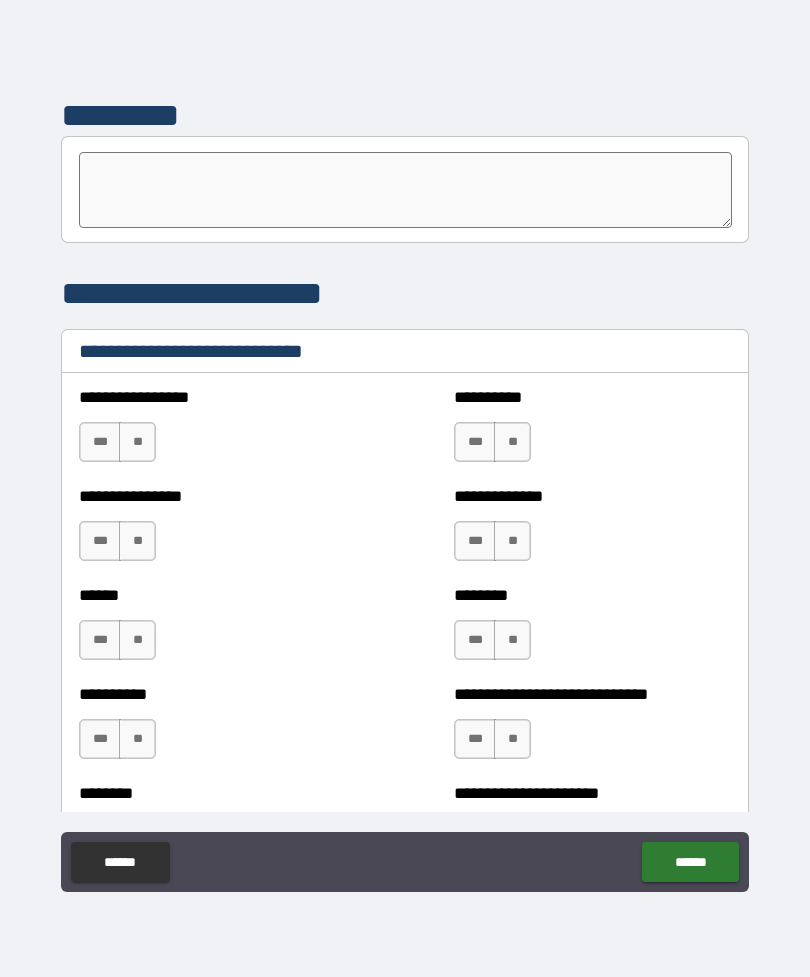 scroll, scrollTop: 6524, scrollLeft: 0, axis: vertical 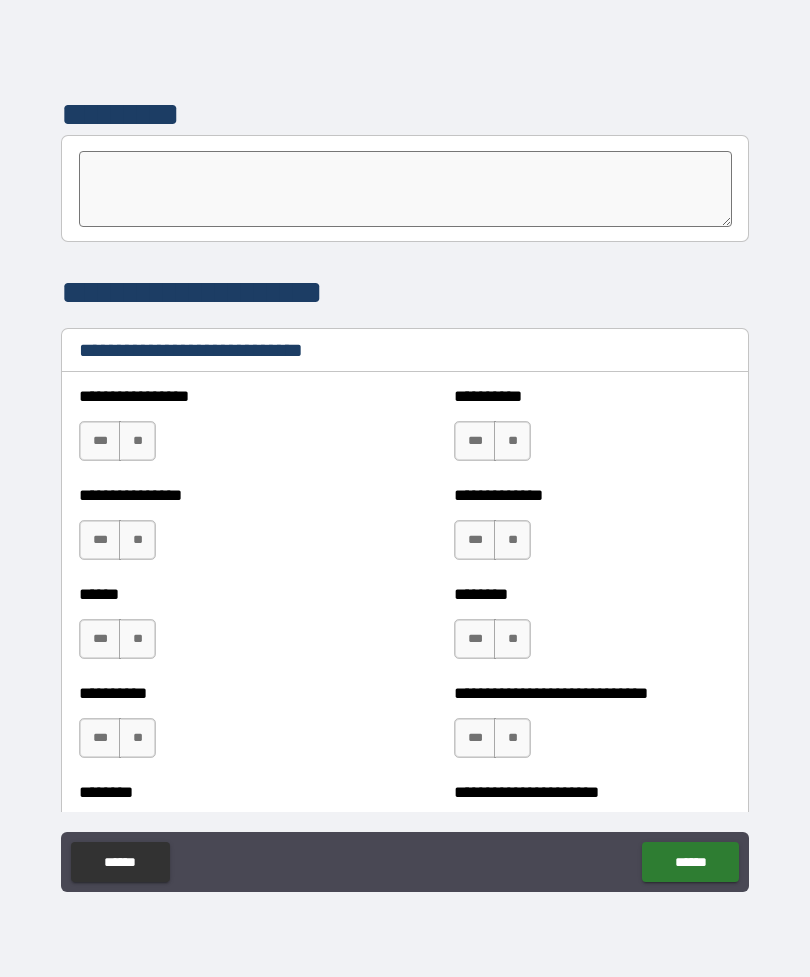 click on "**" at bounding box center (512, 639) 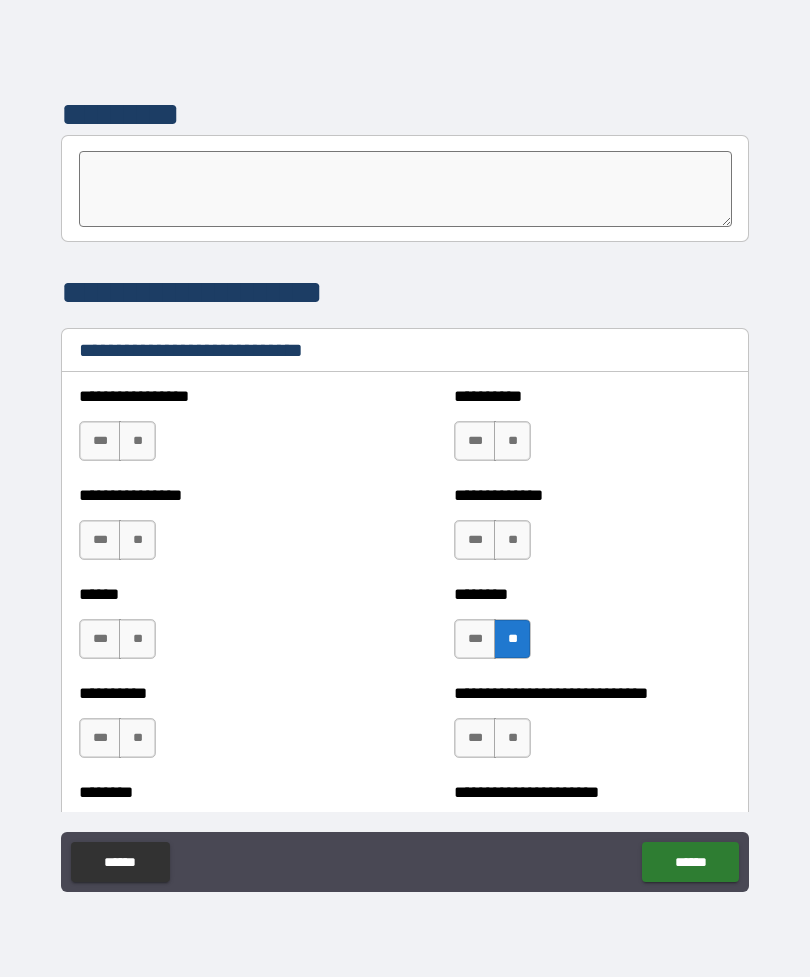 click on "**" at bounding box center (512, 540) 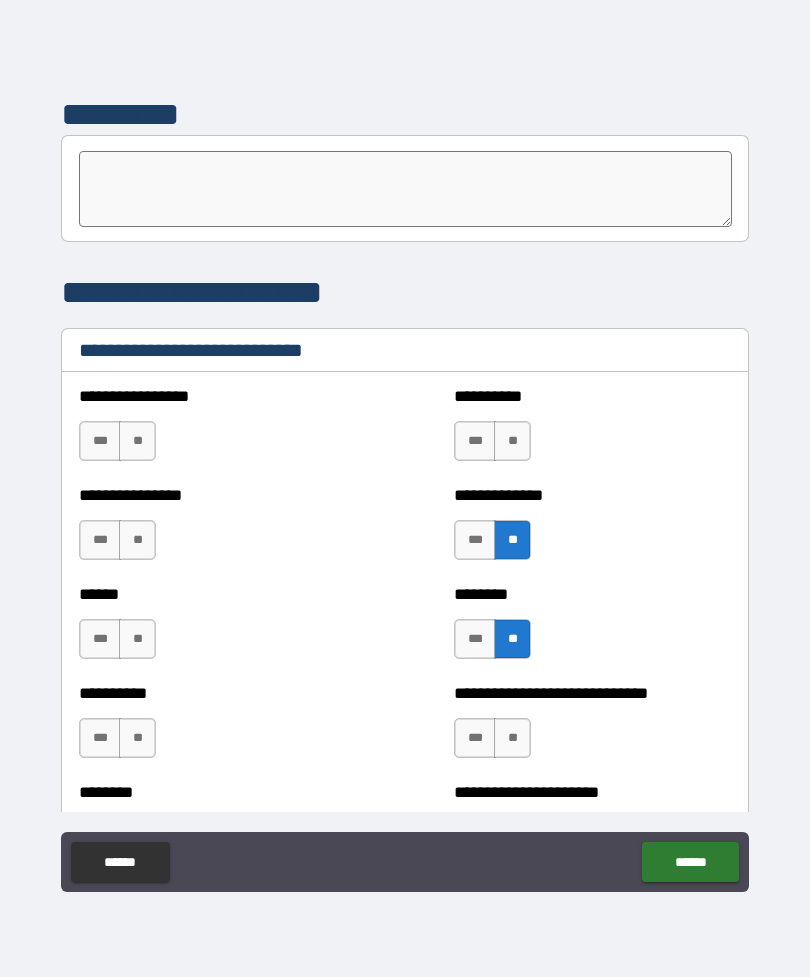 click on "**" at bounding box center (512, 441) 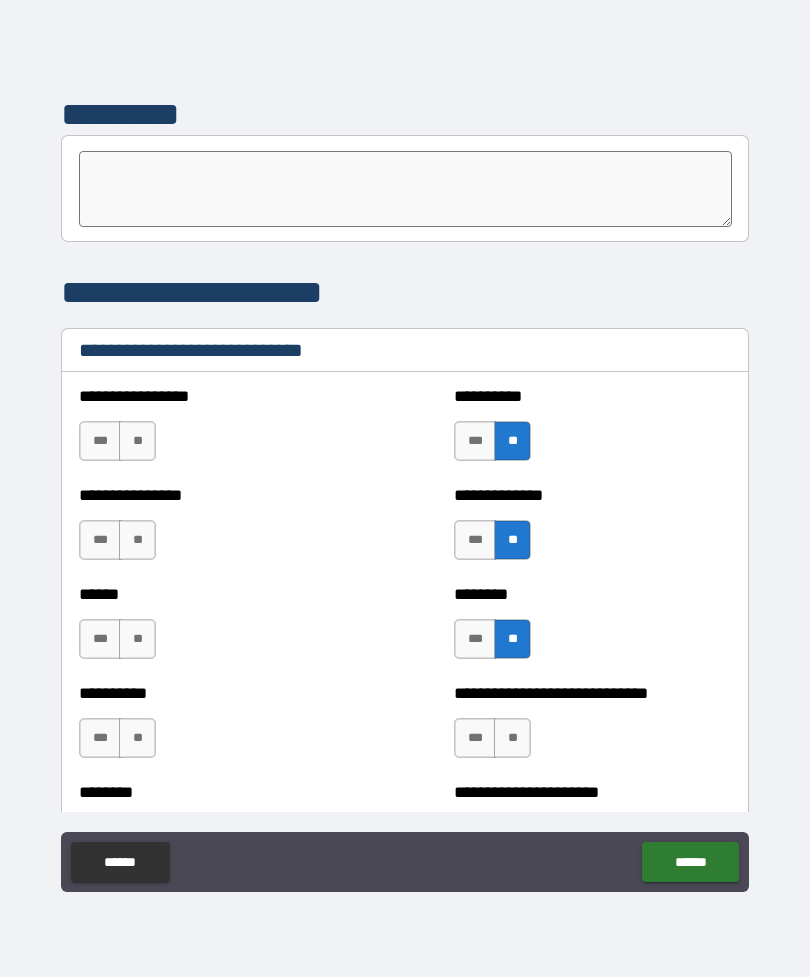 click on "**" at bounding box center [137, 441] 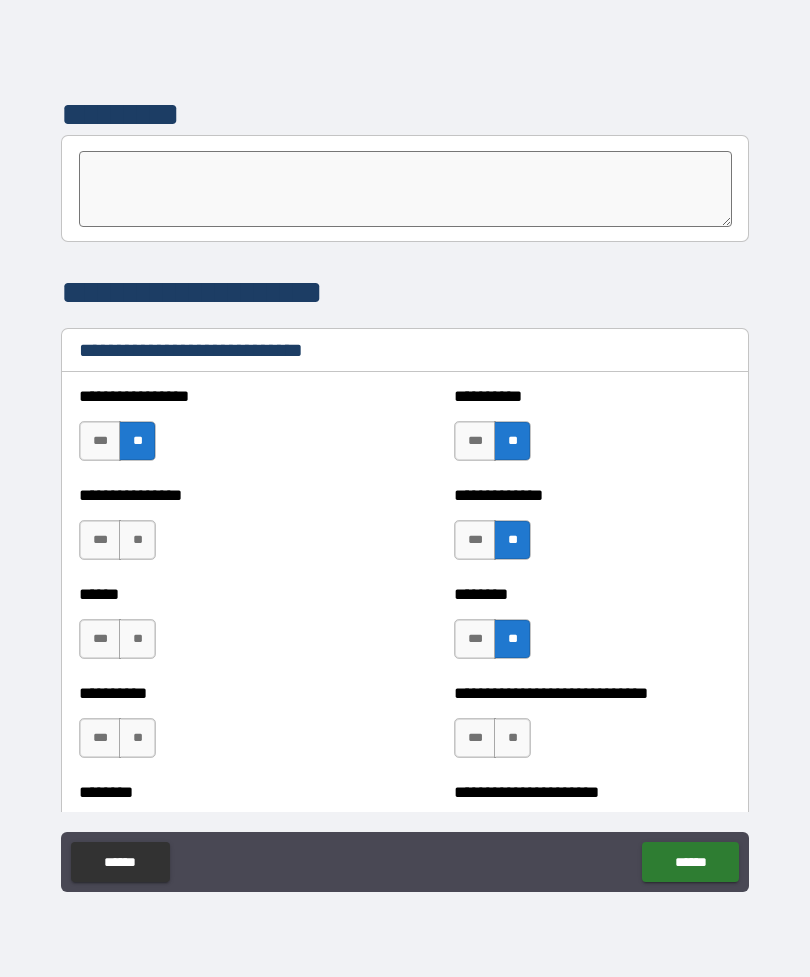 click on "**" at bounding box center [137, 540] 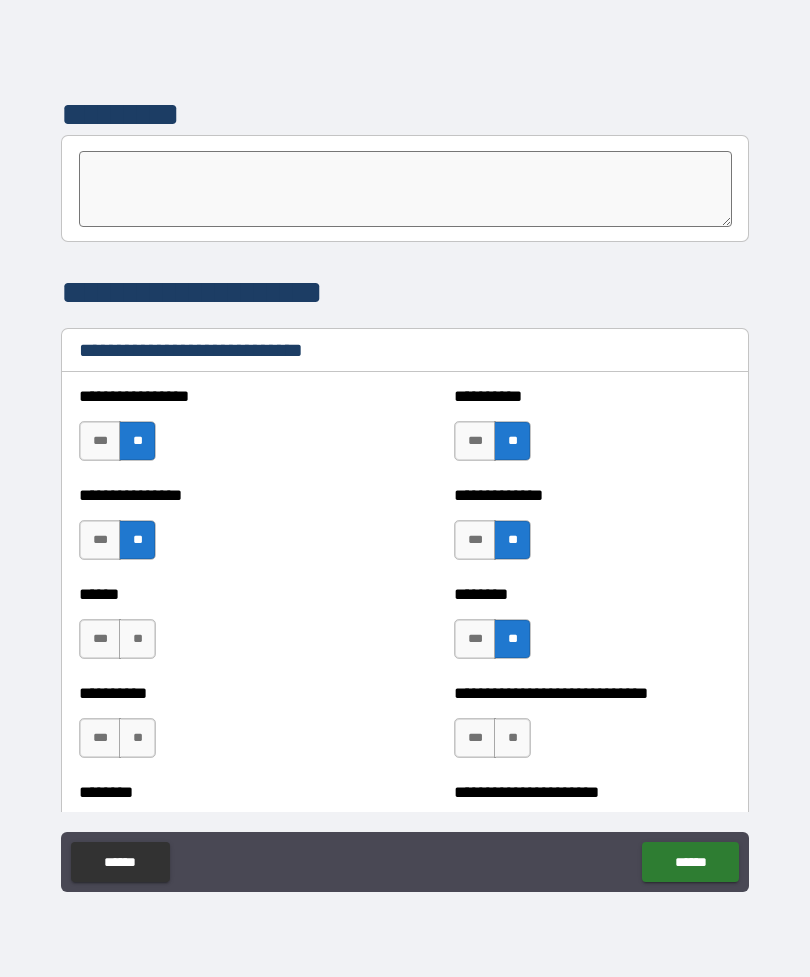 click on "**" at bounding box center (137, 639) 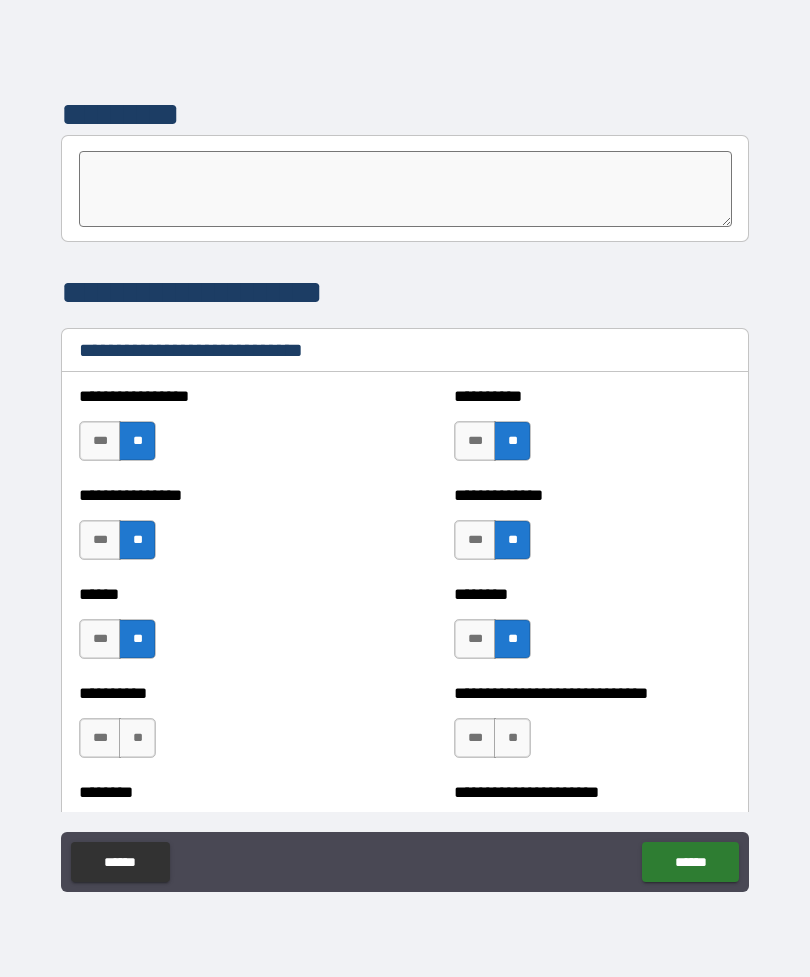 click on "**" at bounding box center [137, 738] 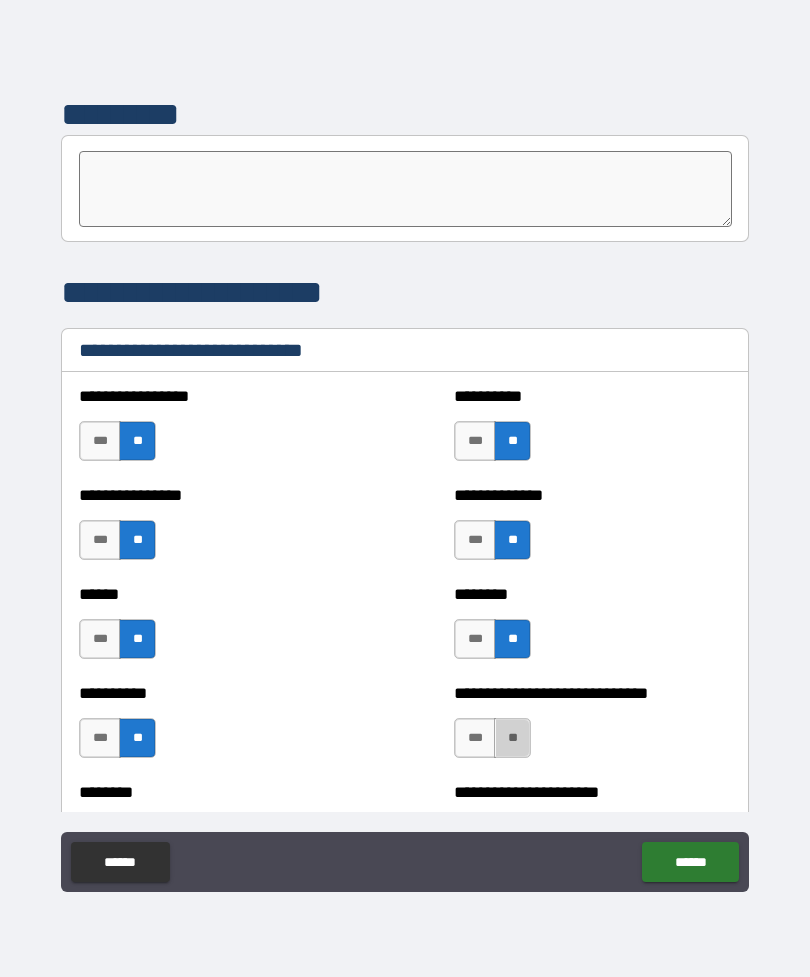 click on "**" at bounding box center [512, 738] 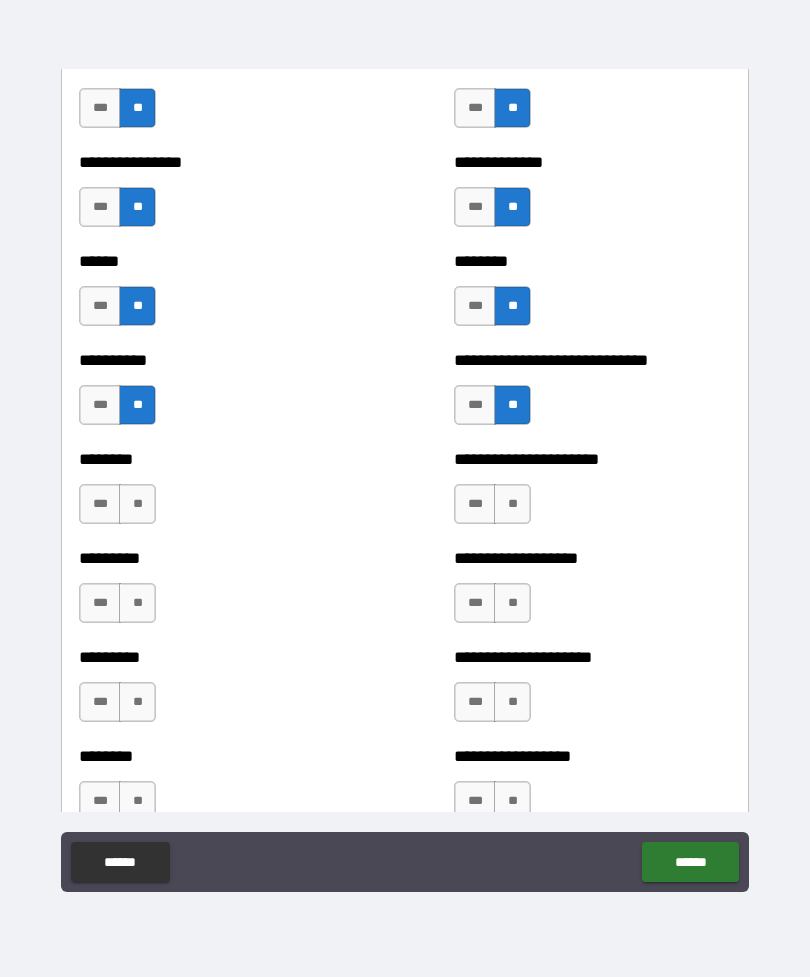 scroll, scrollTop: 6872, scrollLeft: 0, axis: vertical 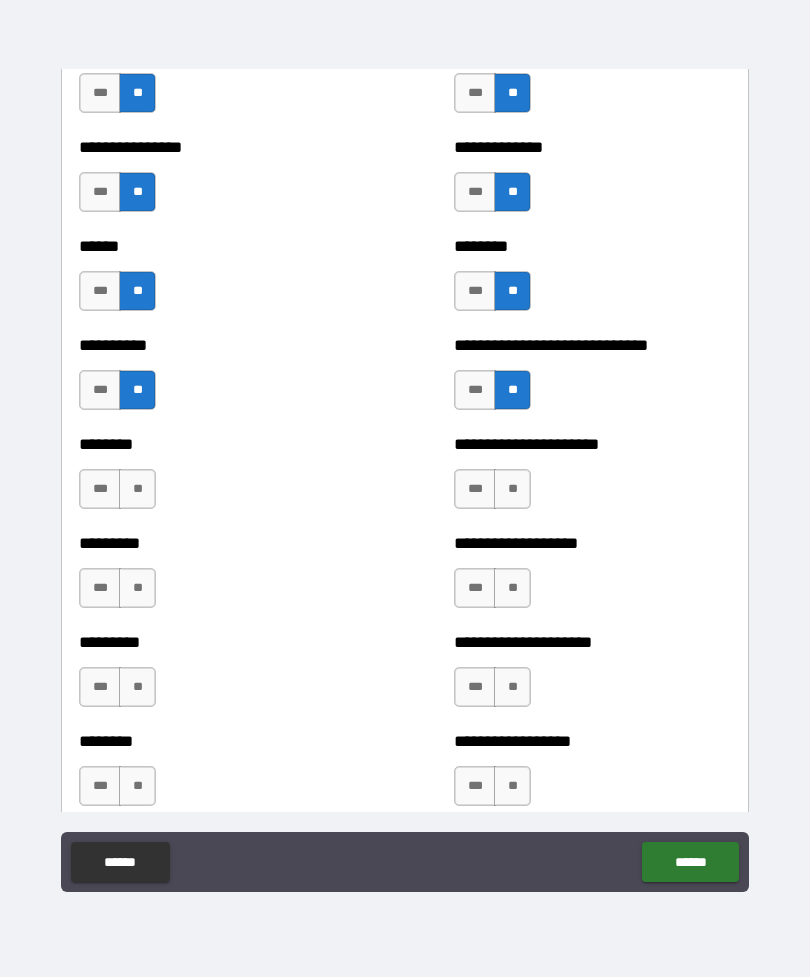 click on "**" at bounding box center (512, 489) 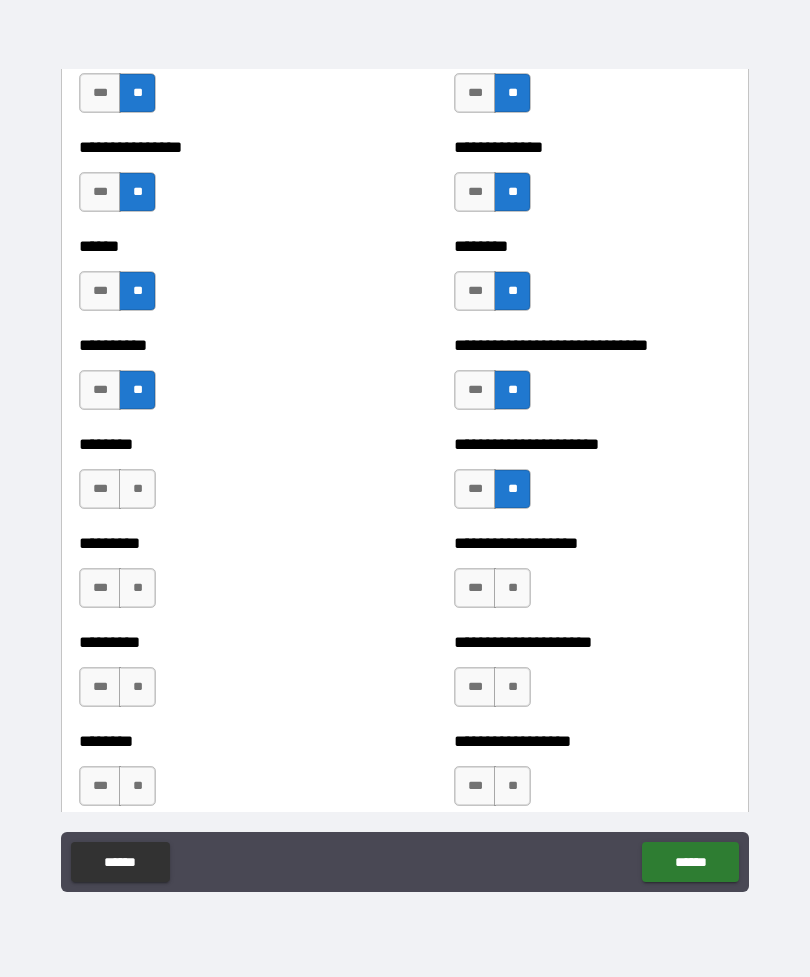 click on "**" at bounding box center [137, 489] 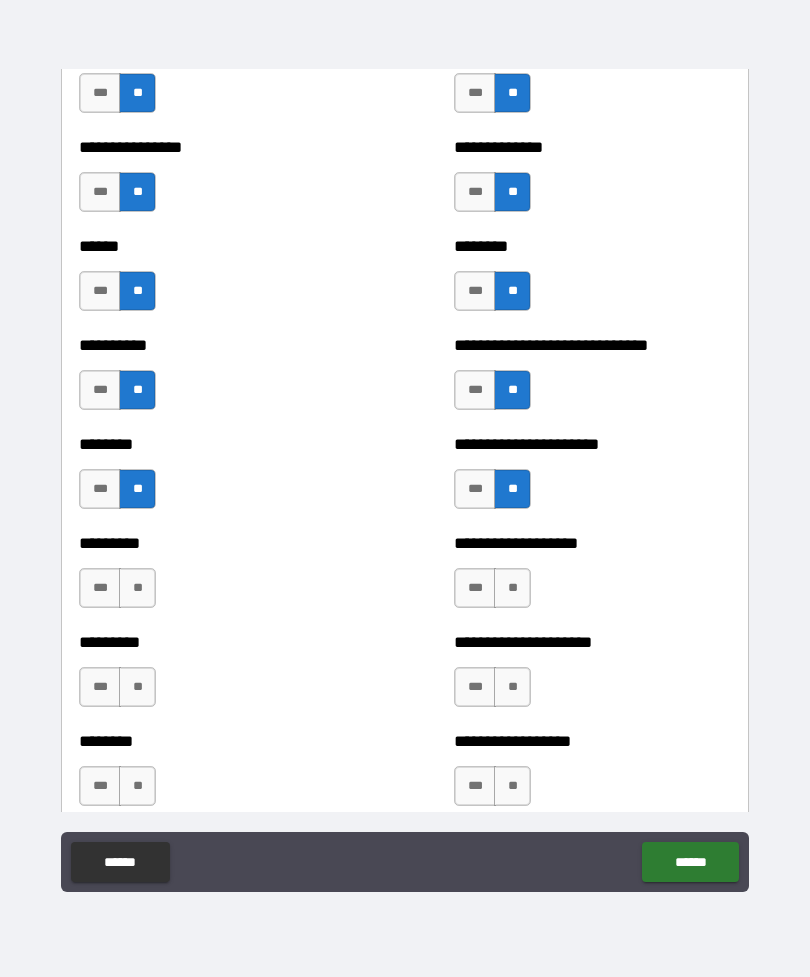 click on "**" at bounding box center (137, 588) 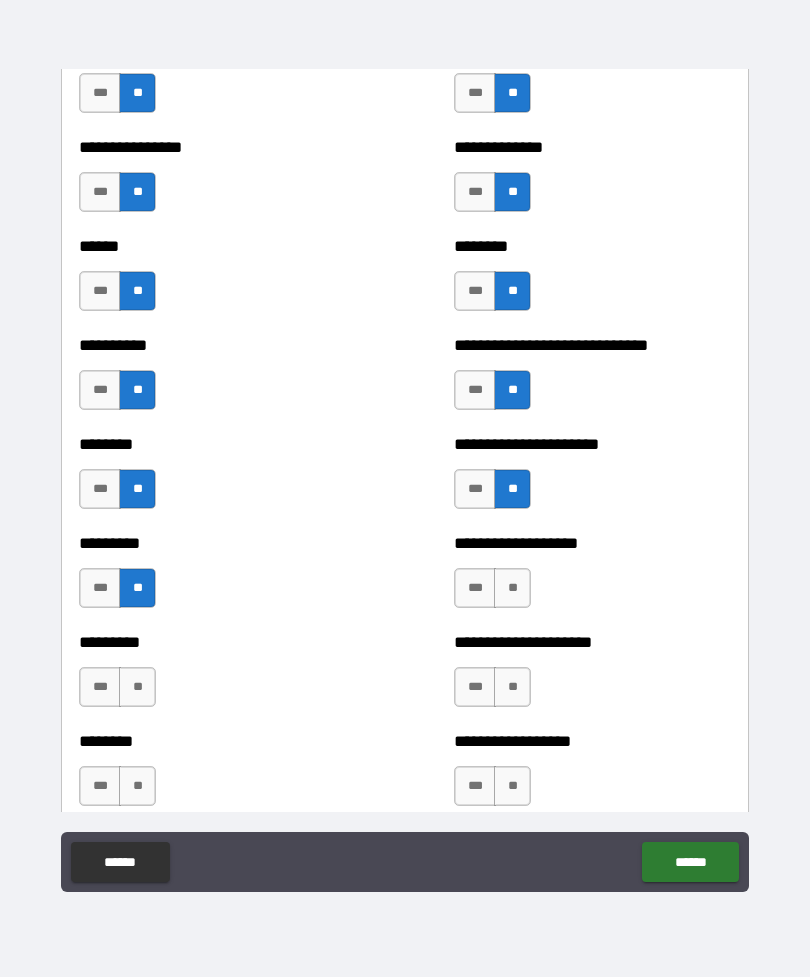 click on "**" at bounding box center [512, 588] 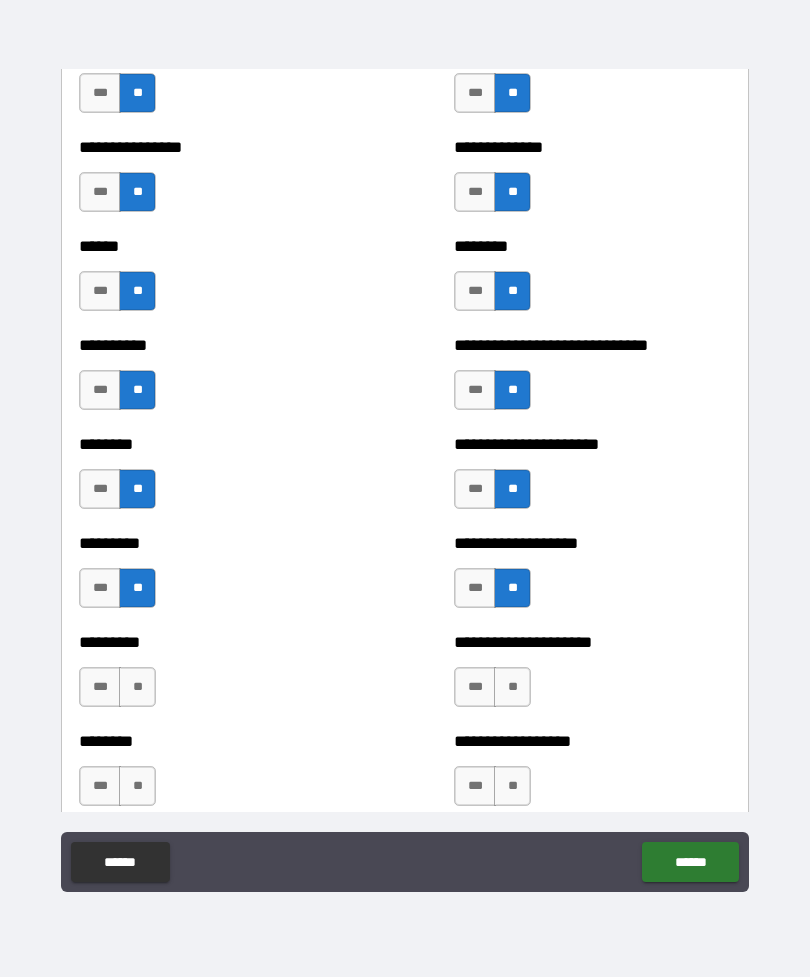 click on "***" at bounding box center (100, 687) 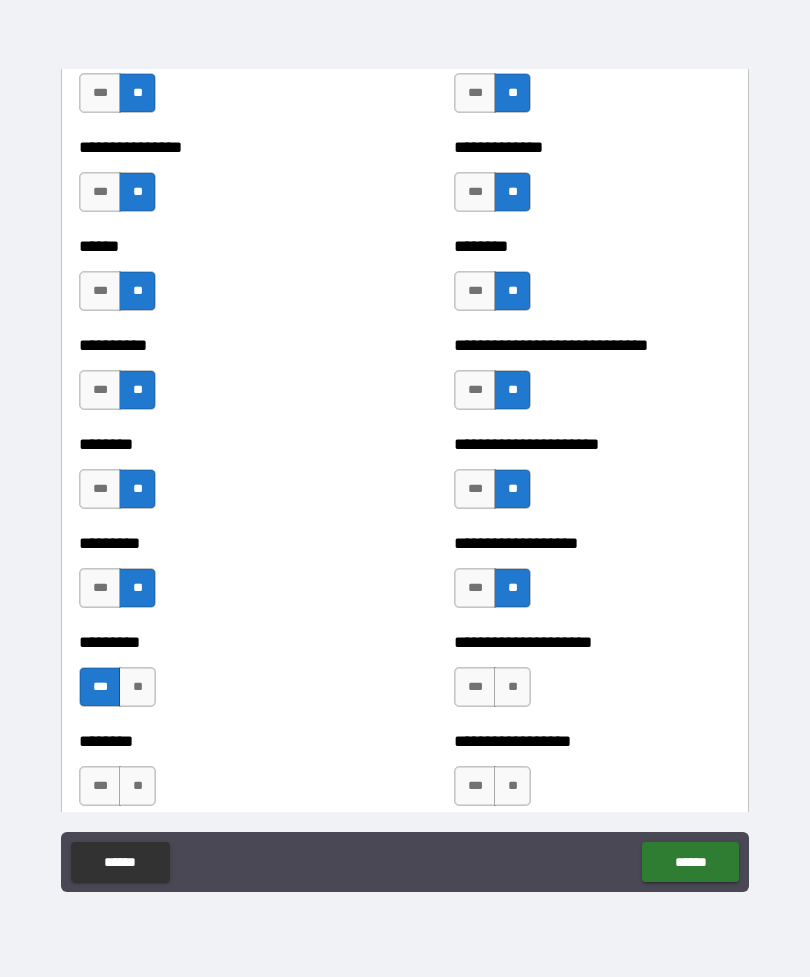 click on "**" at bounding box center [512, 687] 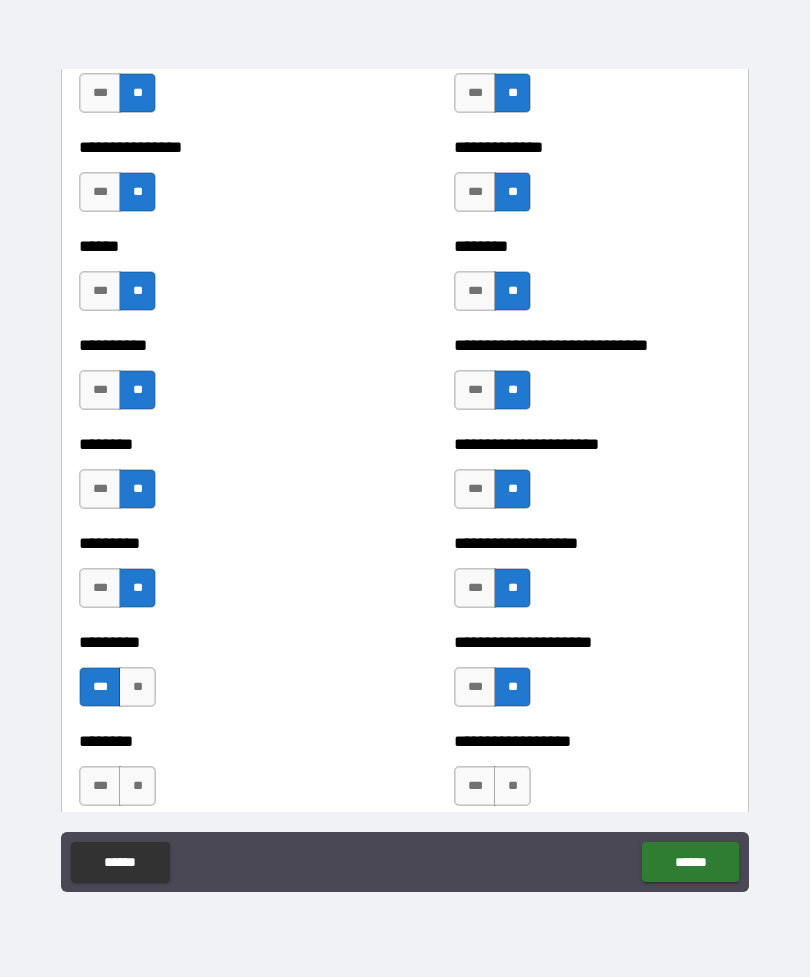 click on "**" at bounding box center (512, 786) 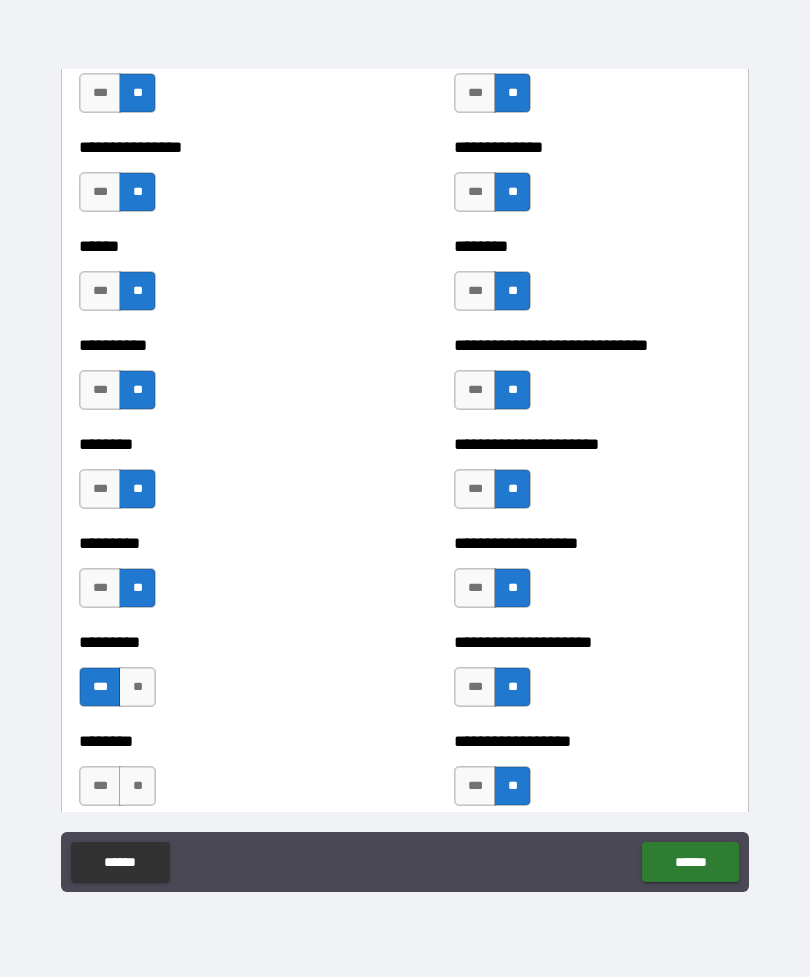 click on "**" at bounding box center (137, 786) 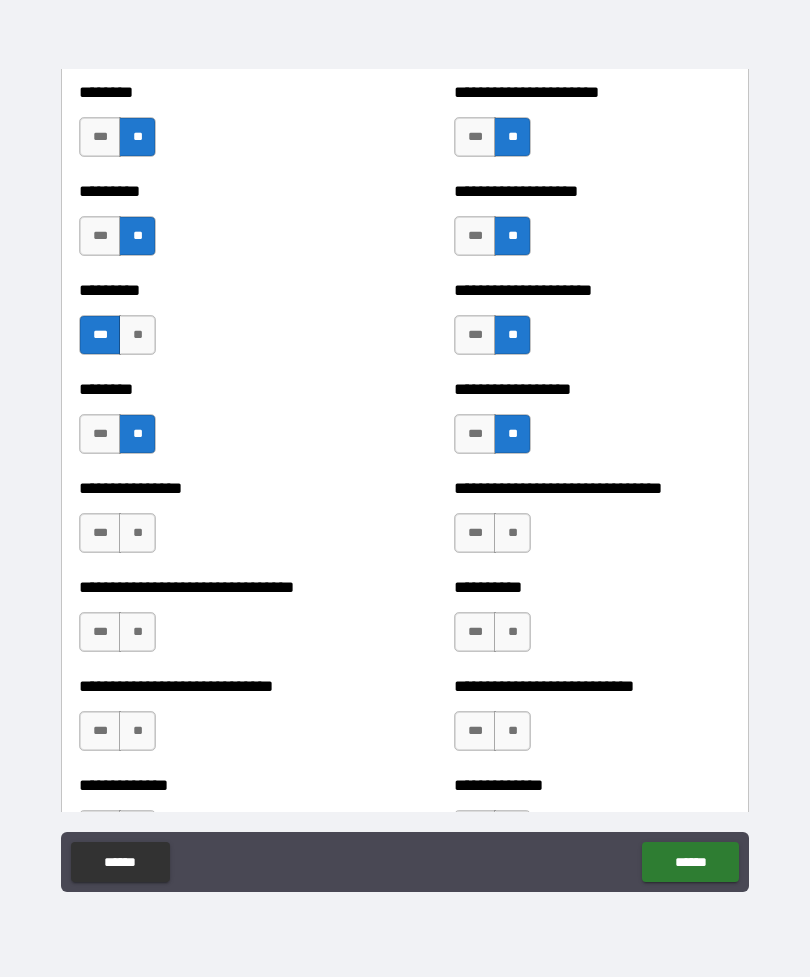 scroll, scrollTop: 7236, scrollLeft: 0, axis: vertical 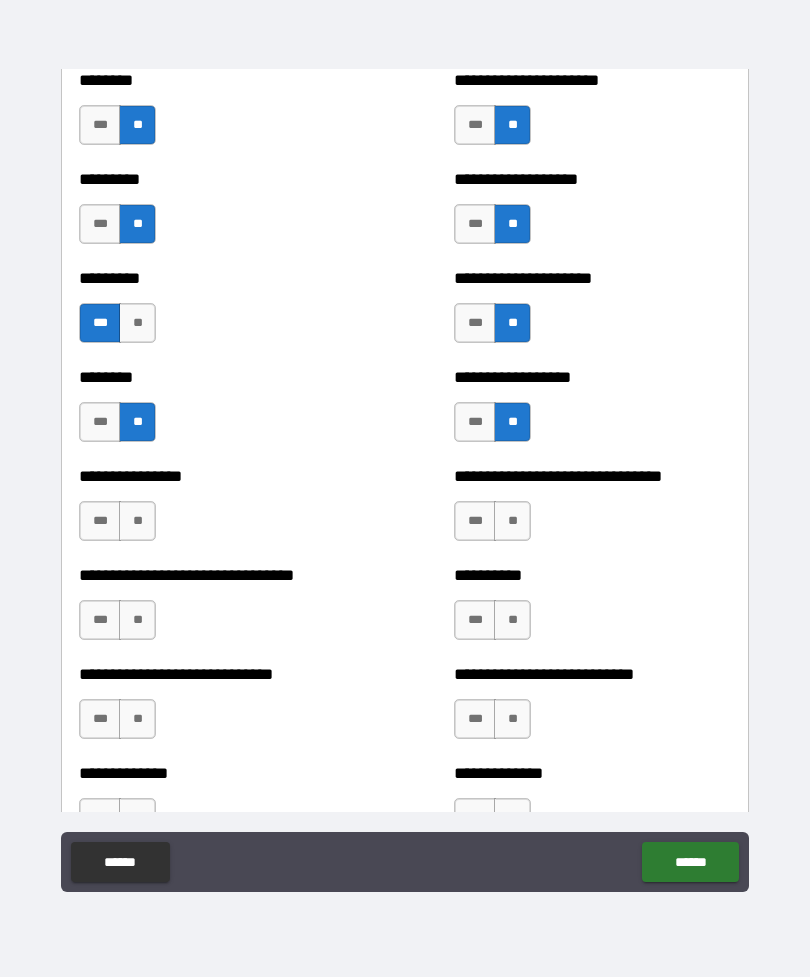 click on "**" at bounding box center (137, 521) 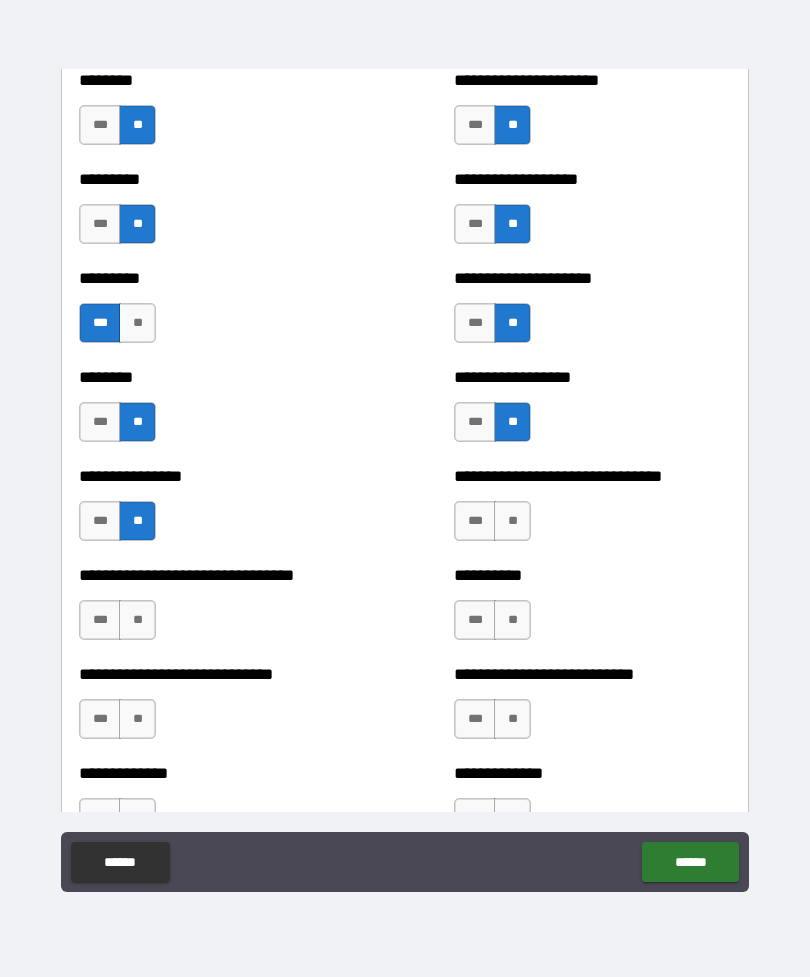 click on "**" at bounding box center (512, 521) 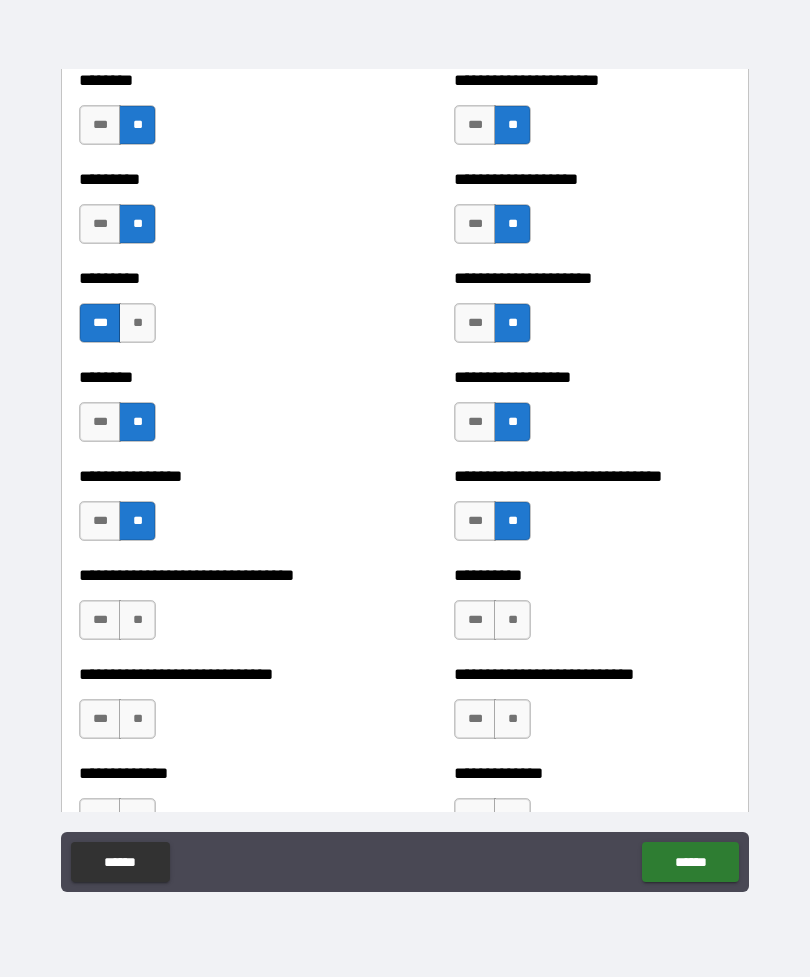 click on "**" at bounding box center [512, 620] 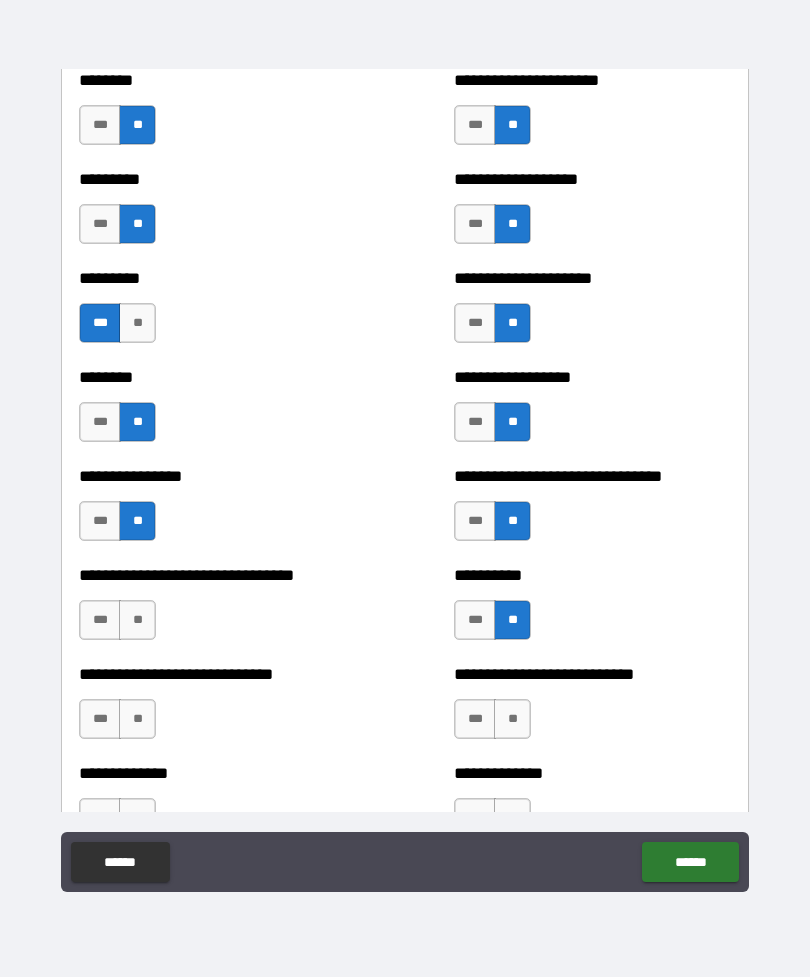 click on "**" at bounding box center (137, 620) 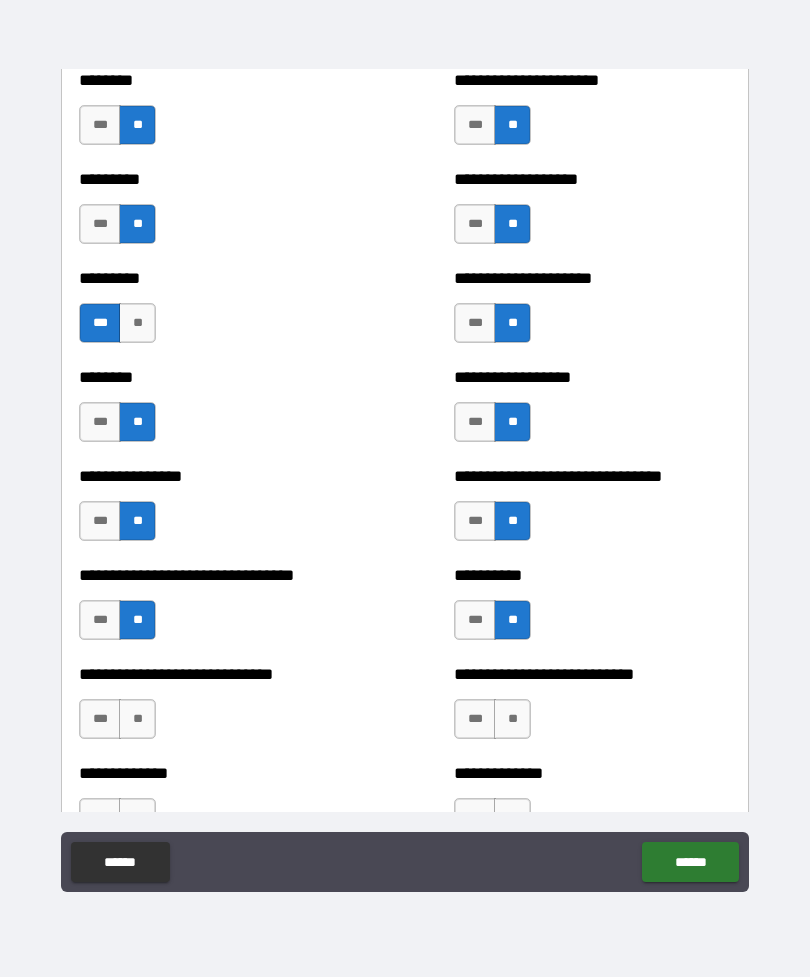 click on "**" at bounding box center [137, 719] 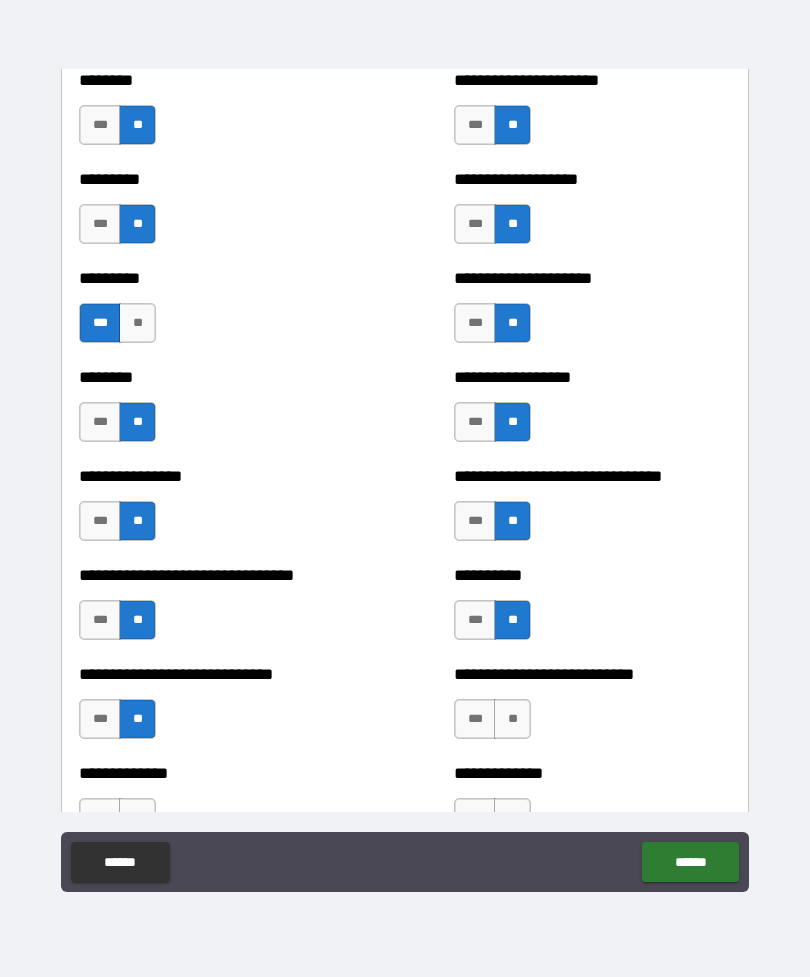 click on "**" at bounding box center (512, 719) 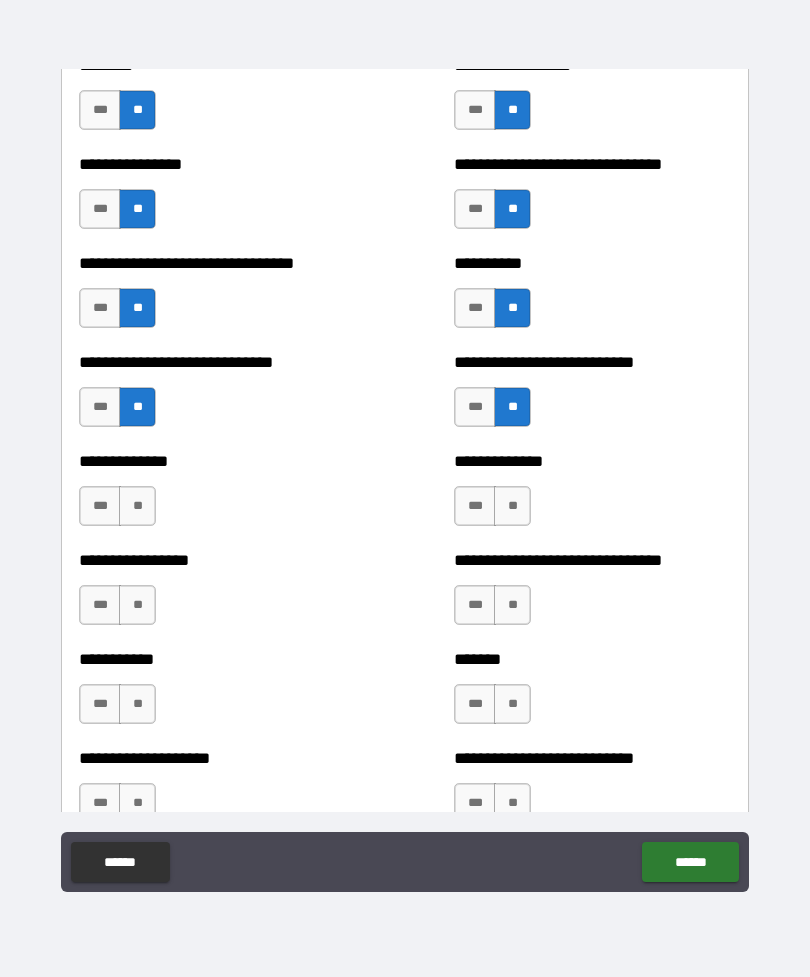 scroll, scrollTop: 7553, scrollLeft: 0, axis: vertical 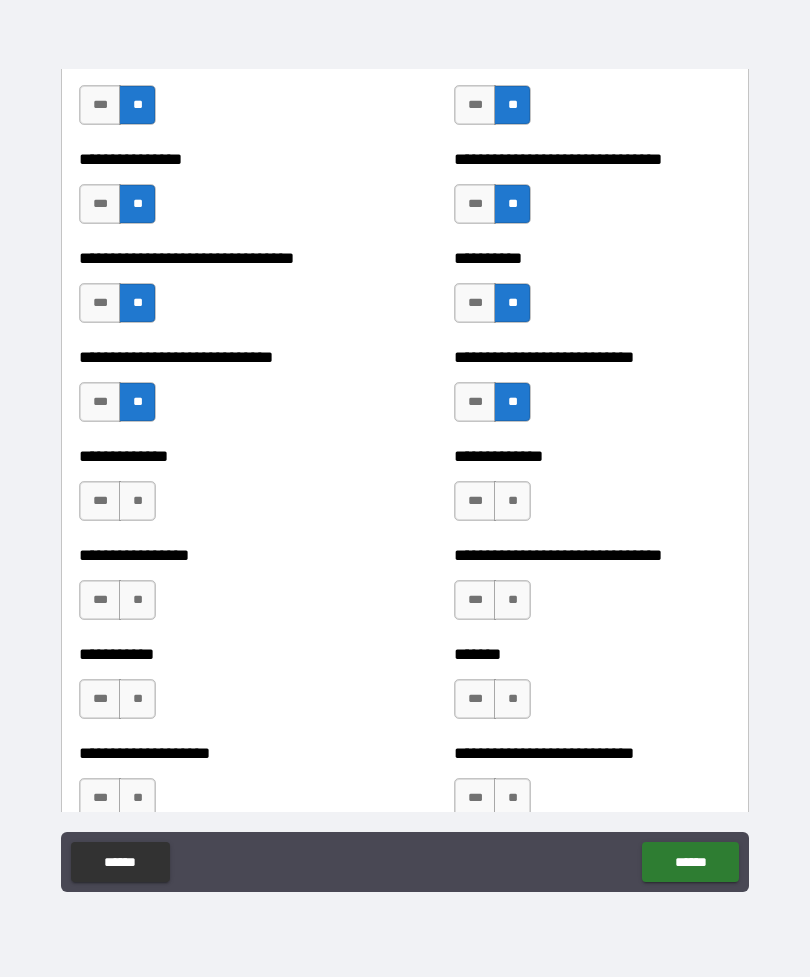 click on "**" at bounding box center [512, 501] 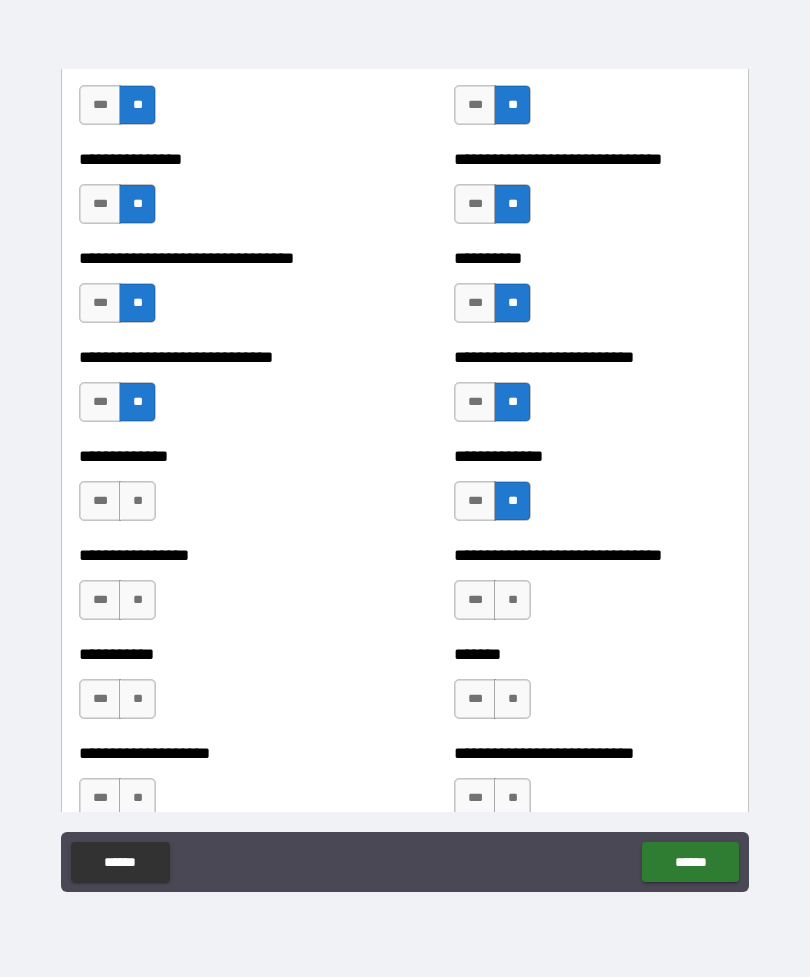 click on "**" at bounding box center [137, 501] 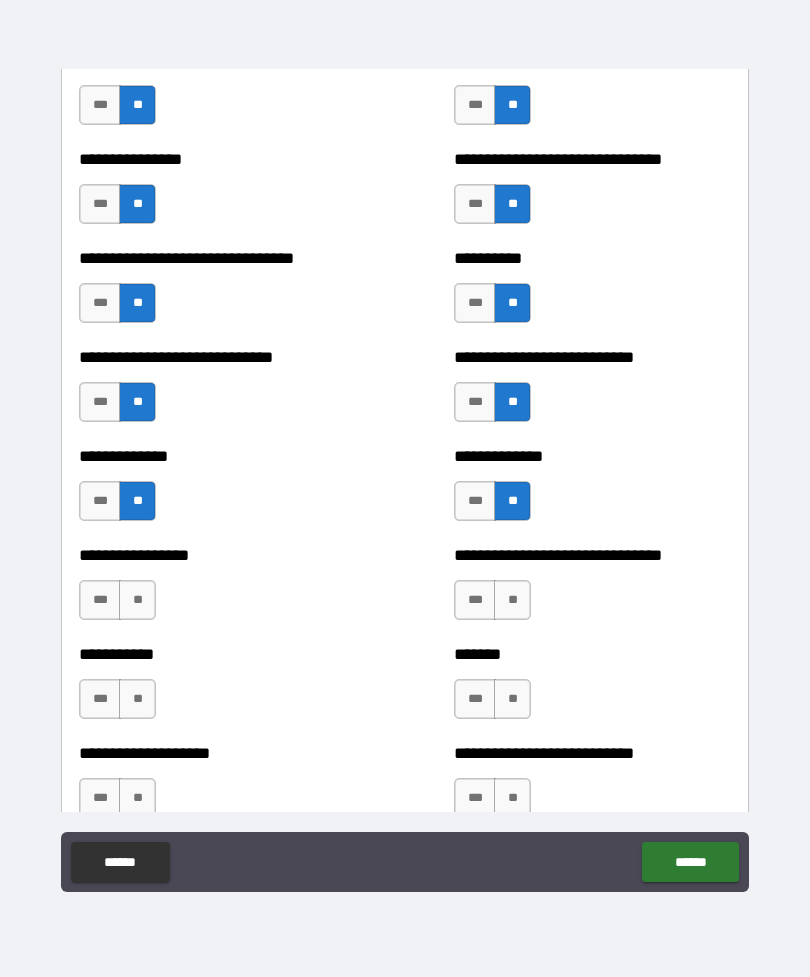 click on "**" at bounding box center [137, 600] 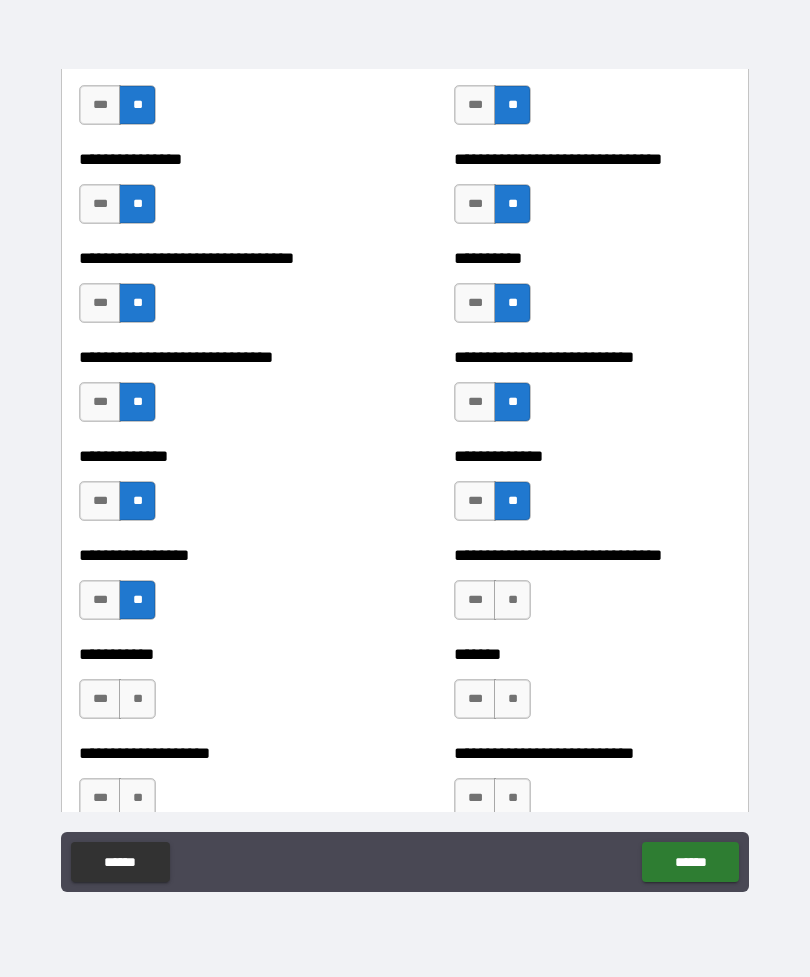 click on "**" at bounding box center (512, 600) 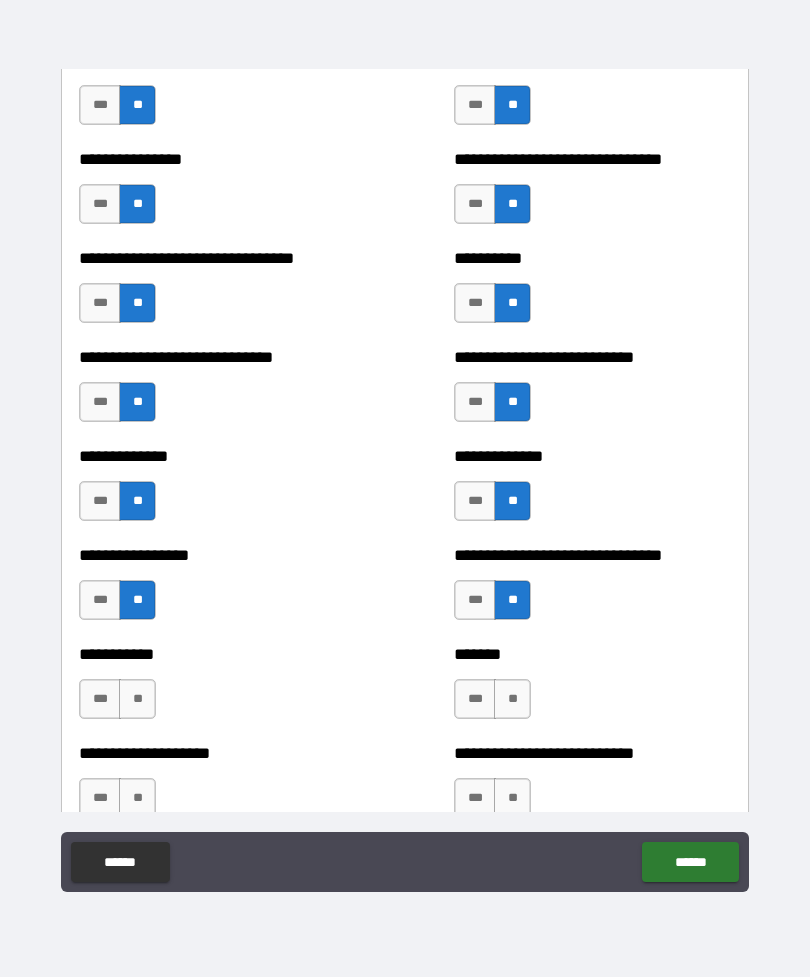 click on "**" at bounding box center [512, 699] 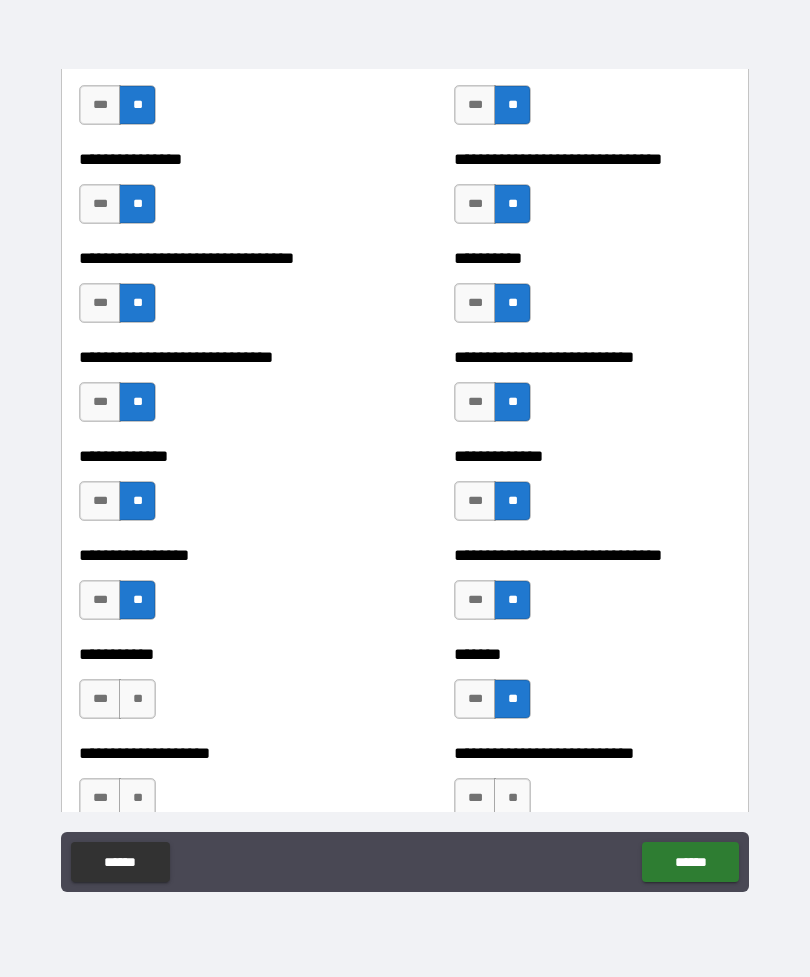 click on "**" at bounding box center [137, 699] 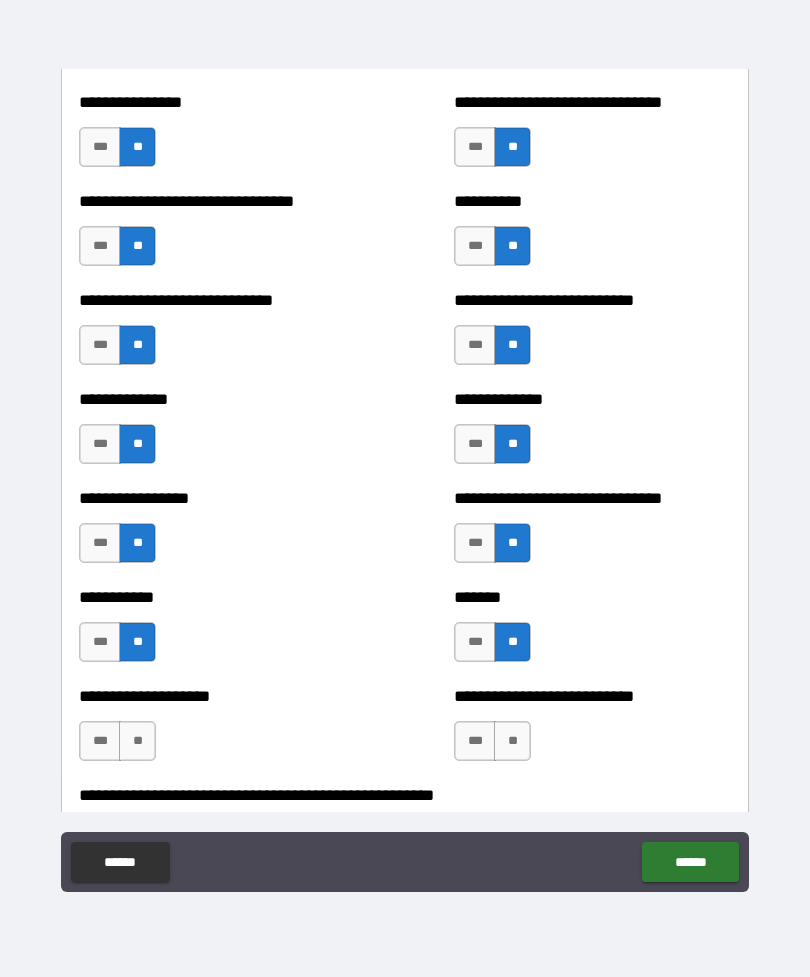 scroll, scrollTop: 7742, scrollLeft: 0, axis: vertical 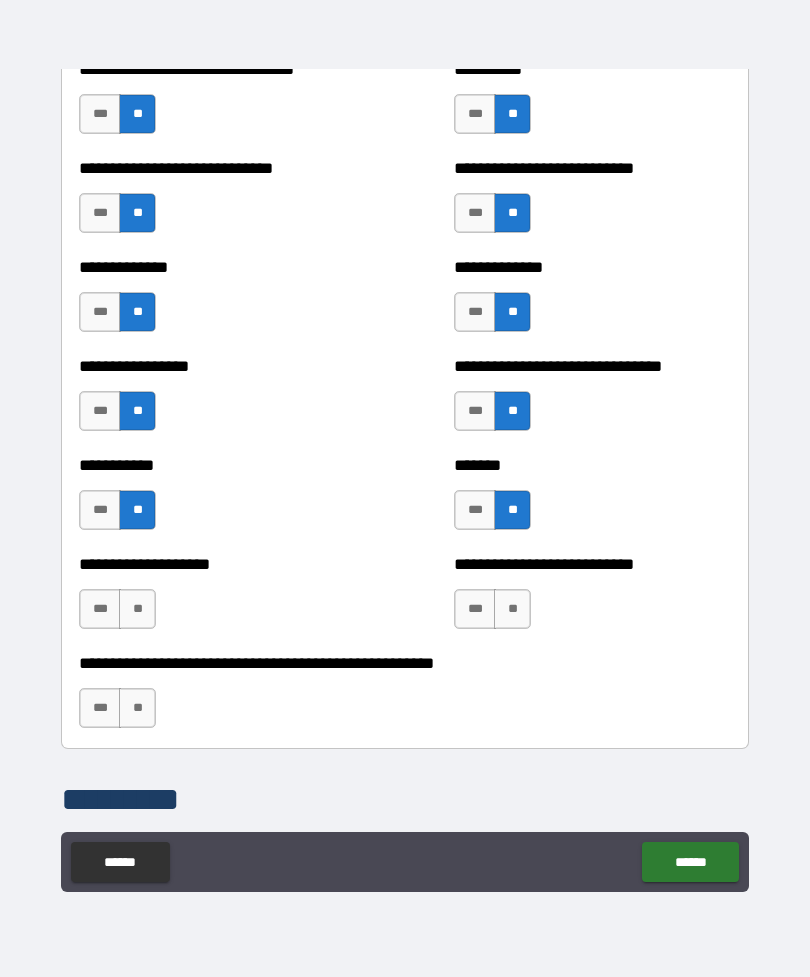click on "**********" at bounding box center [592, 599] 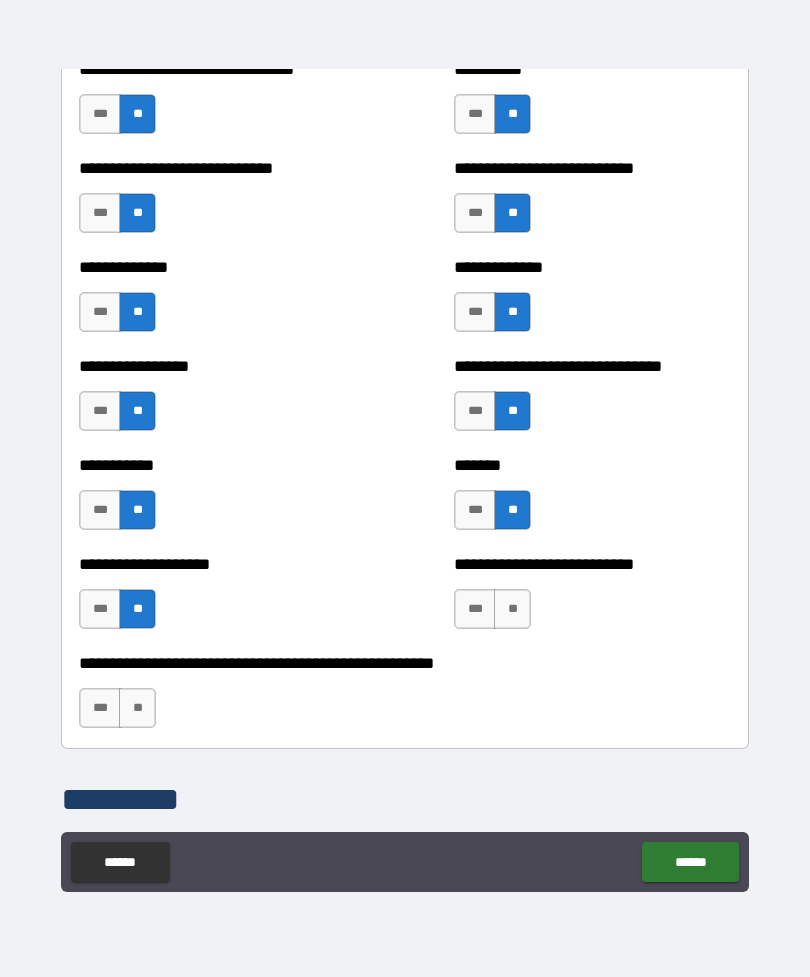 click on "**" at bounding box center (137, 708) 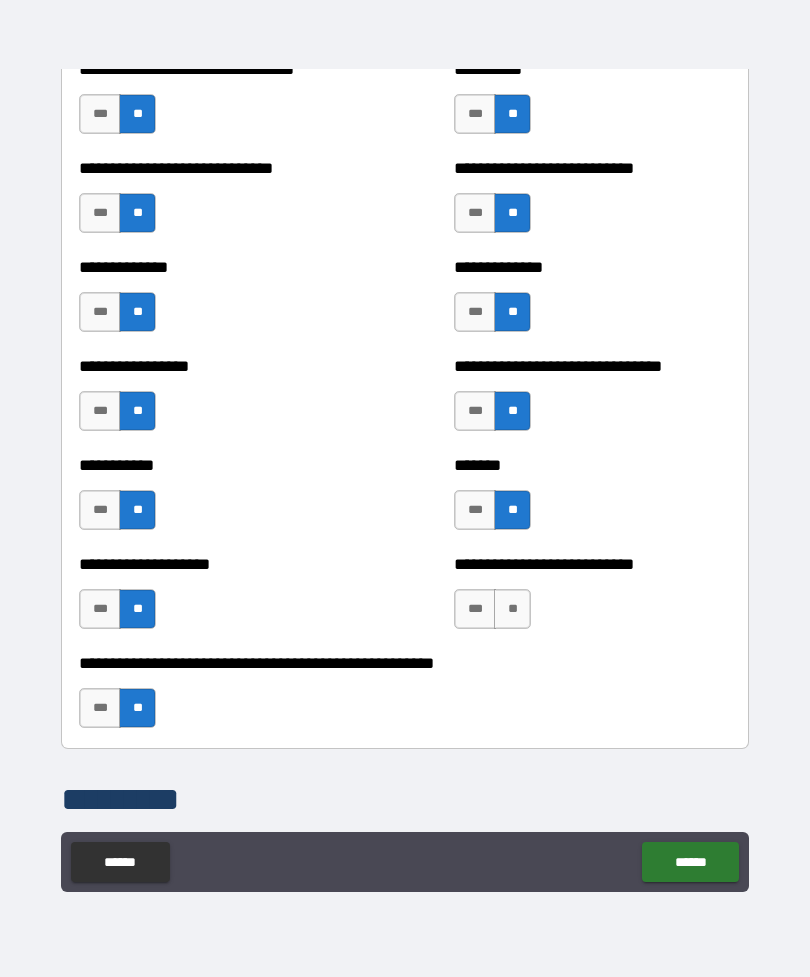 click on "**" at bounding box center (512, 609) 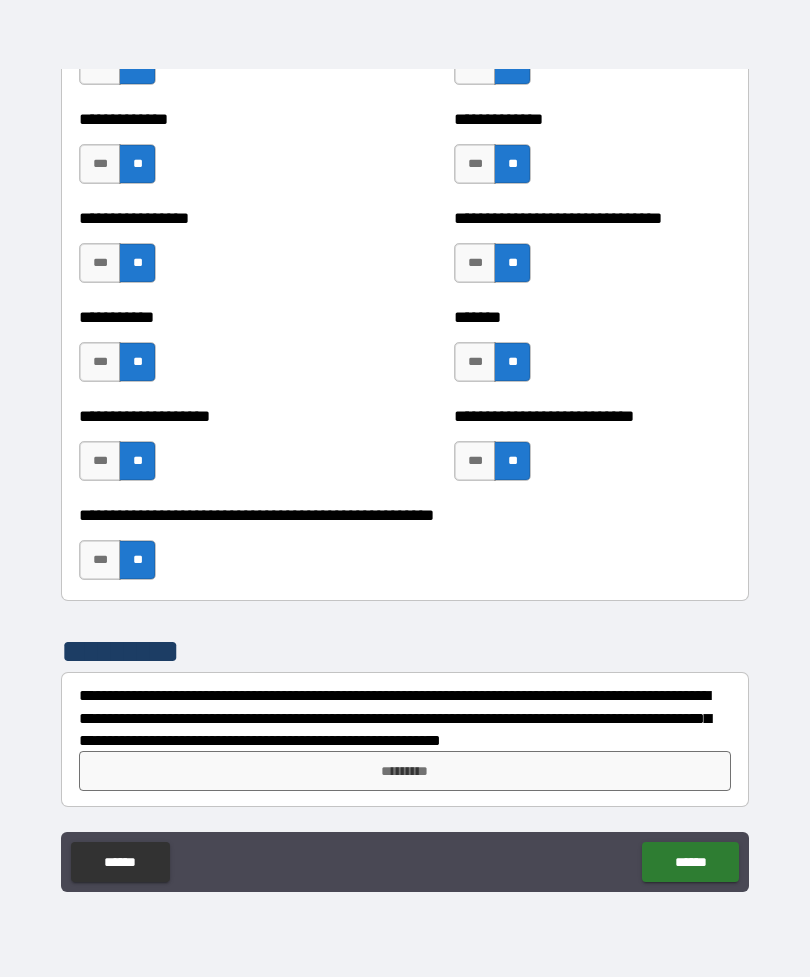scroll, scrollTop: 7890, scrollLeft: 0, axis: vertical 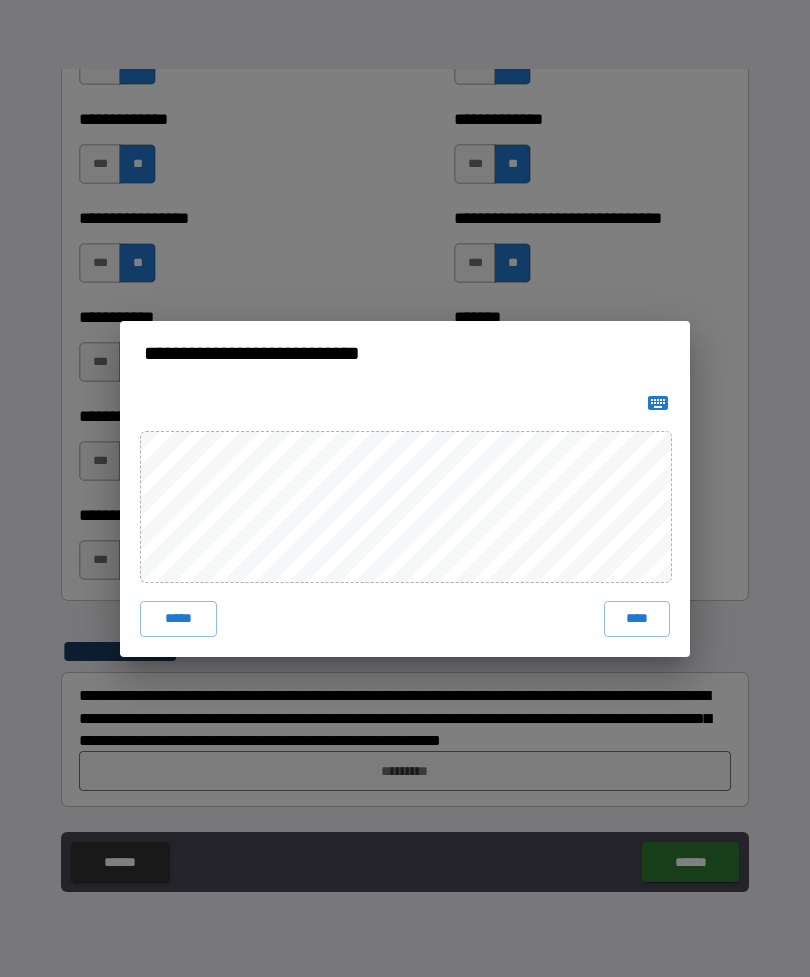 click on "****" at bounding box center (637, 619) 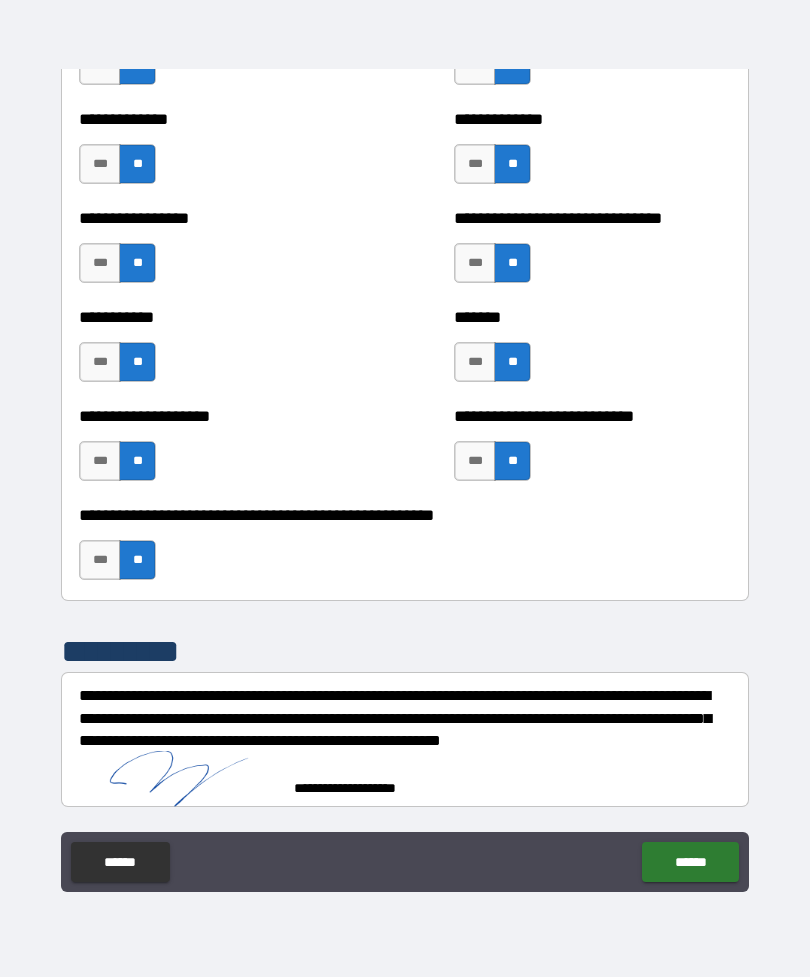 scroll, scrollTop: 7880, scrollLeft: 0, axis: vertical 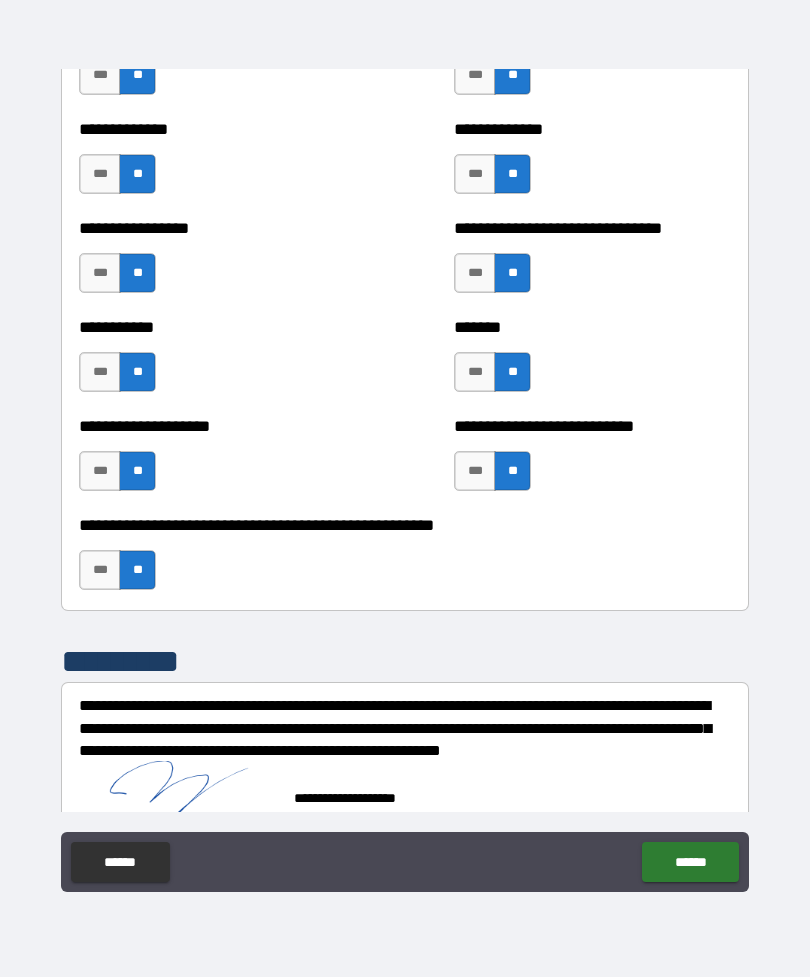 click on "******" at bounding box center (690, 862) 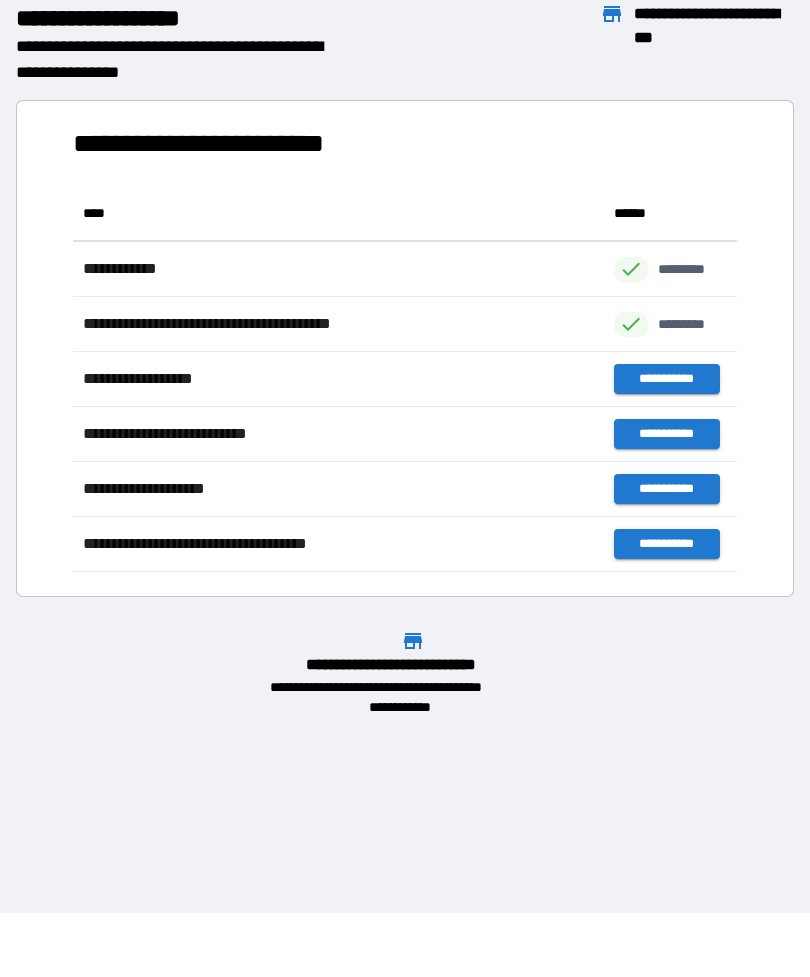 scroll, scrollTop: 386, scrollLeft: 664, axis: both 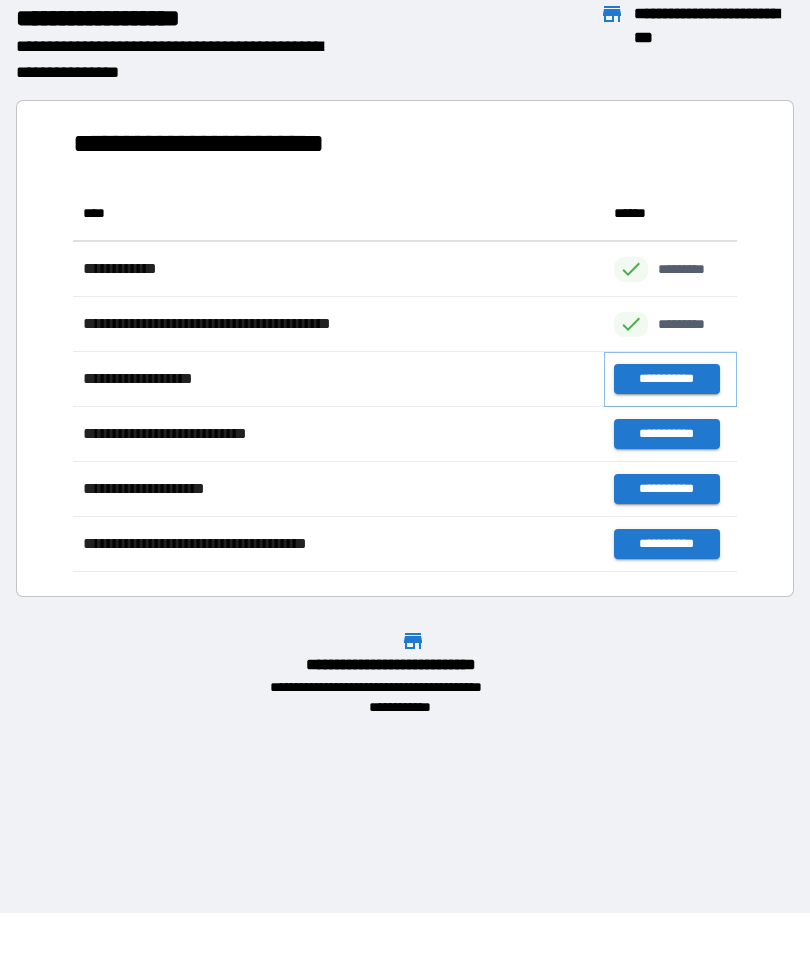 click on "**********" at bounding box center (666, 379) 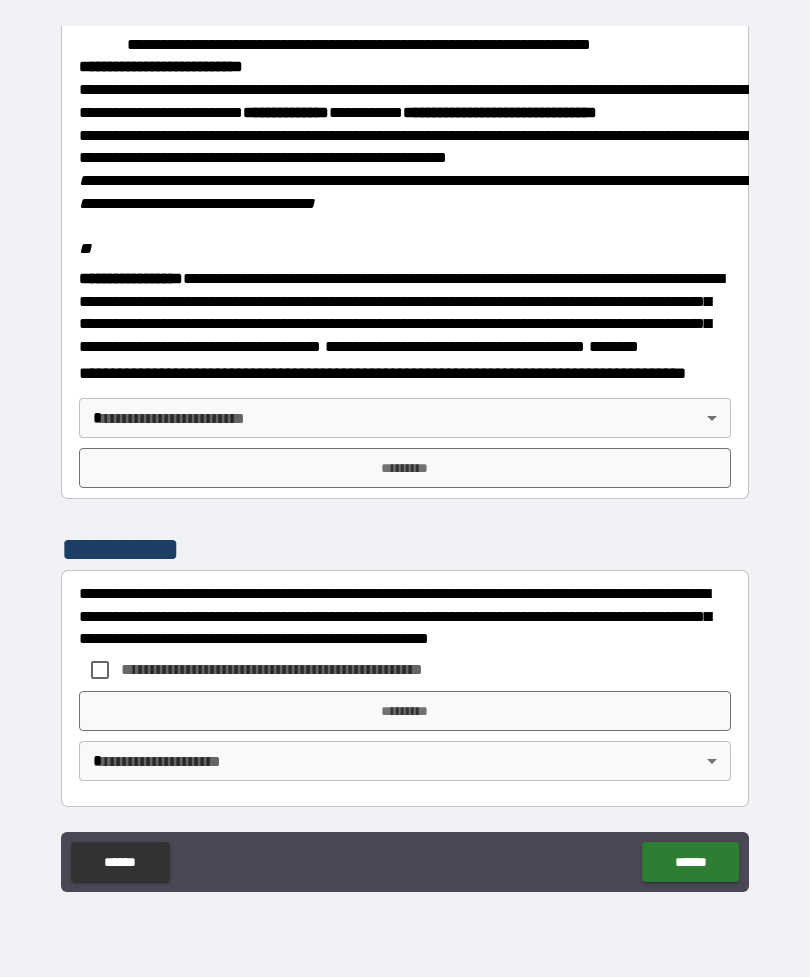 scroll, scrollTop: 2323, scrollLeft: 0, axis: vertical 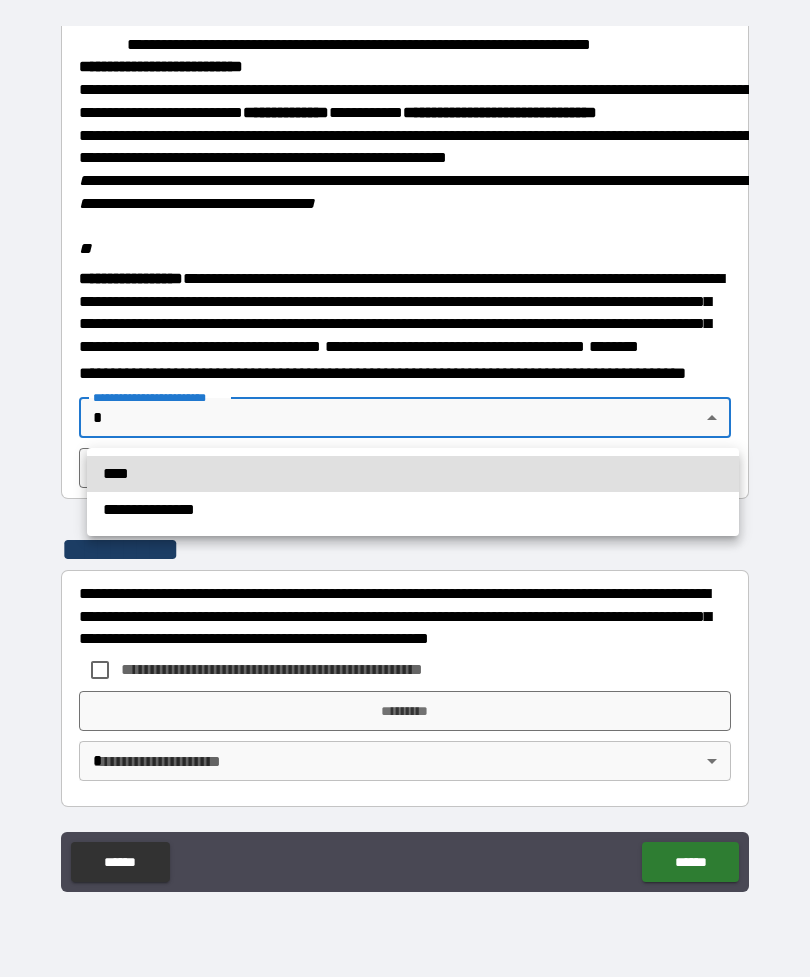 click on "**********" at bounding box center (413, 510) 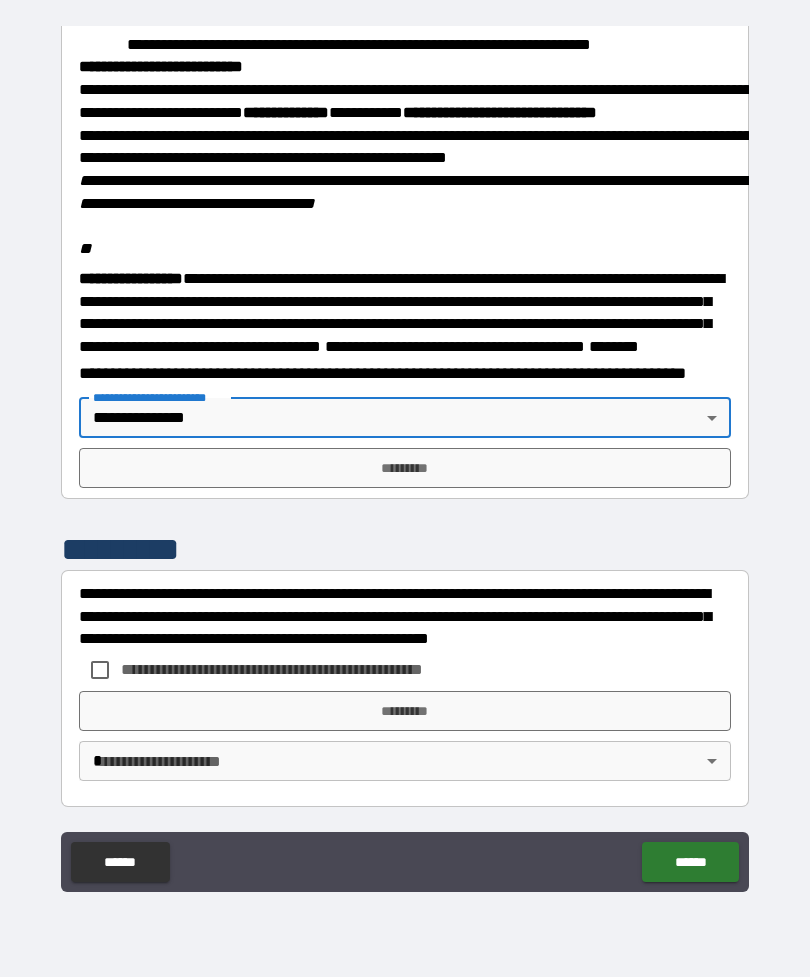 click on "*********" at bounding box center [405, 468] 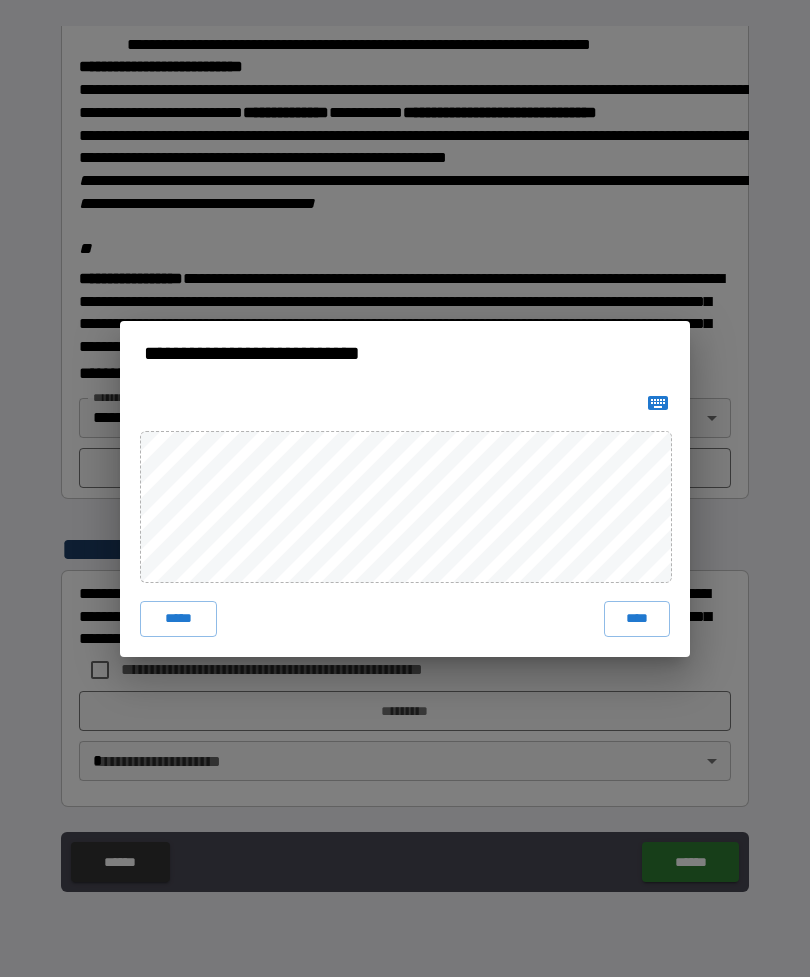 click on "****" at bounding box center [637, 619] 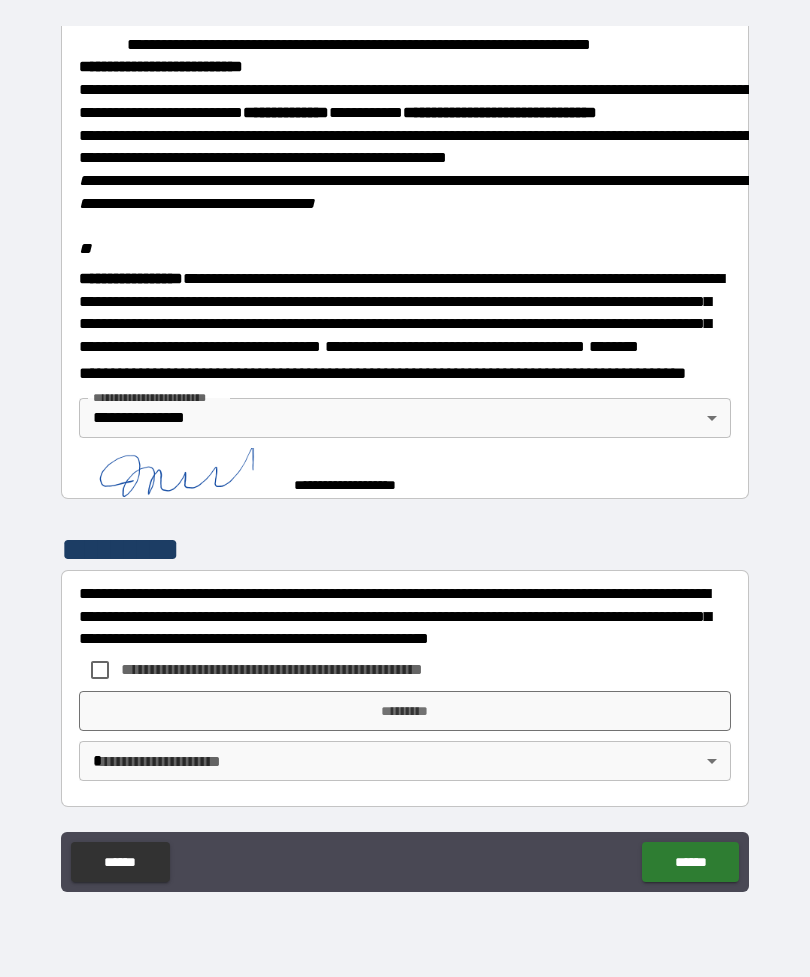 scroll, scrollTop: 2313, scrollLeft: 0, axis: vertical 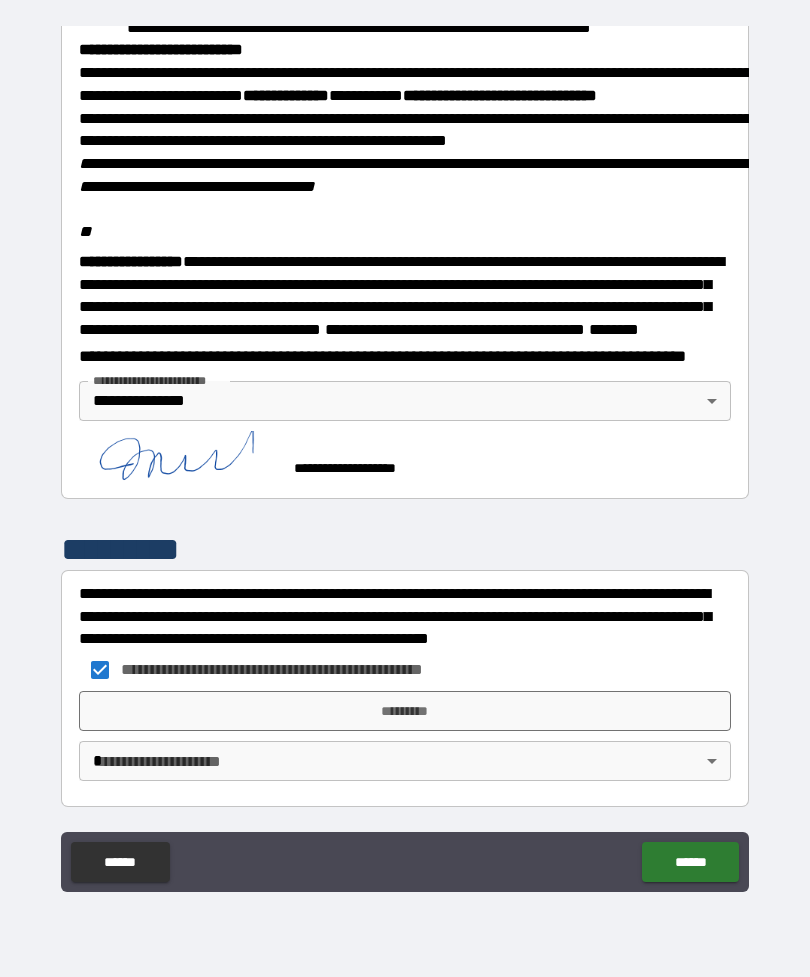 click on "*********" at bounding box center (405, 711) 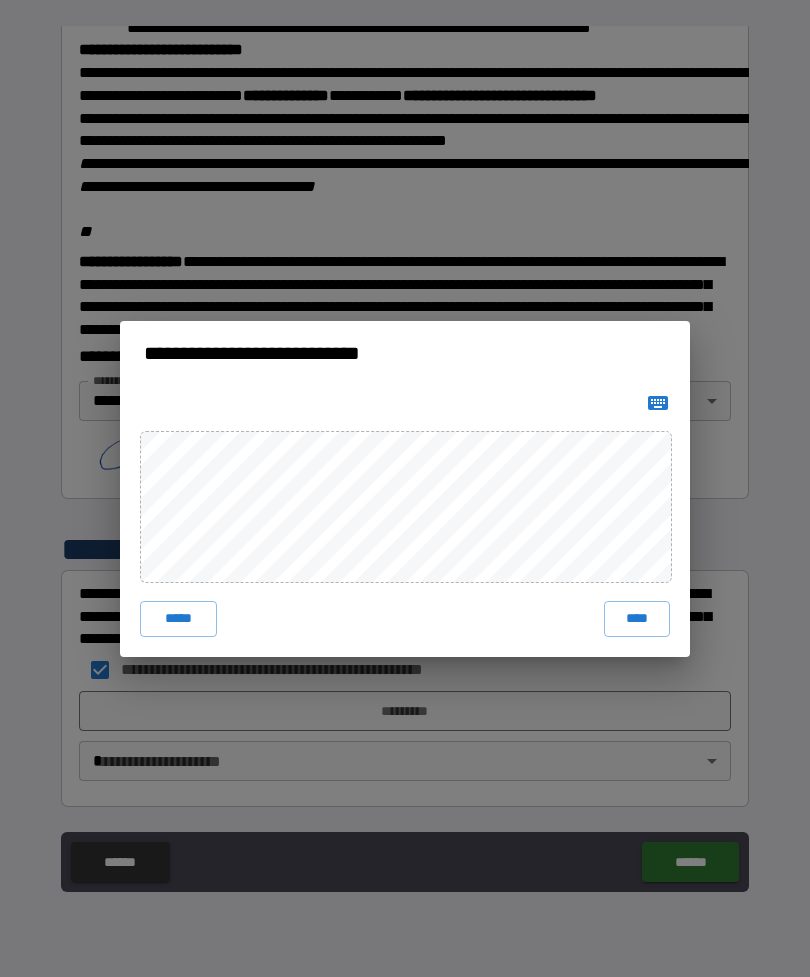 click on "****" at bounding box center [637, 619] 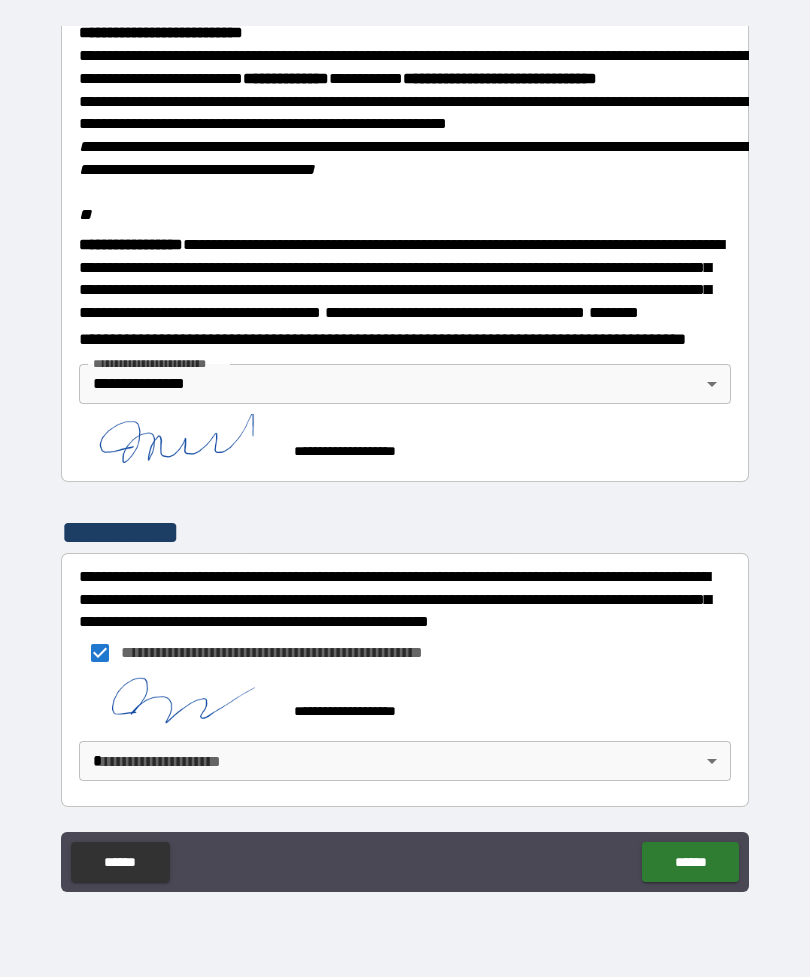 click on "**********" at bounding box center [405, 456] 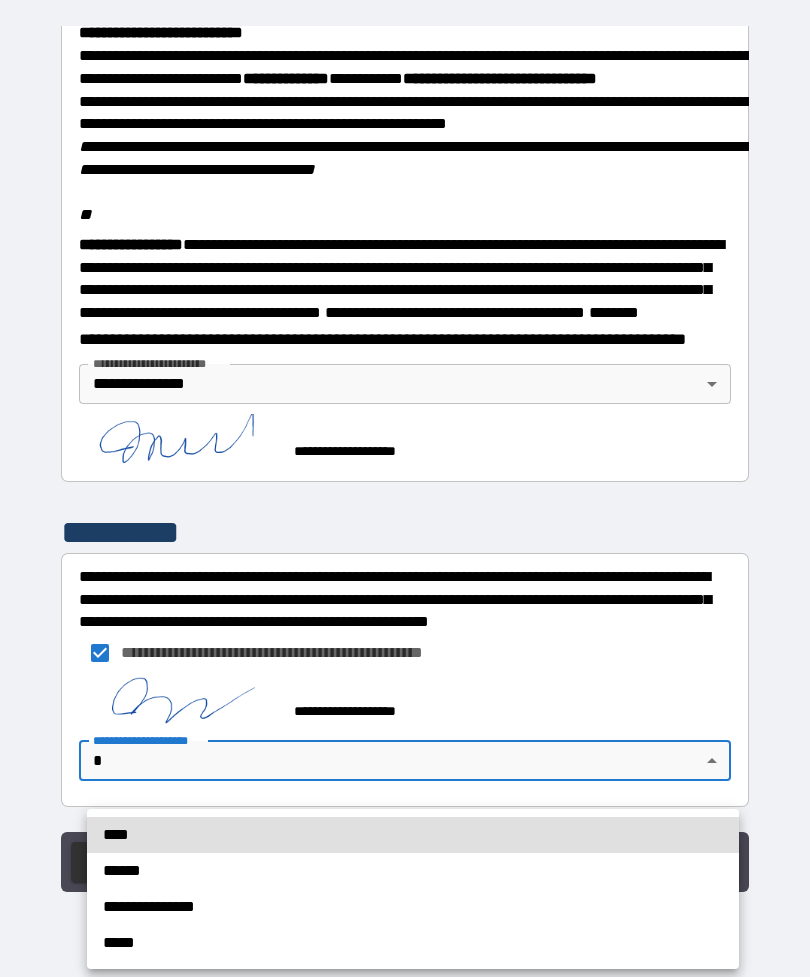 click on "**********" at bounding box center (413, 907) 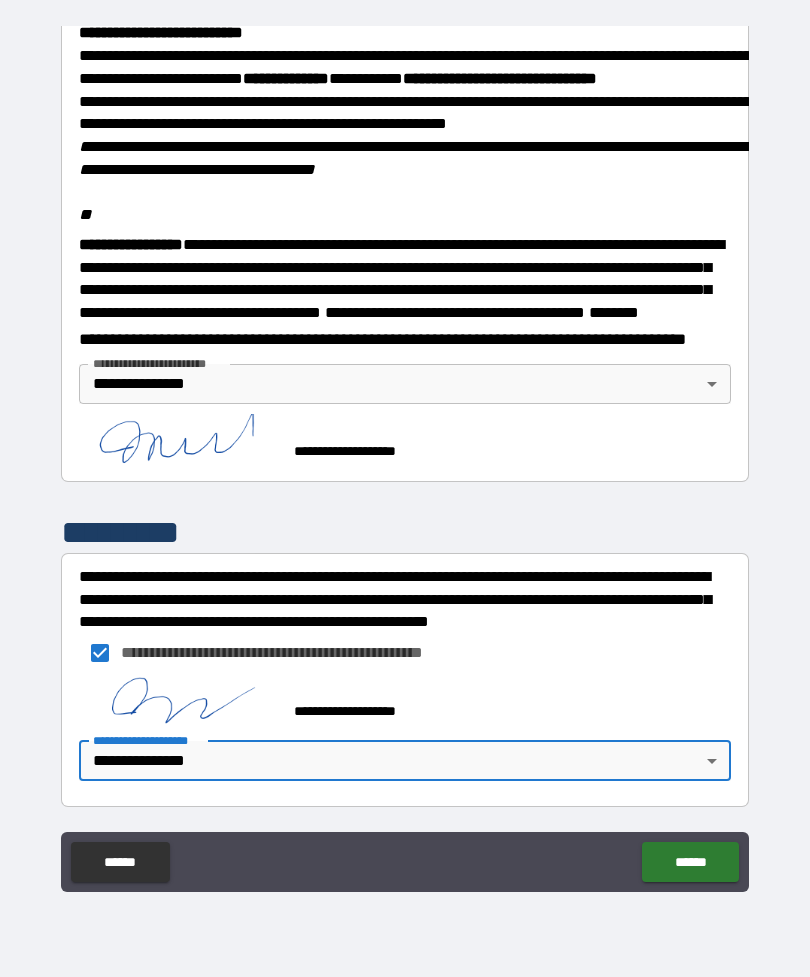 scroll, scrollTop: 2358, scrollLeft: 0, axis: vertical 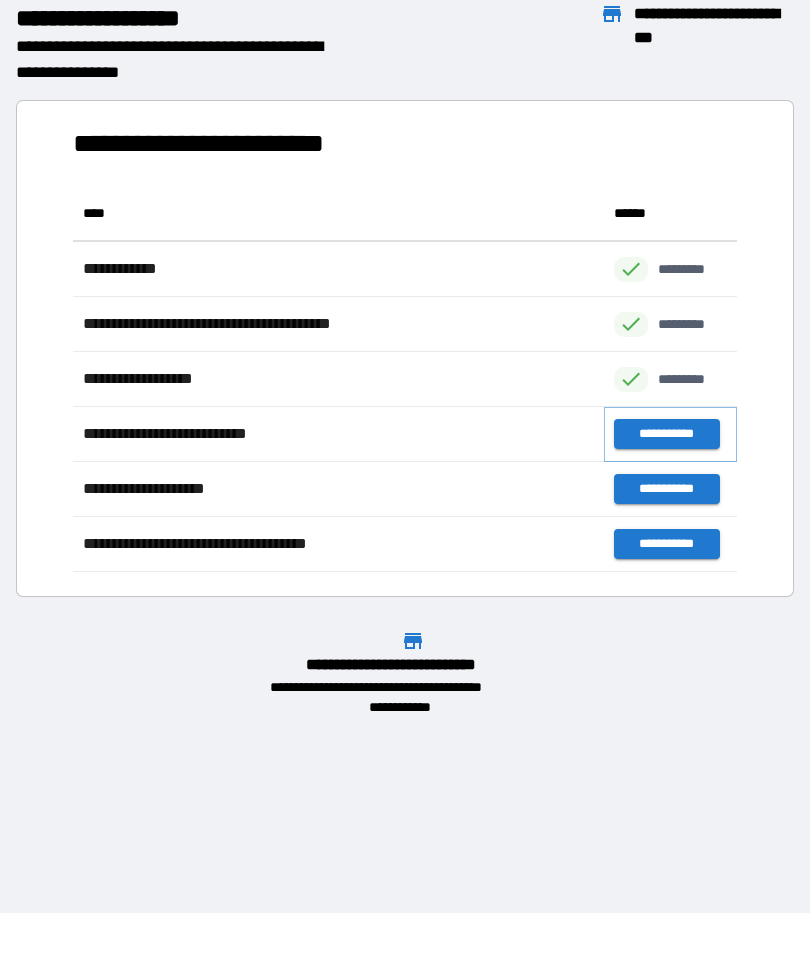 click on "**********" at bounding box center [666, 434] 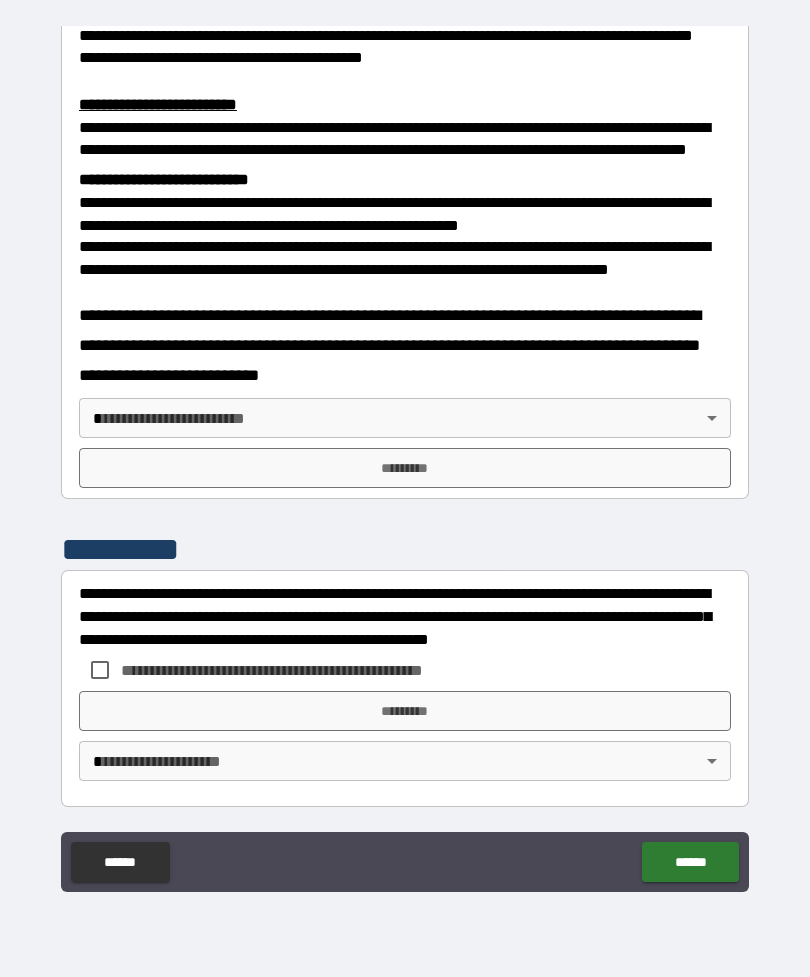 scroll, scrollTop: 660, scrollLeft: 0, axis: vertical 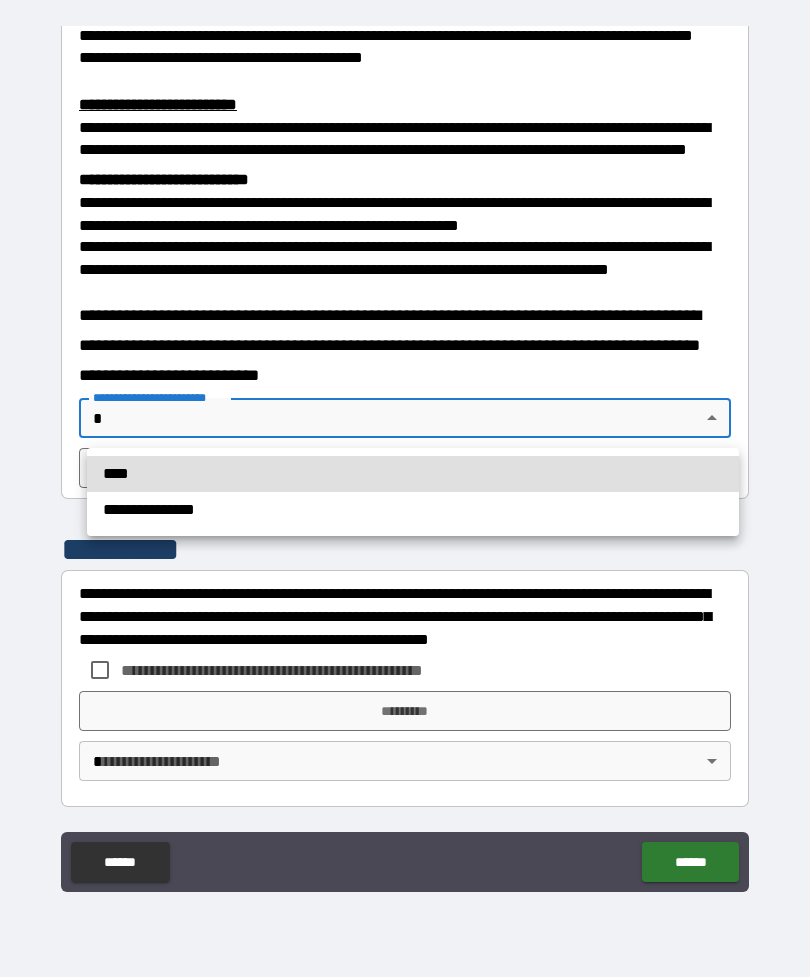 click on "**********" at bounding box center (413, 510) 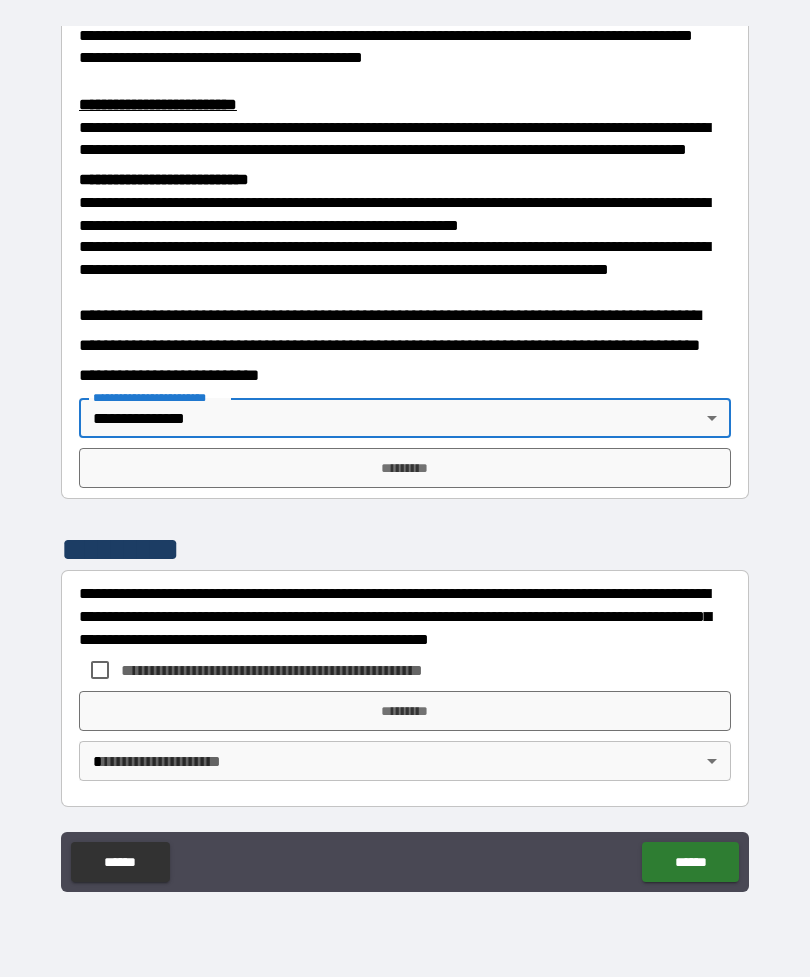 type on "**********" 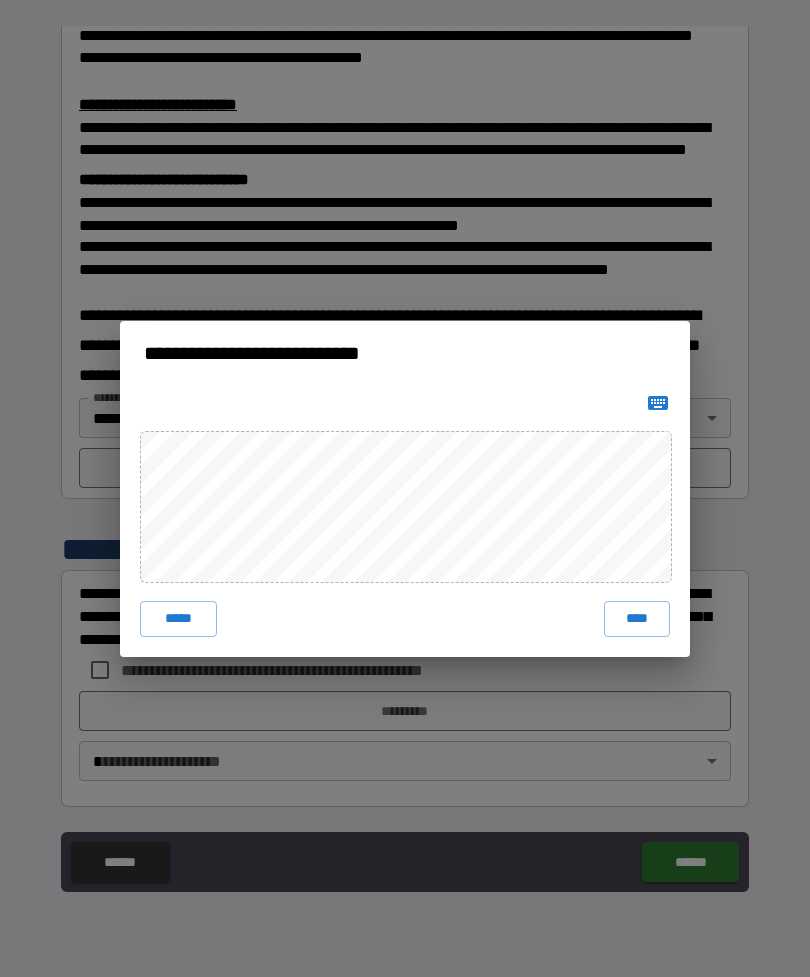 click on "****" at bounding box center (637, 619) 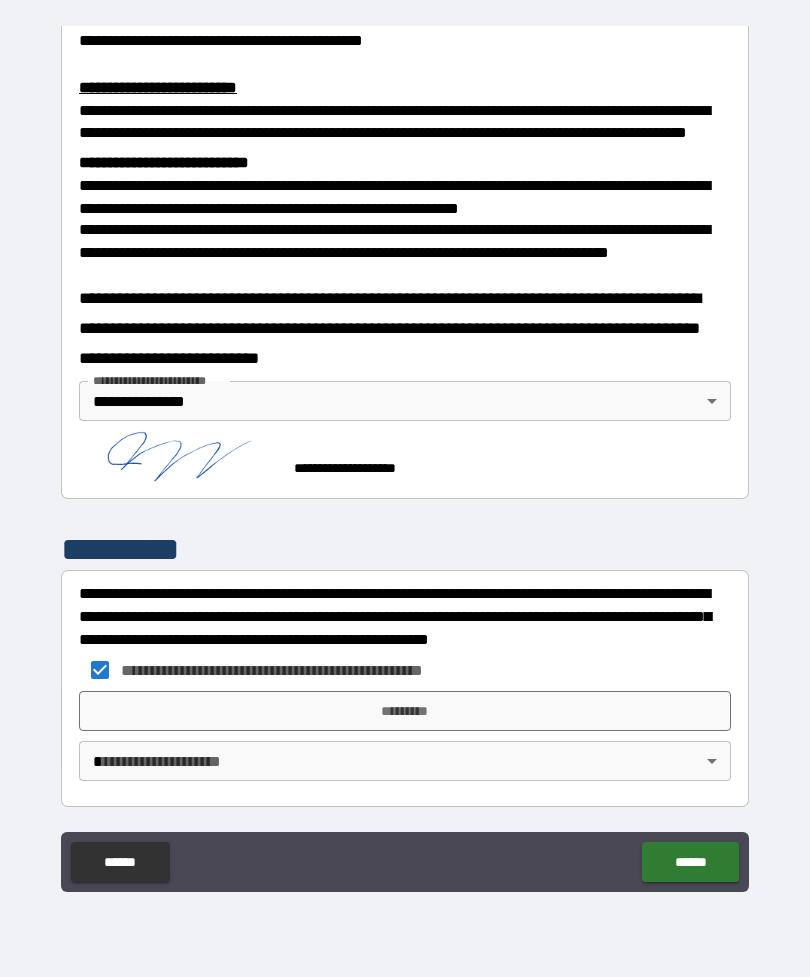 click on "*********" at bounding box center [405, 711] 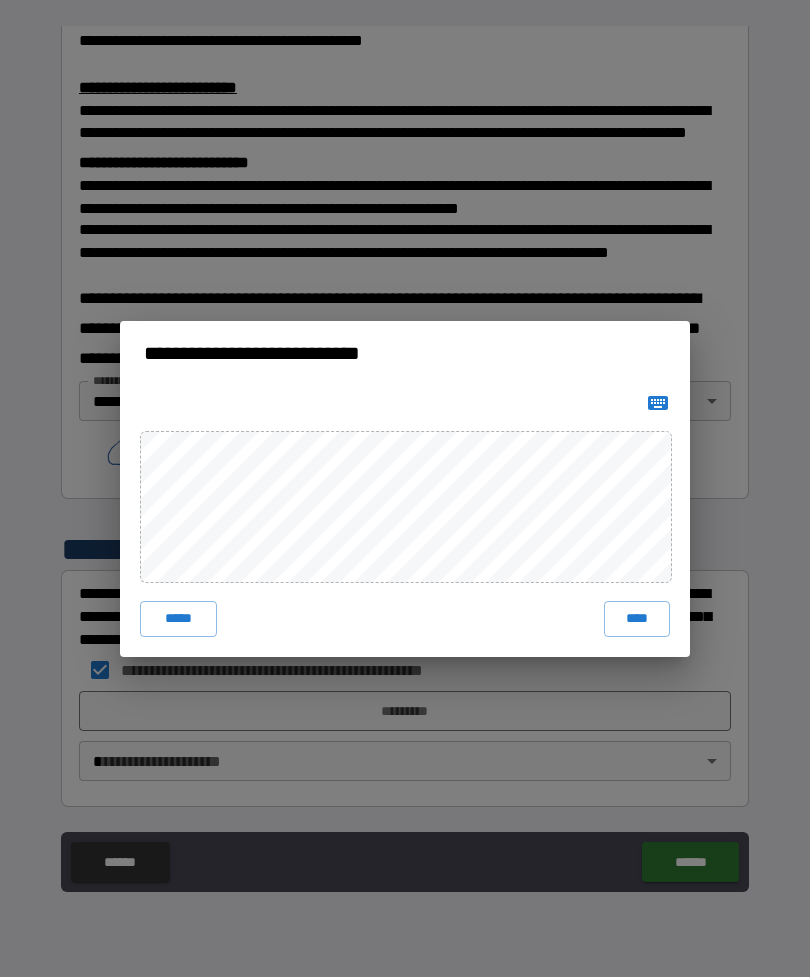 click on "****" at bounding box center [637, 619] 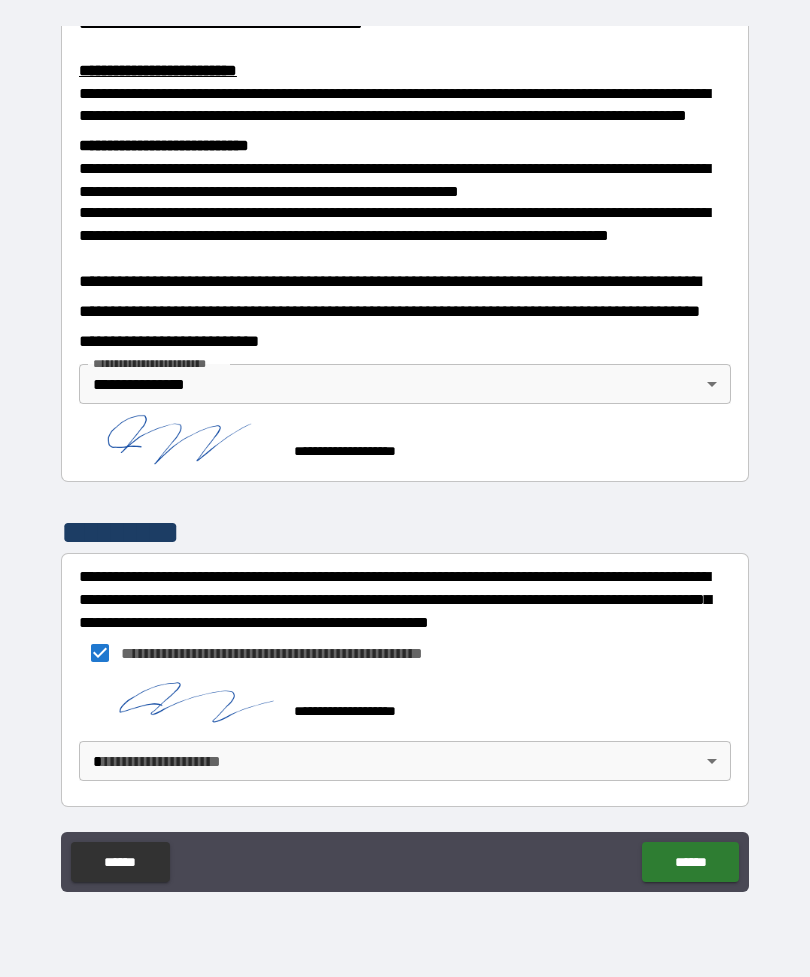 scroll, scrollTop: 694, scrollLeft: 0, axis: vertical 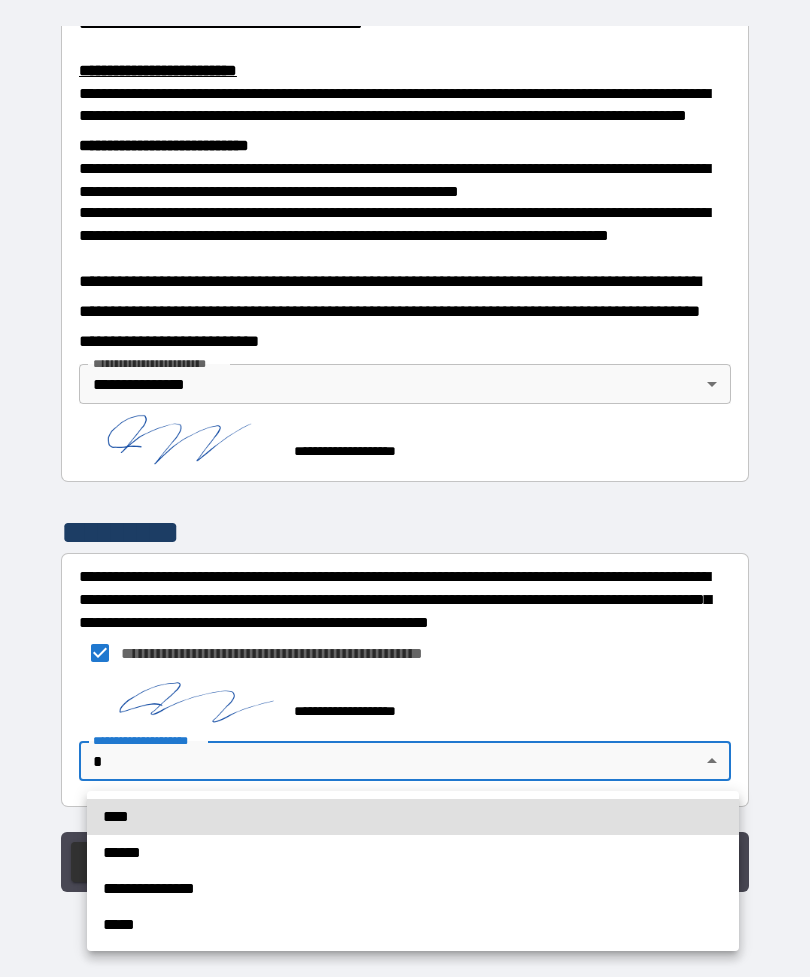 click on "**********" at bounding box center (413, 889) 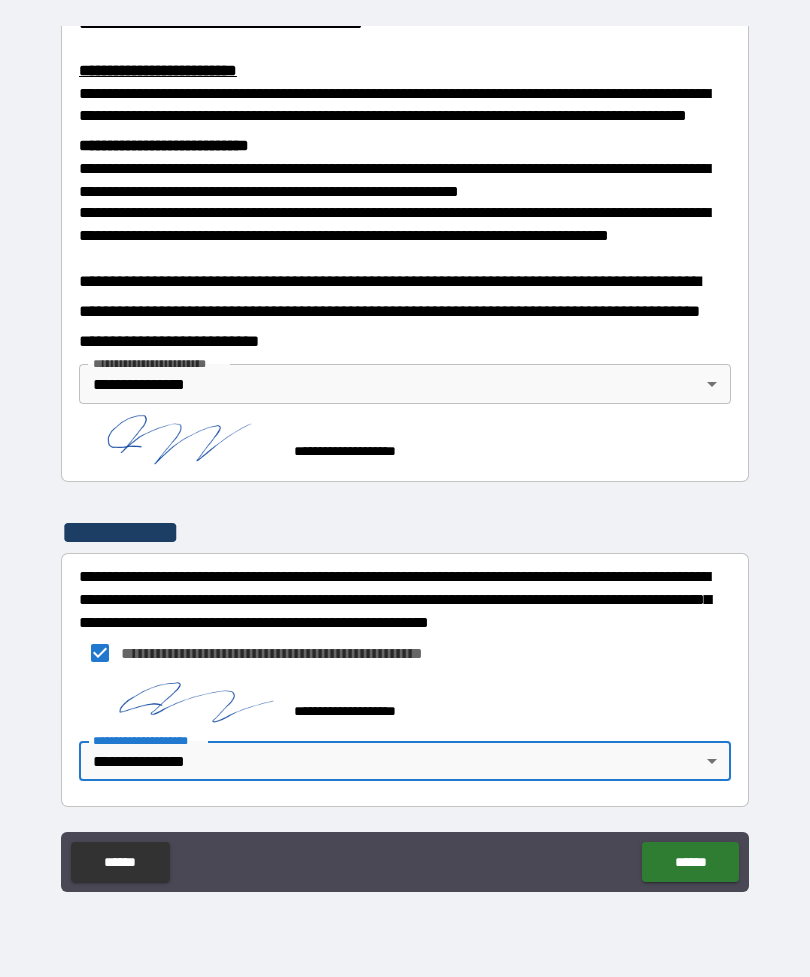 click on "******" at bounding box center (690, 862) 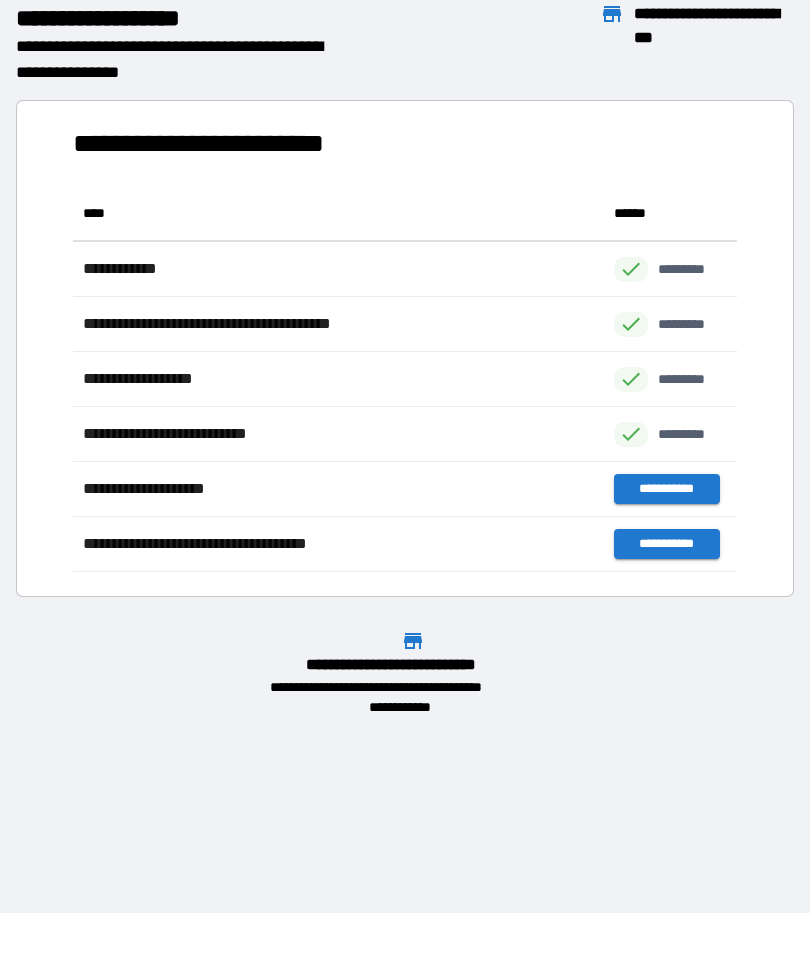 scroll, scrollTop: 386, scrollLeft: 664, axis: both 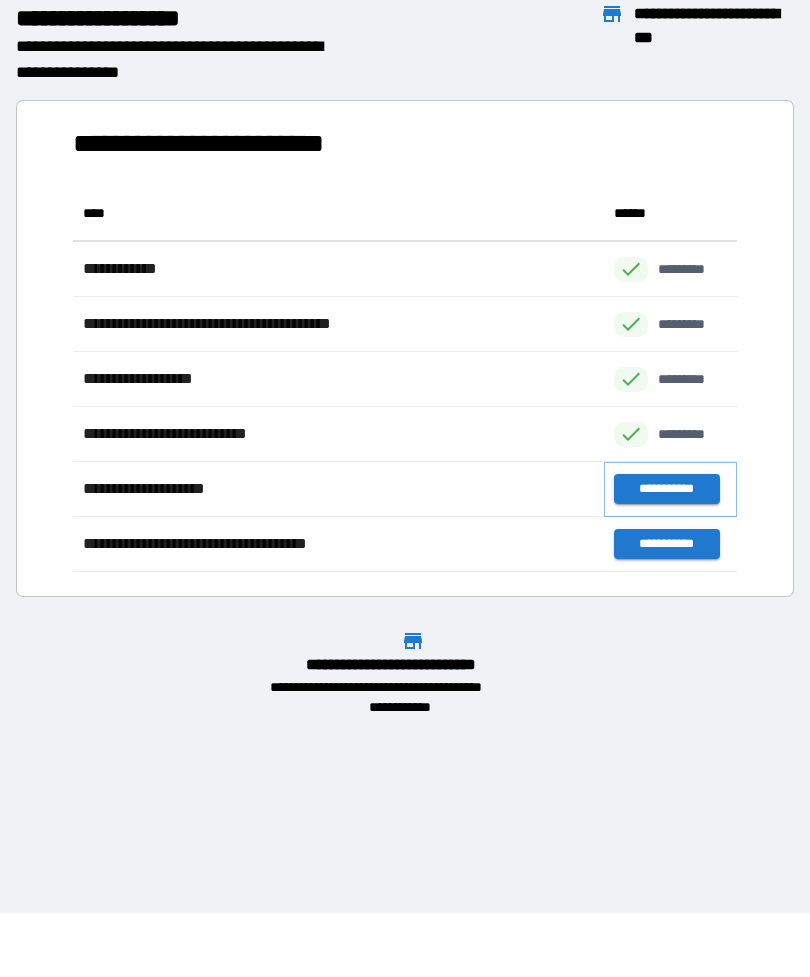 click on "**********" at bounding box center (666, 489) 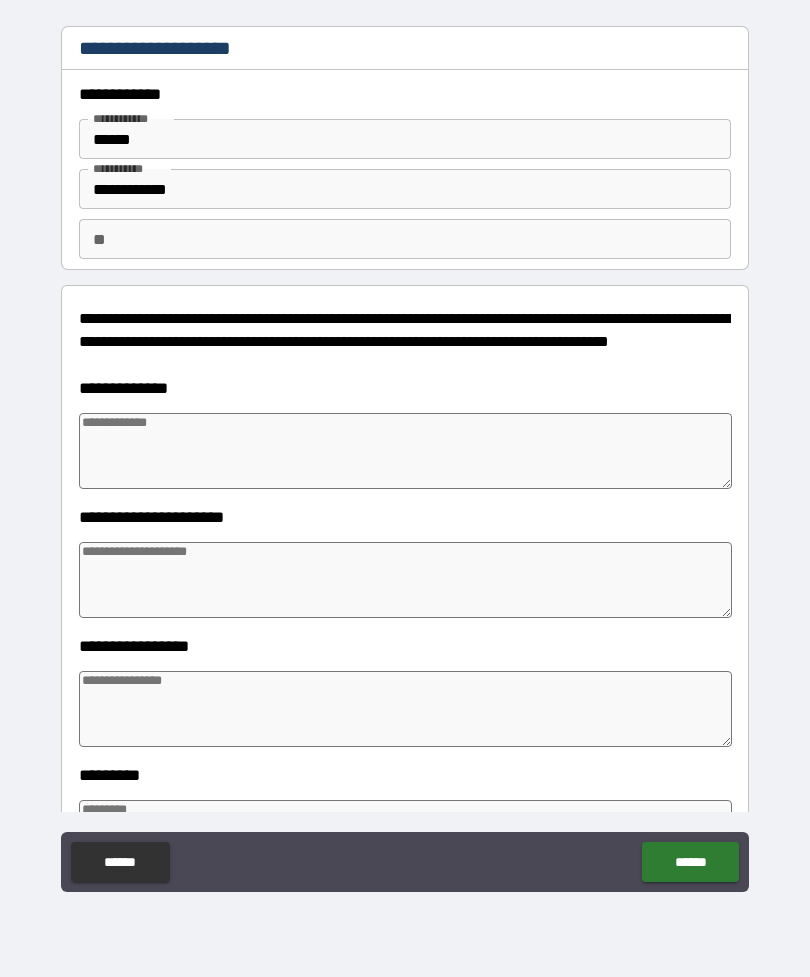 type on "*" 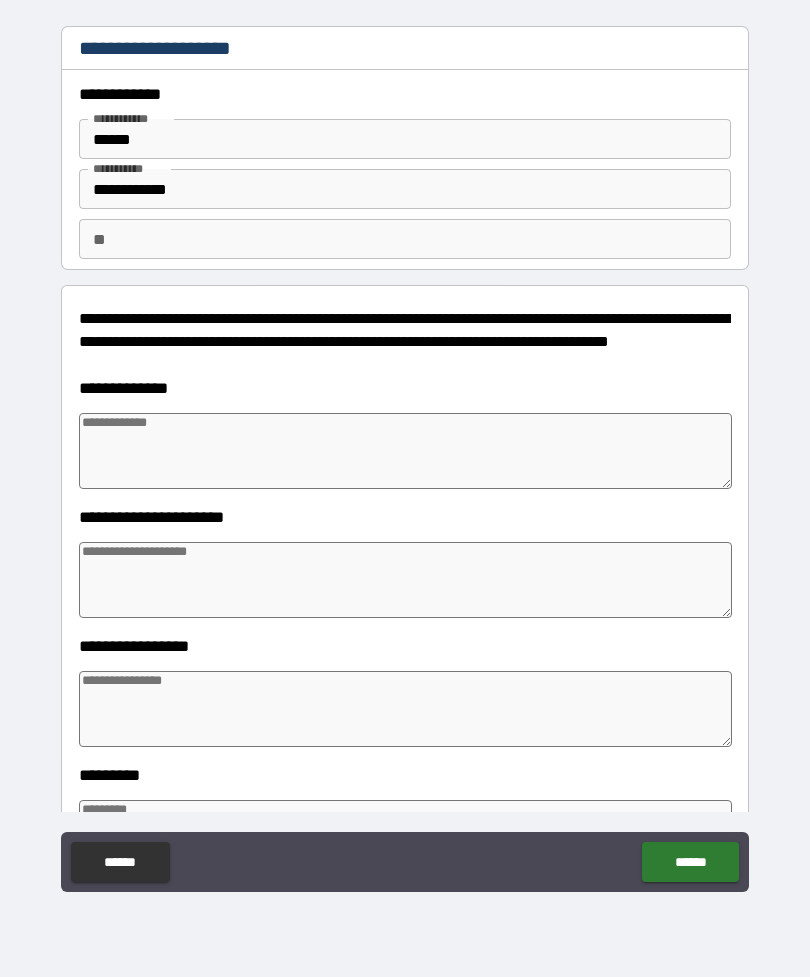 type on "*" 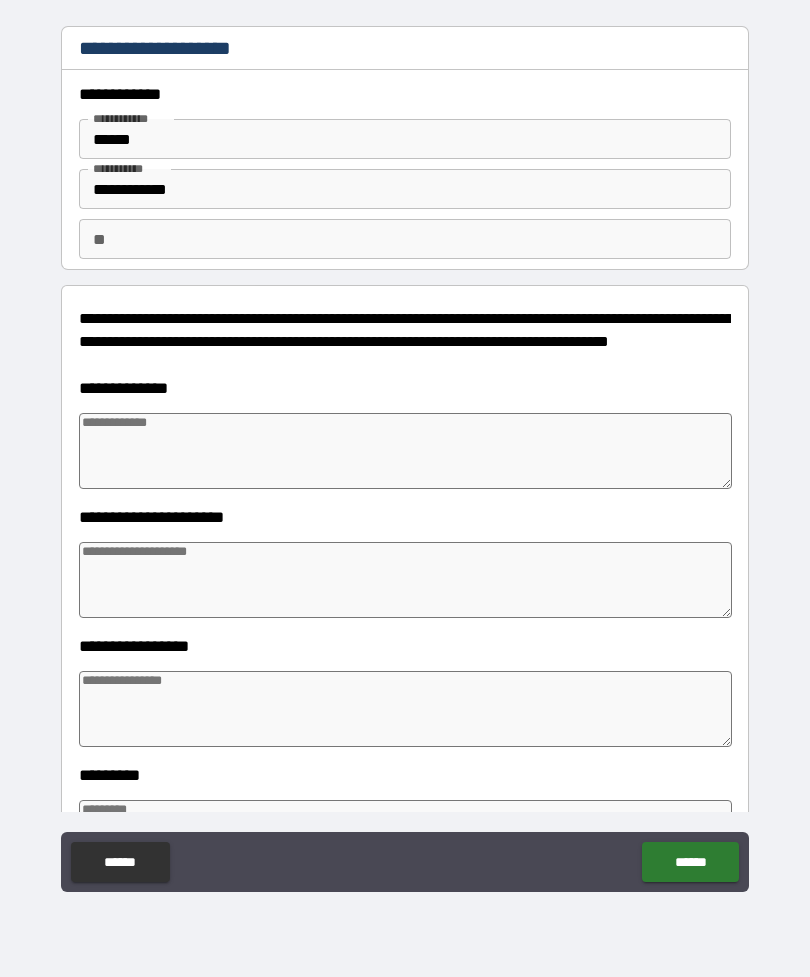 type on "*" 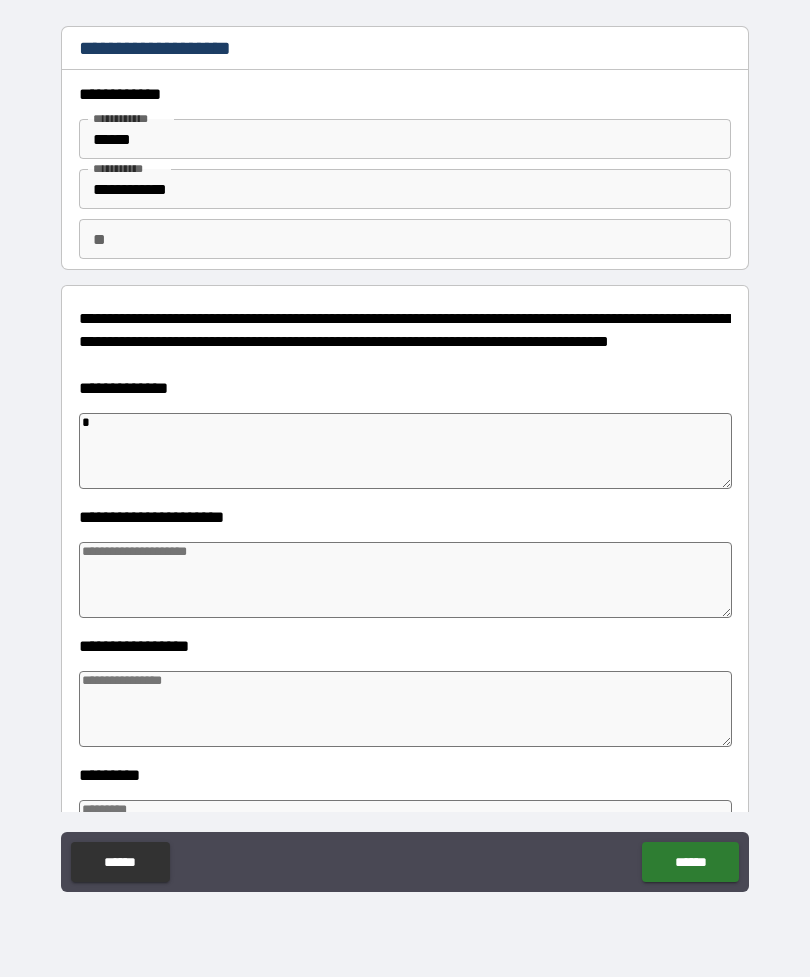 type on "*" 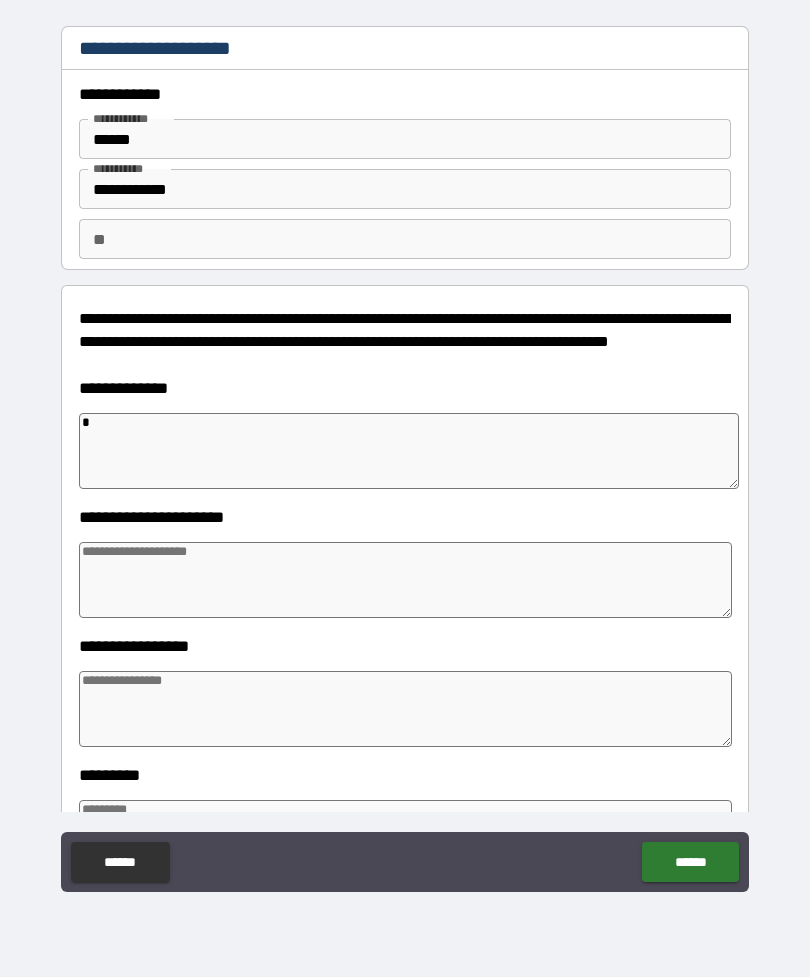type on "**" 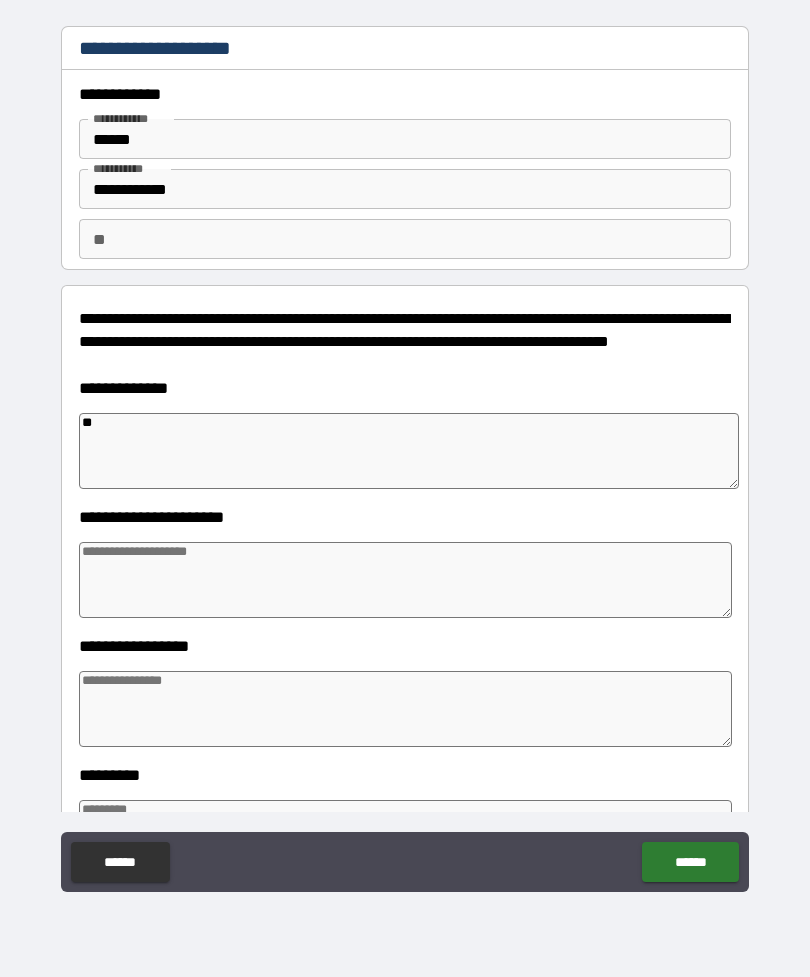 type on "*" 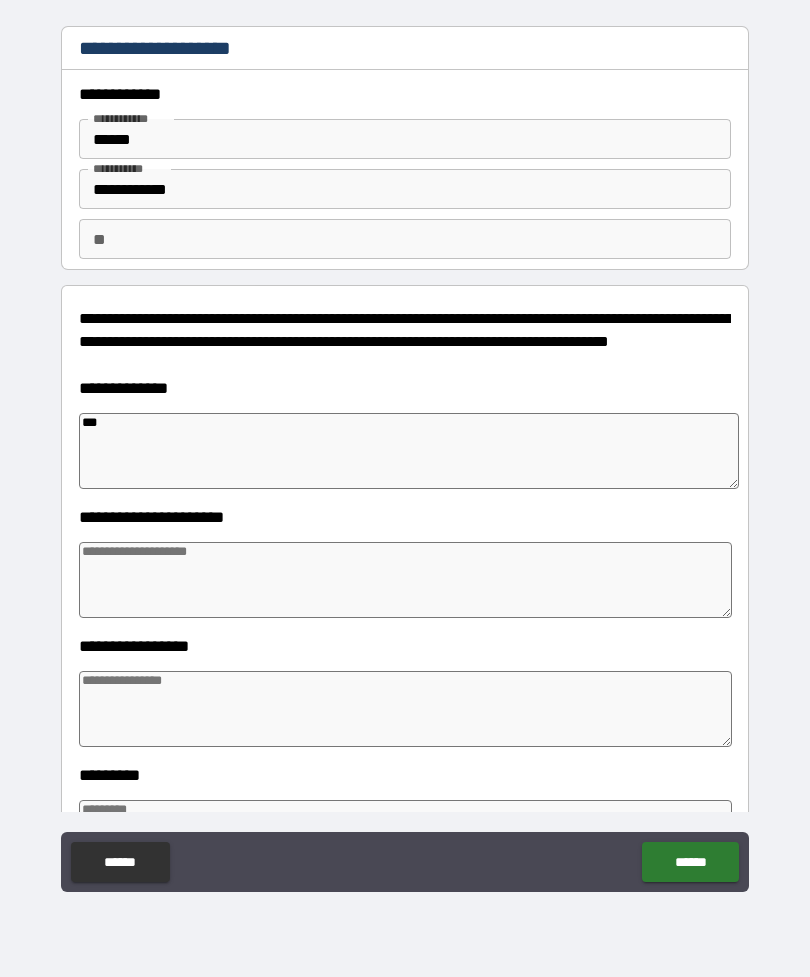type on "*" 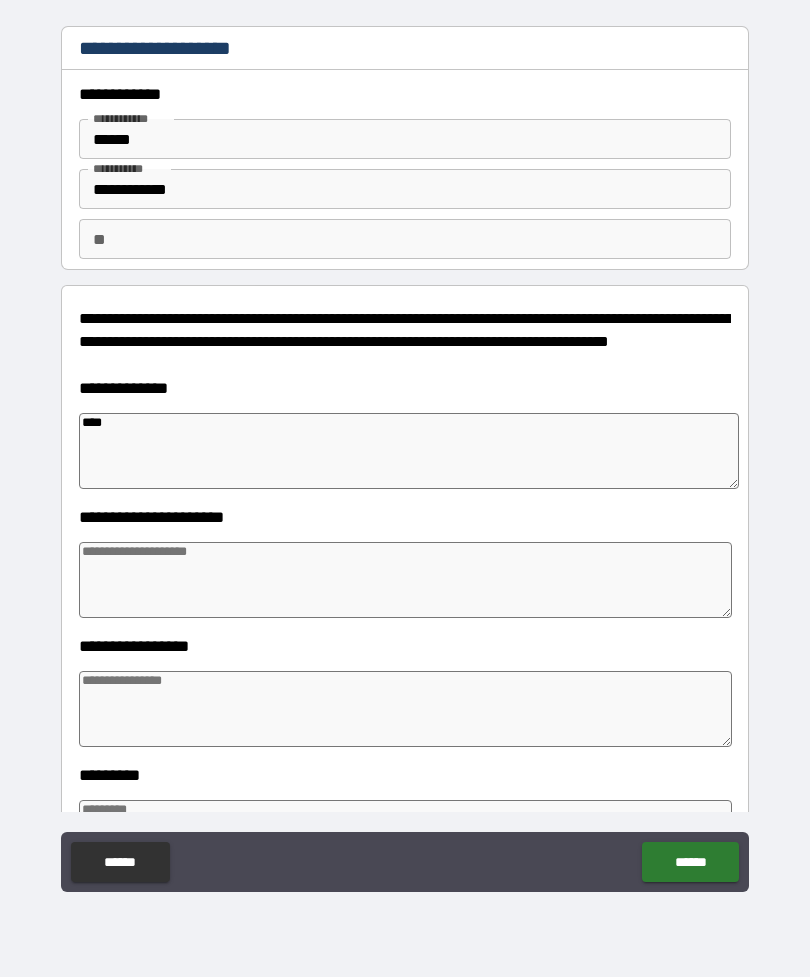 type on "*" 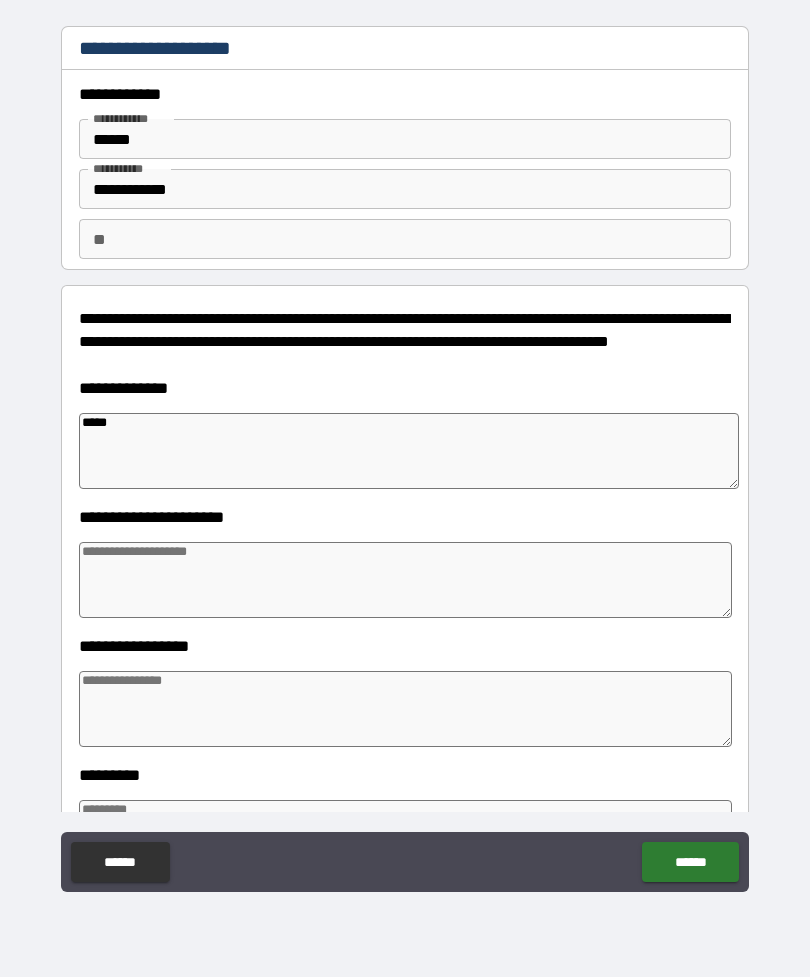 type on "******" 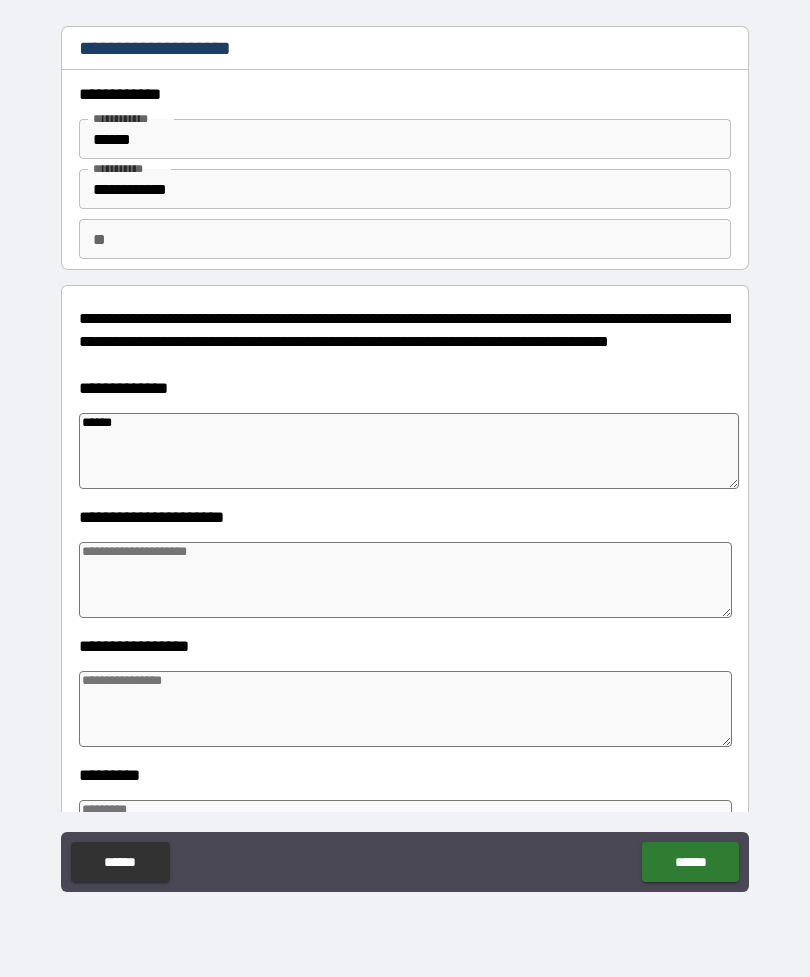 type on "*******" 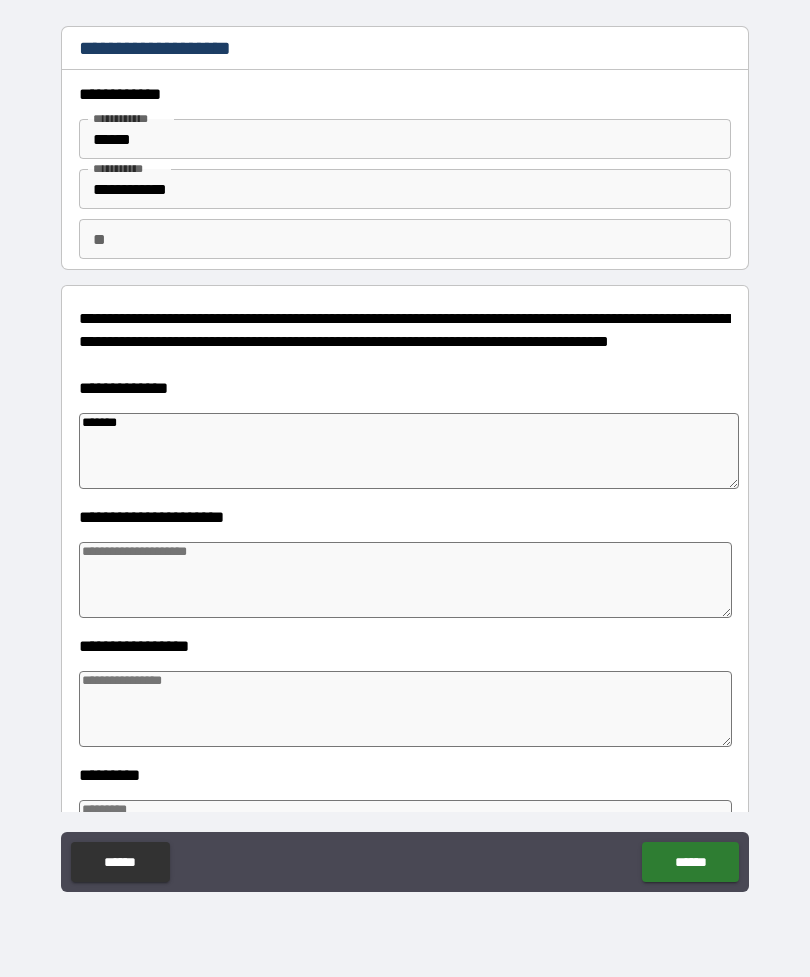 type on "*******" 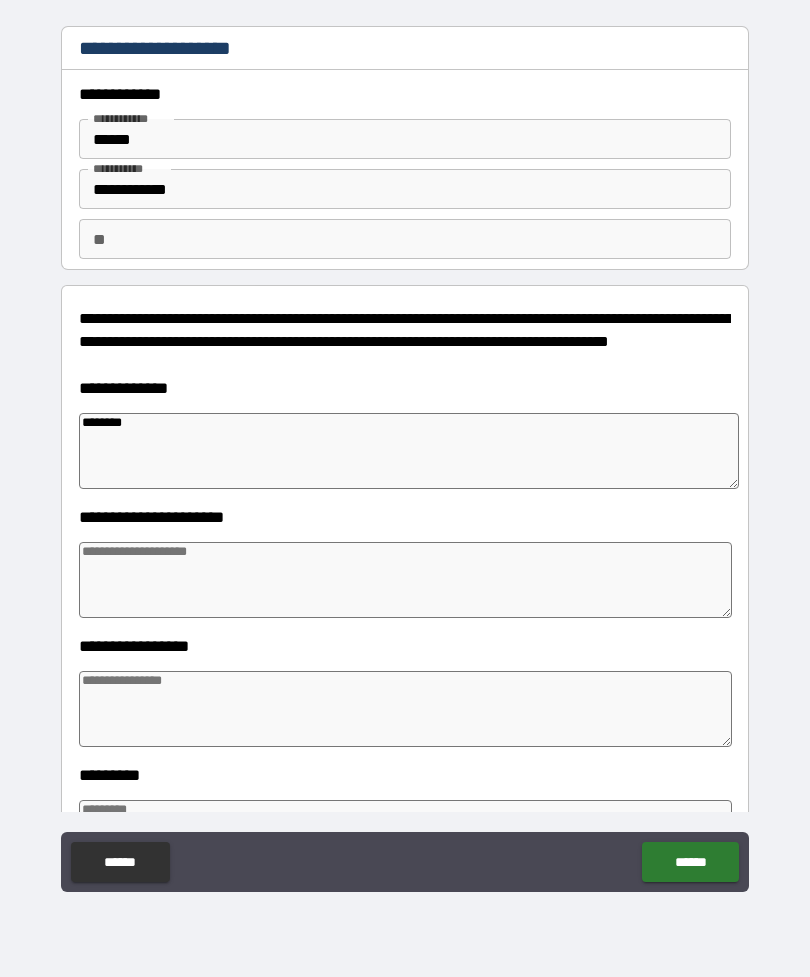type on "*" 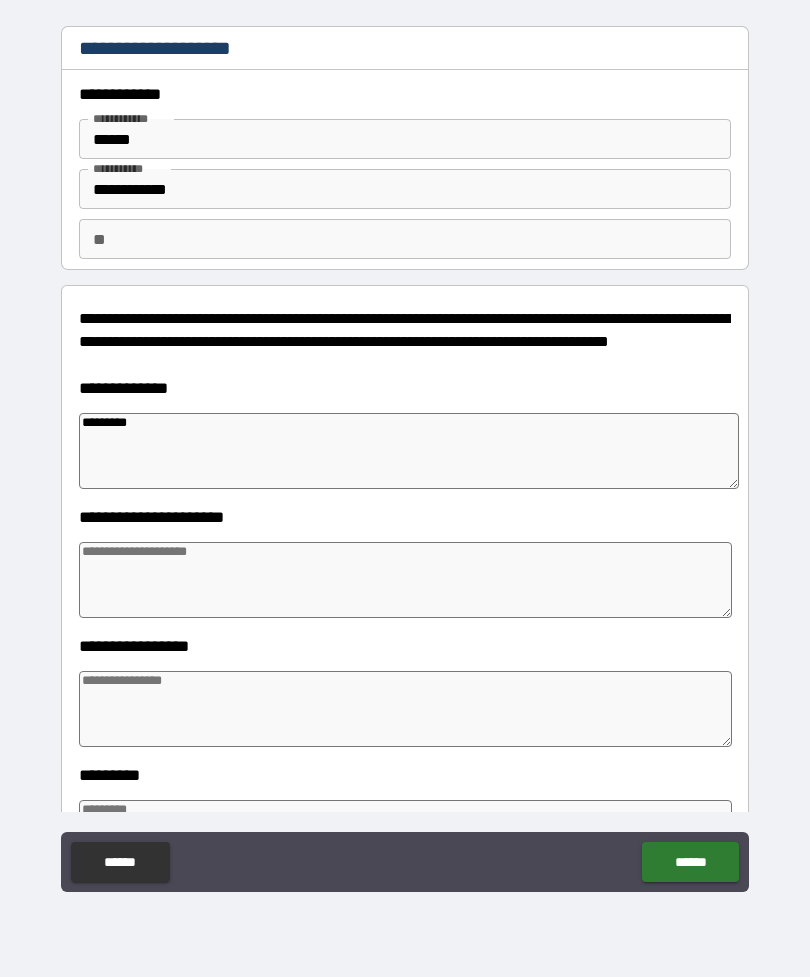 type on "*" 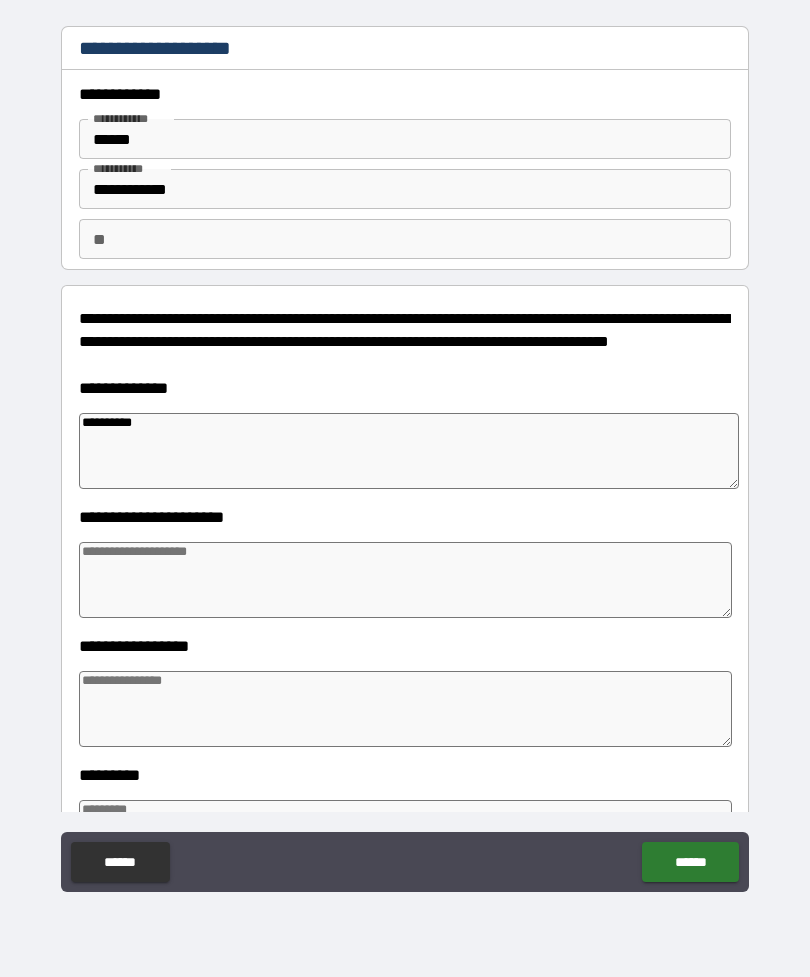 type on "*" 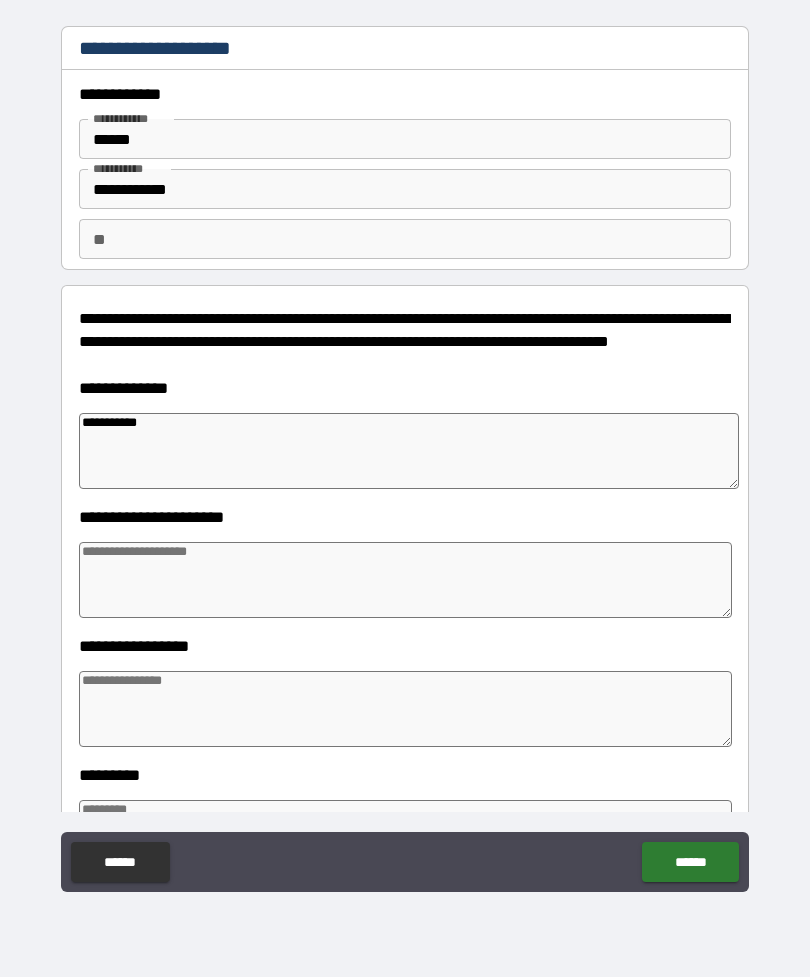 type on "*" 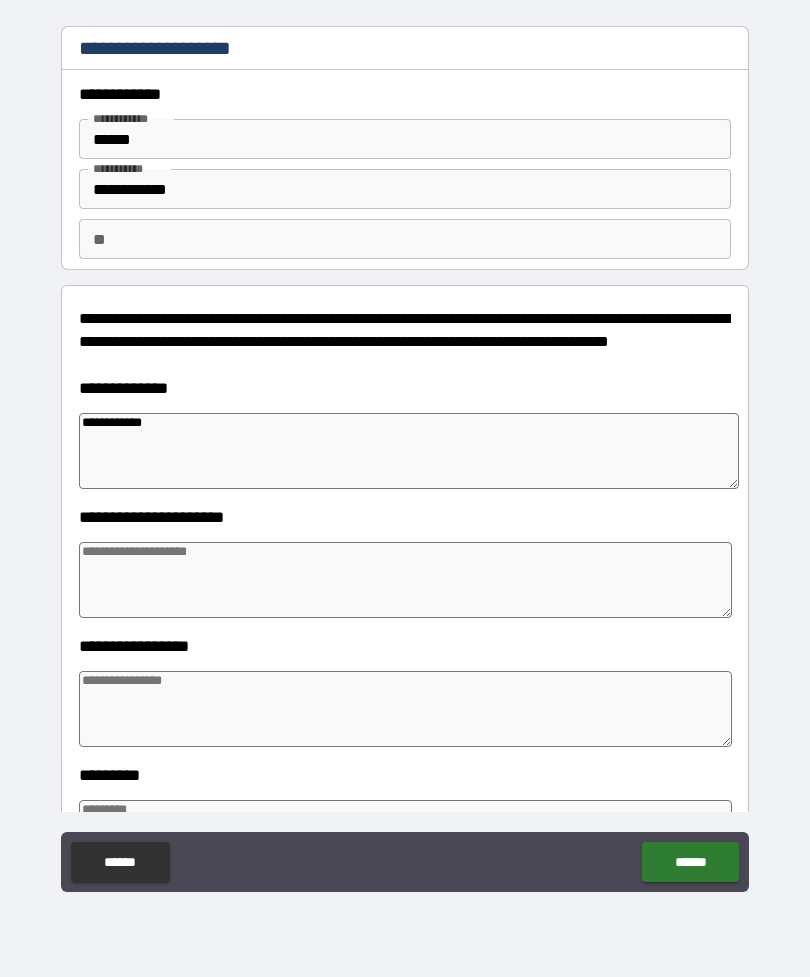 type on "*" 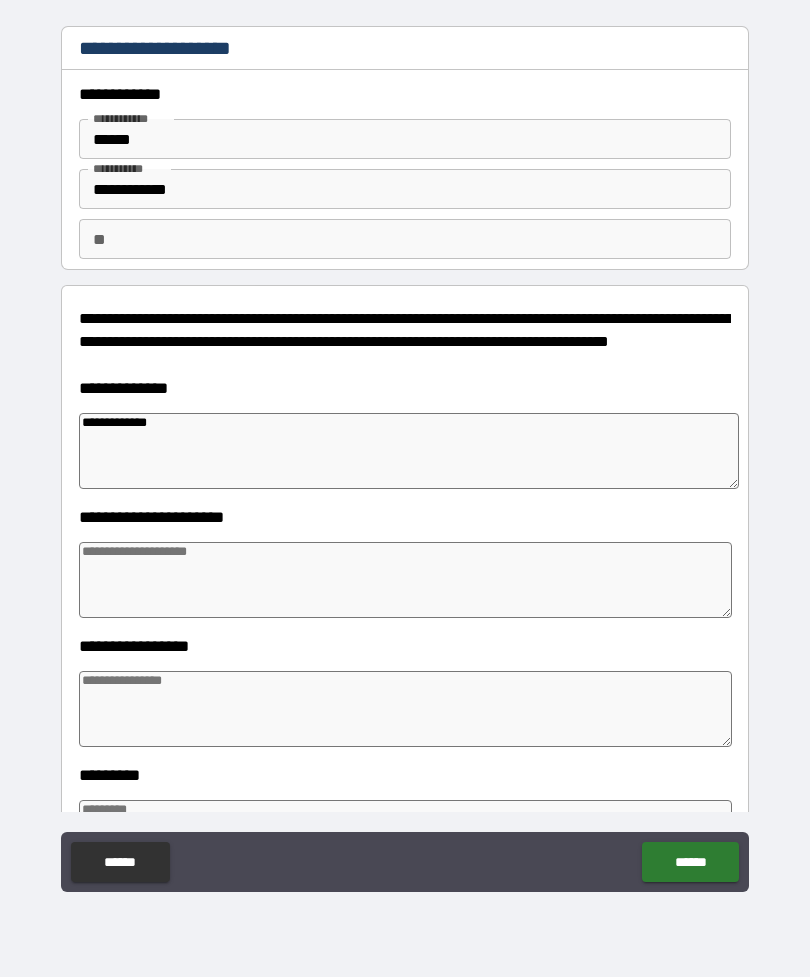 type on "*" 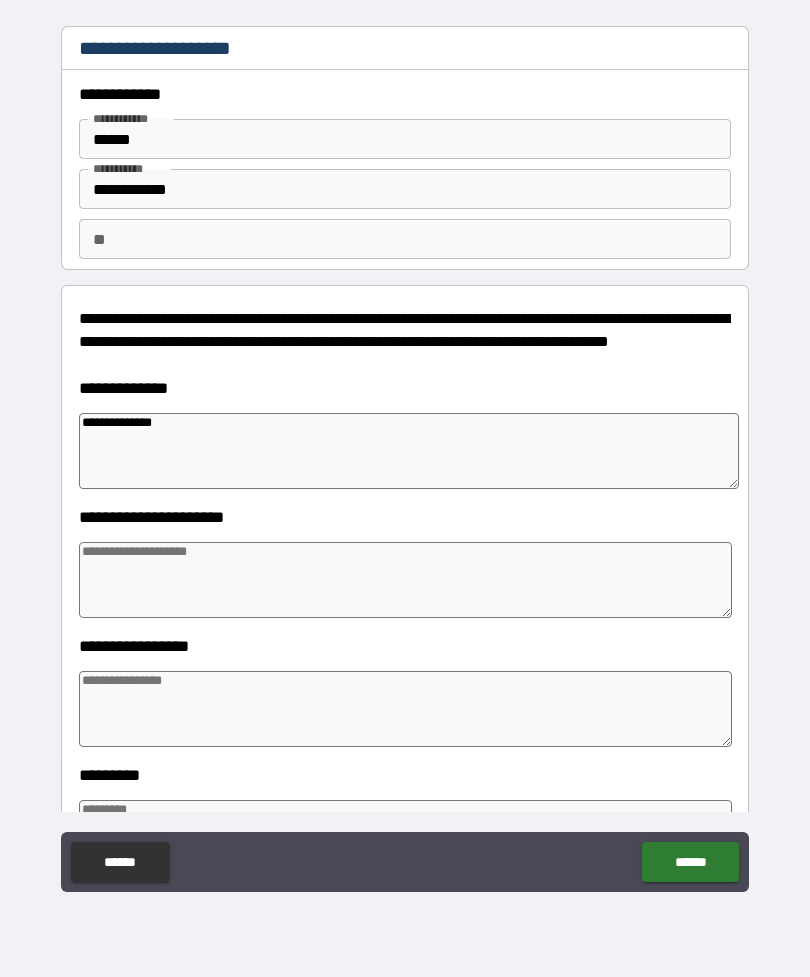 type on "*" 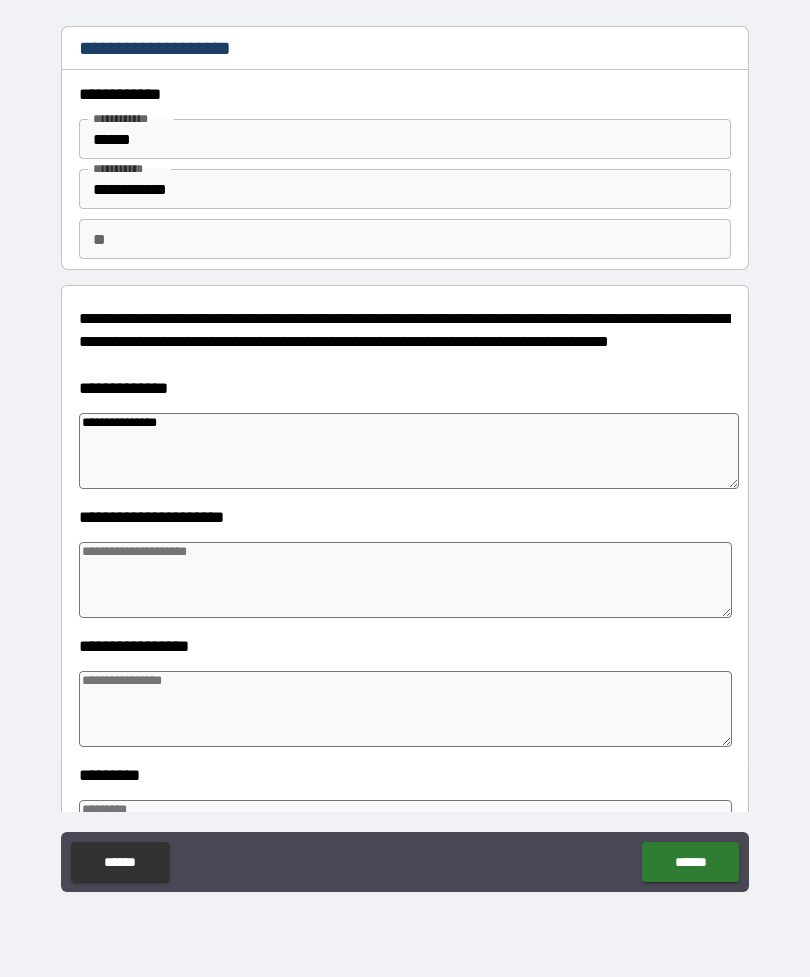type on "*" 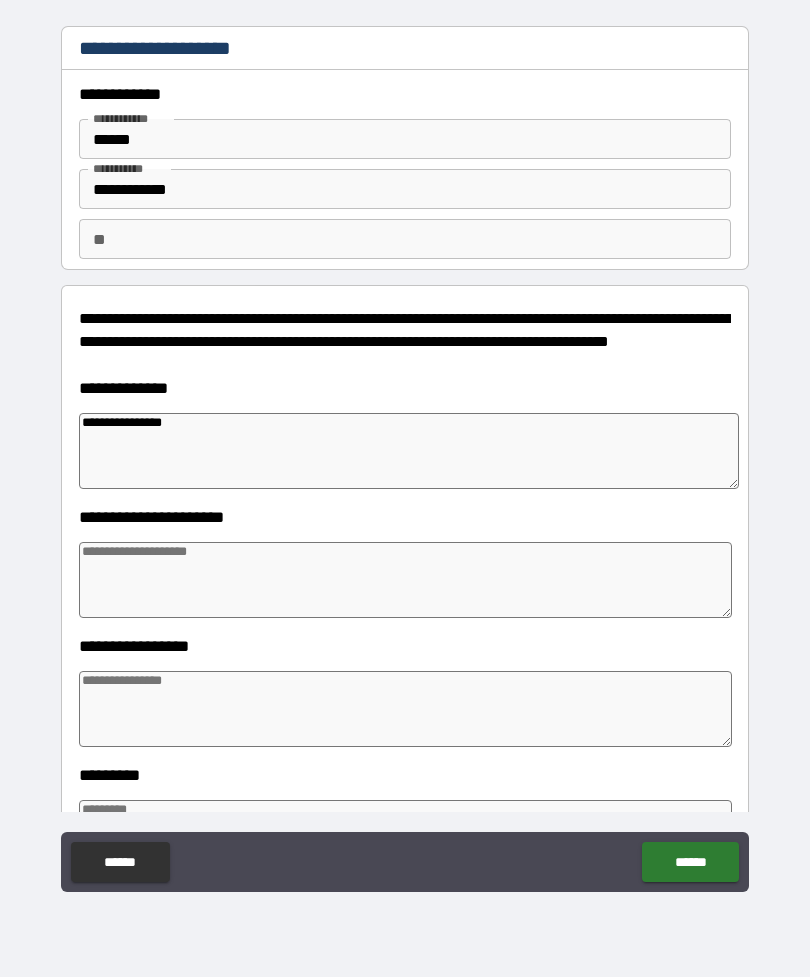 type on "*" 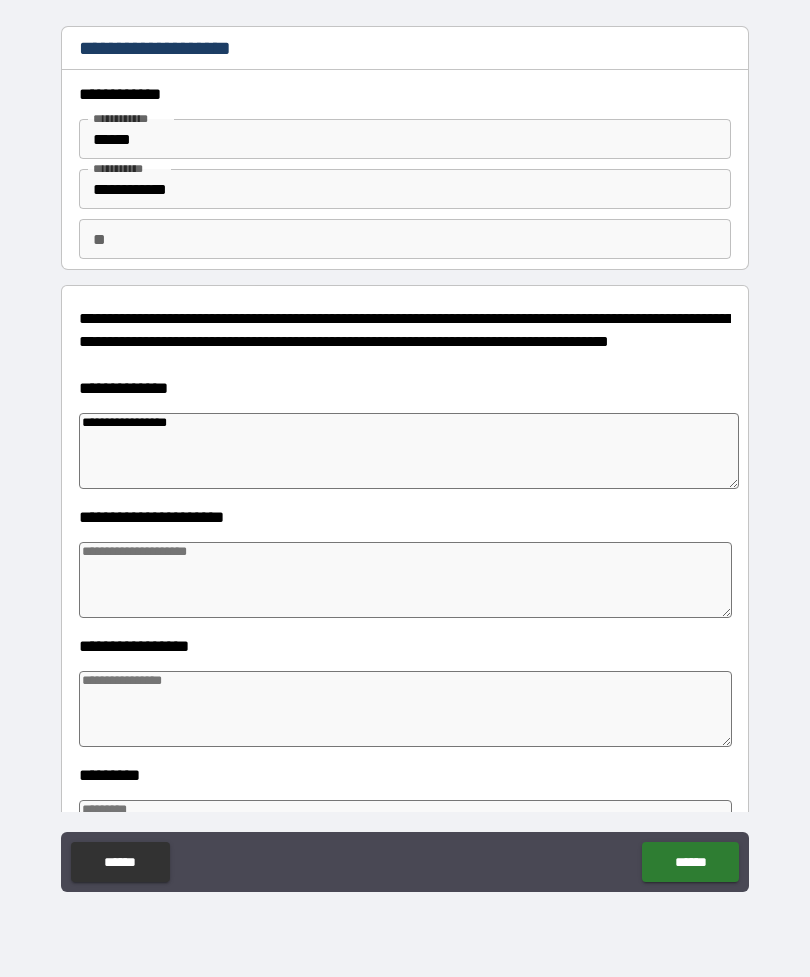 type on "*" 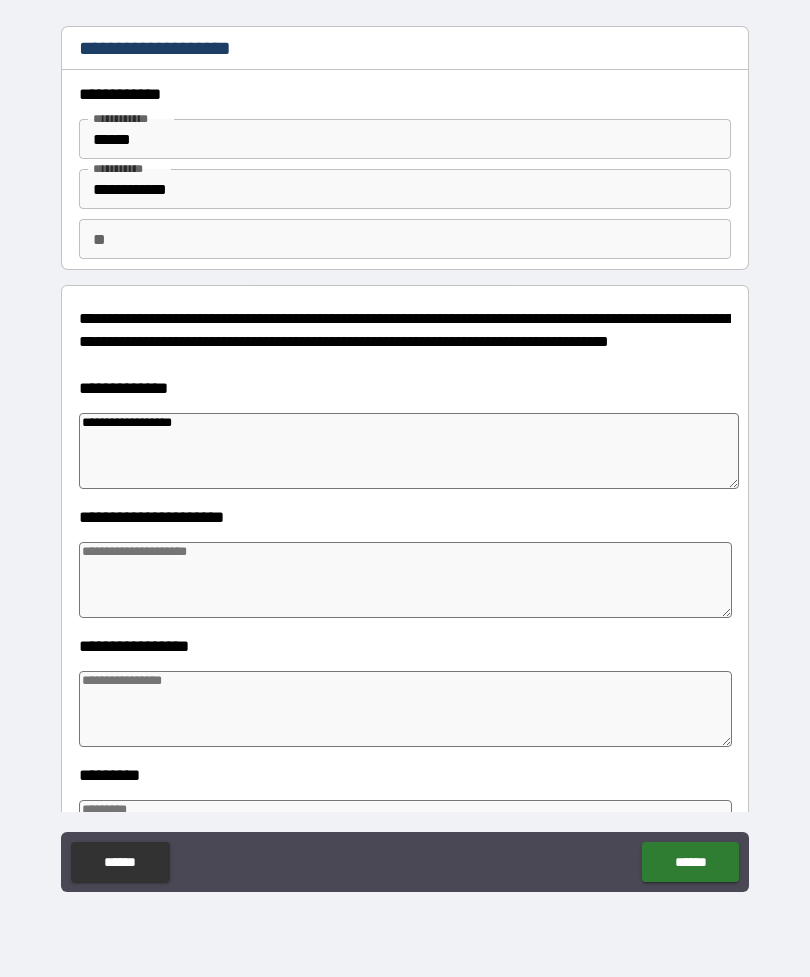 type on "*" 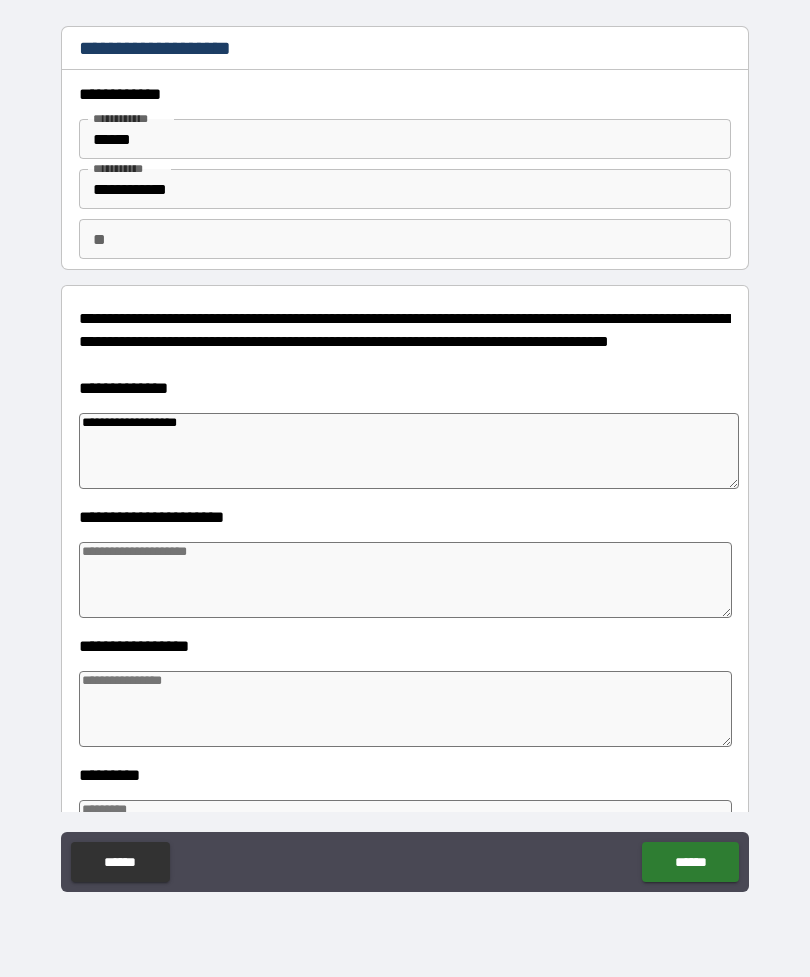 type on "*" 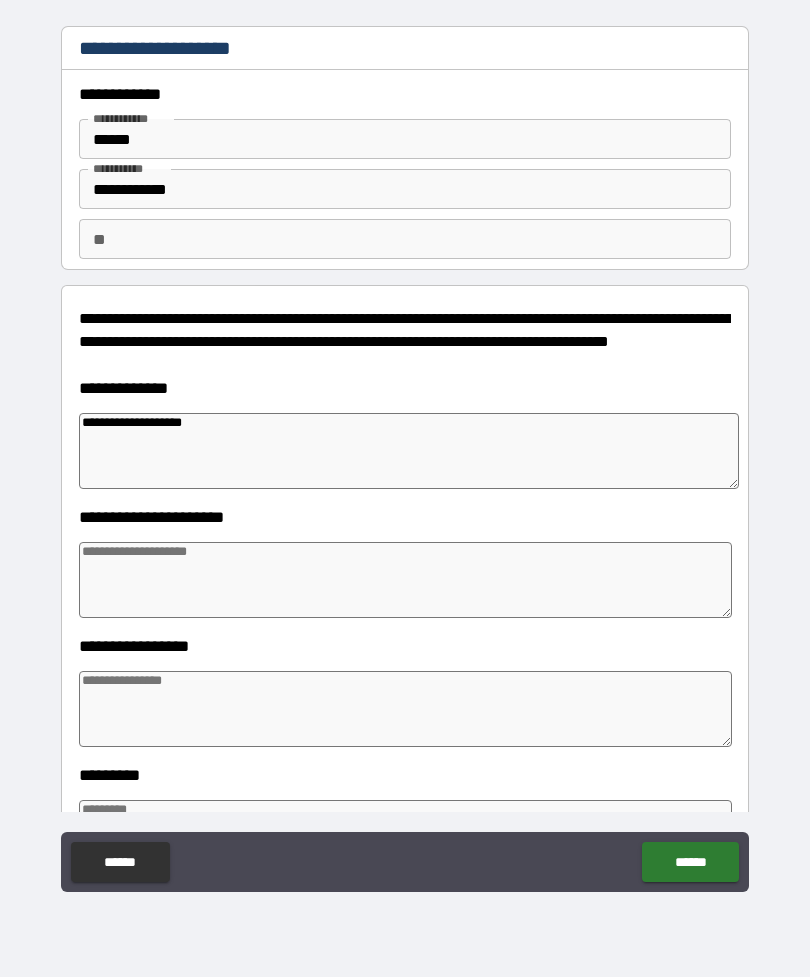 type on "*" 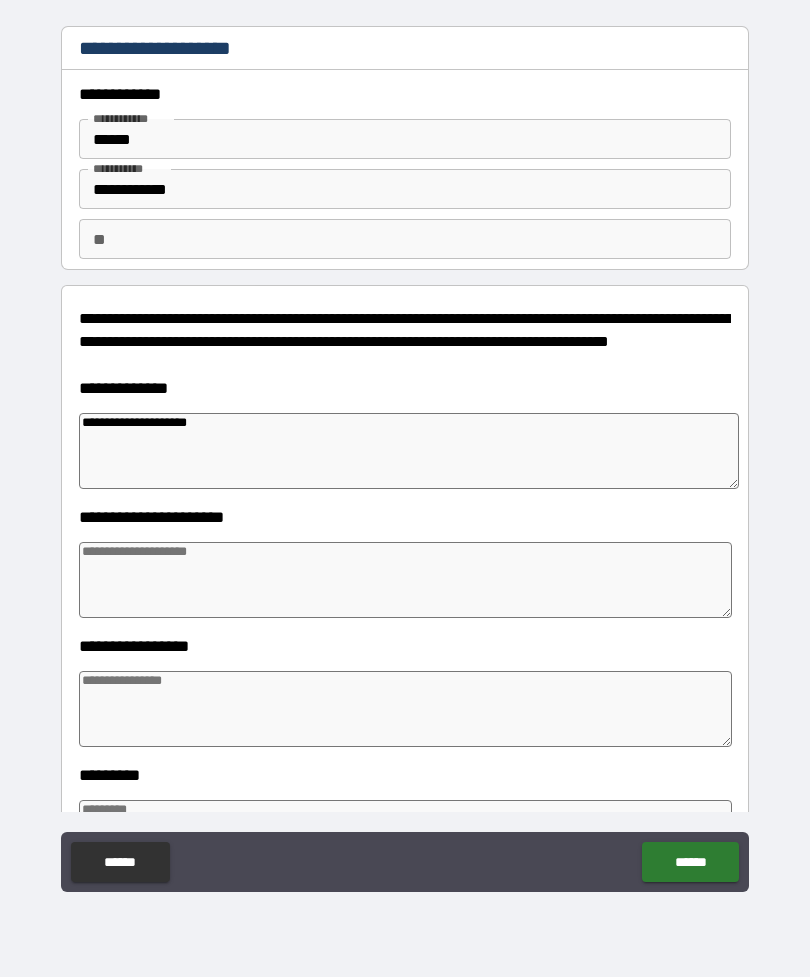 type on "*" 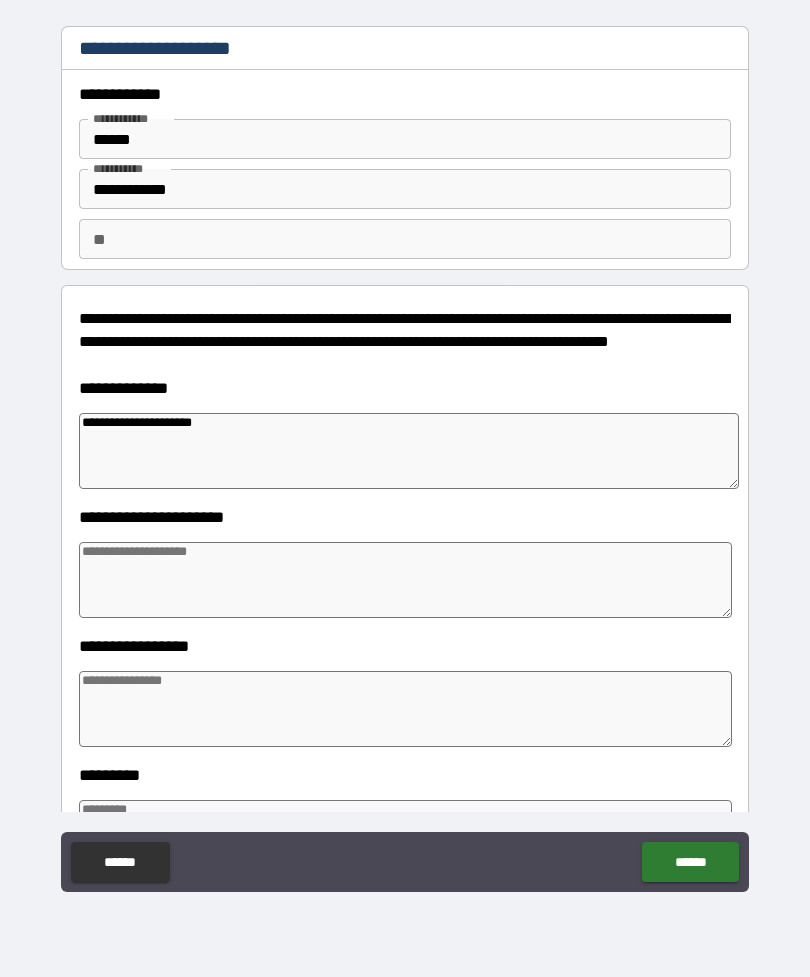 type on "*" 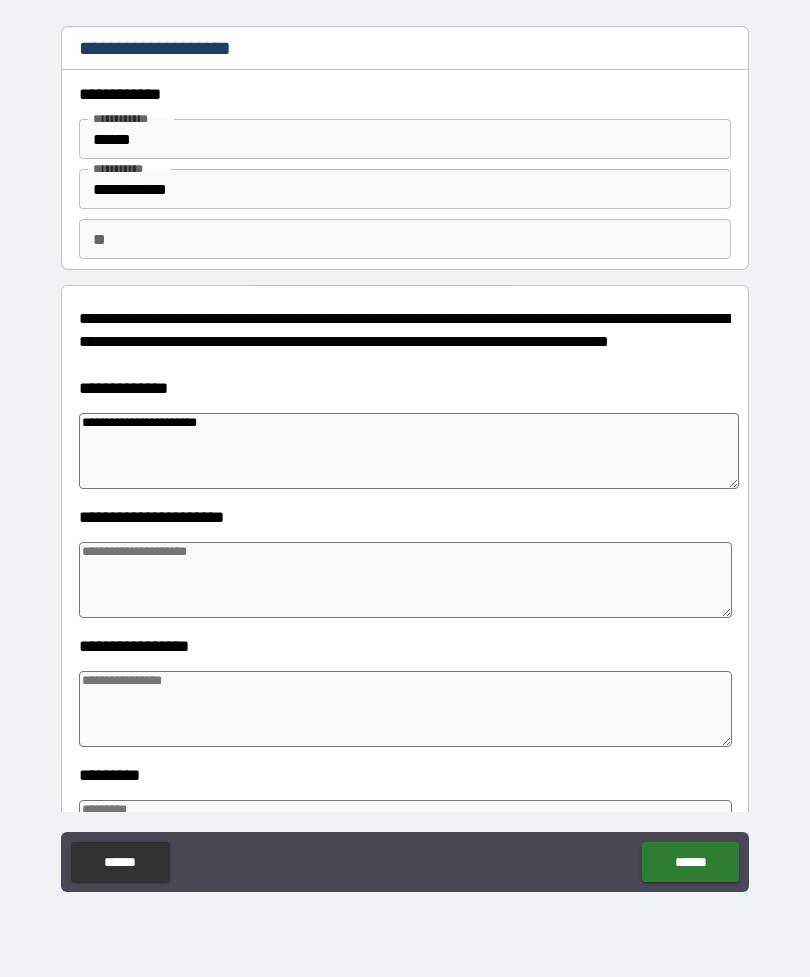 type on "*" 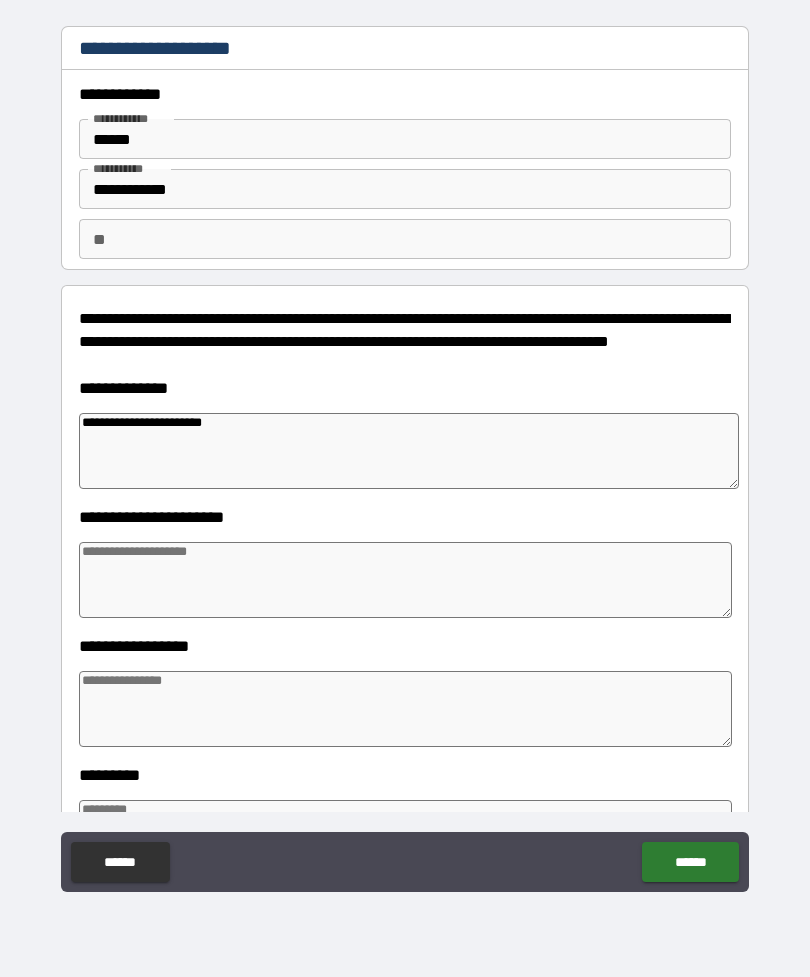 type on "*" 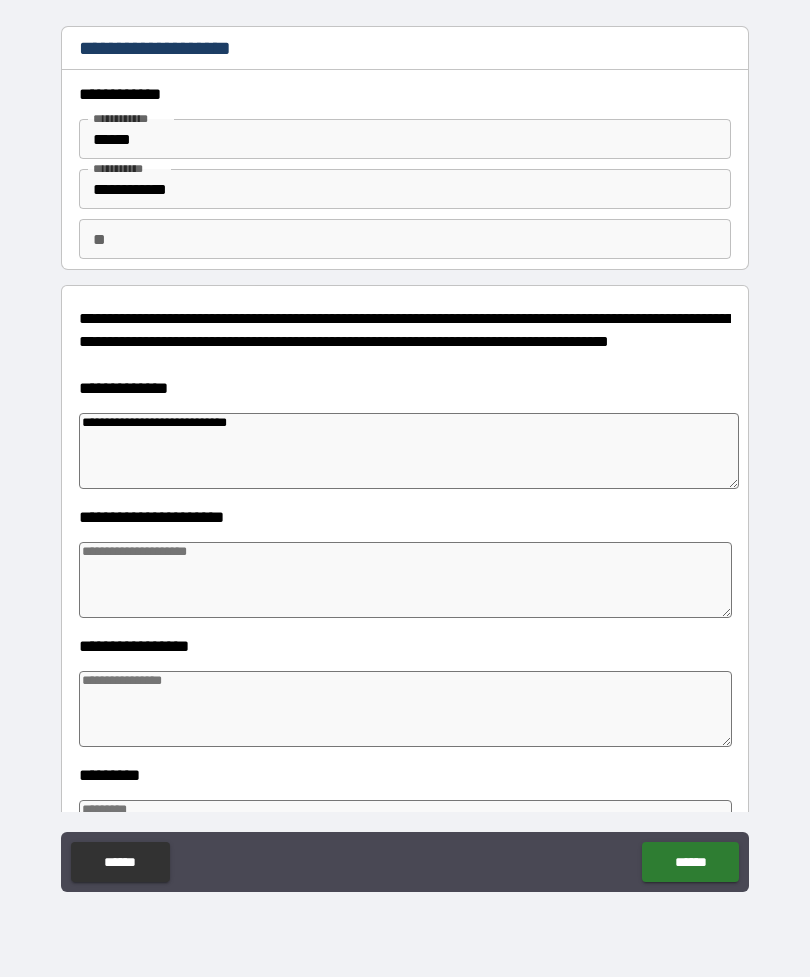 click at bounding box center (405, 580) 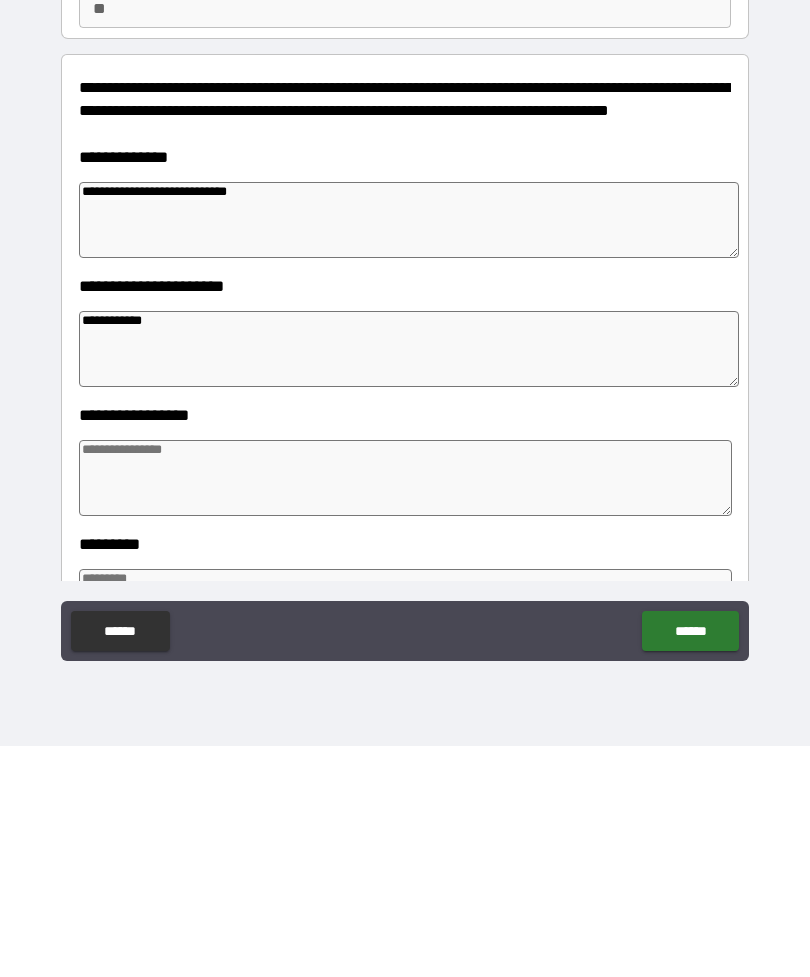 click at bounding box center [405, 709] 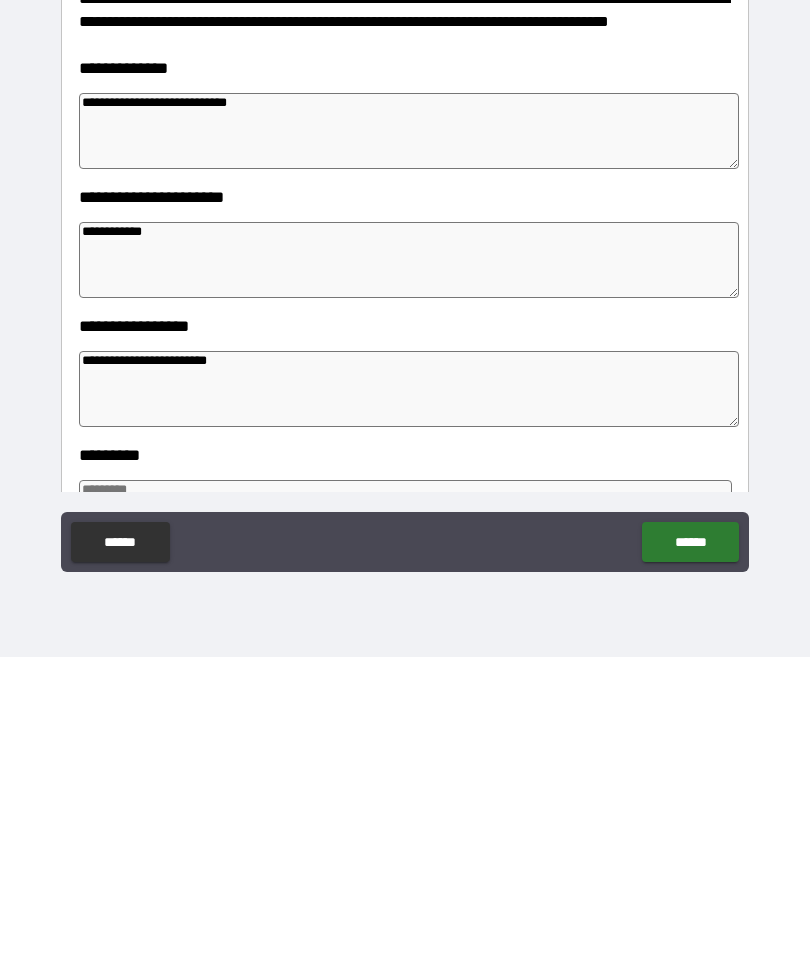 click on "******" at bounding box center (690, 862) 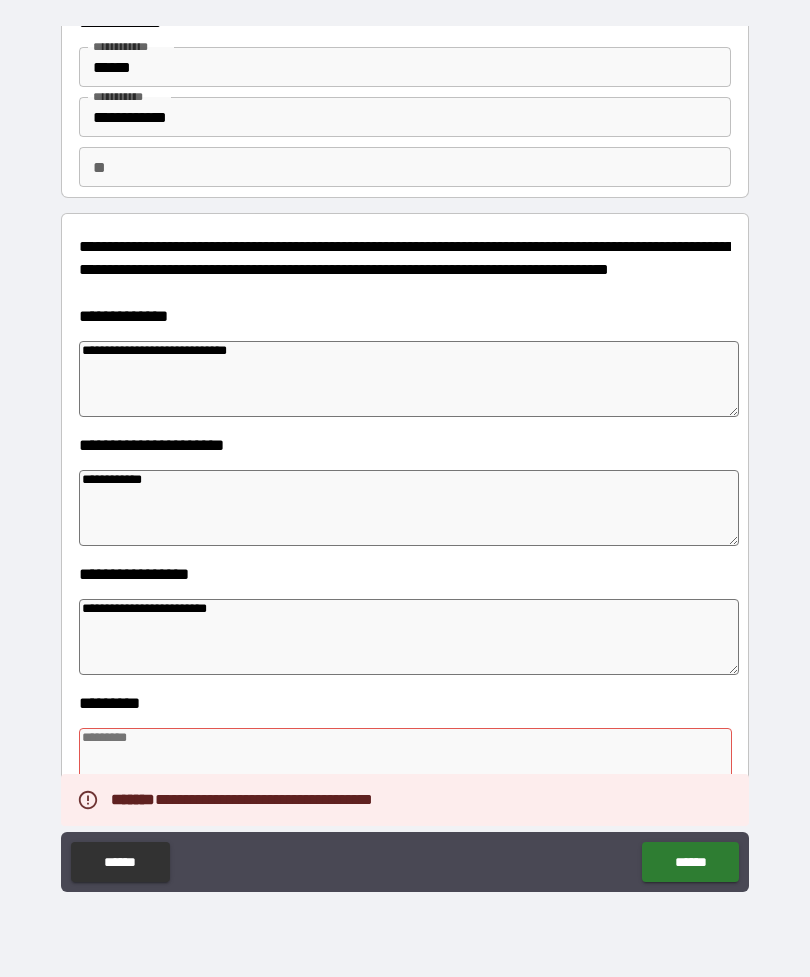 click on "**********" at bounding box center [409, 637] 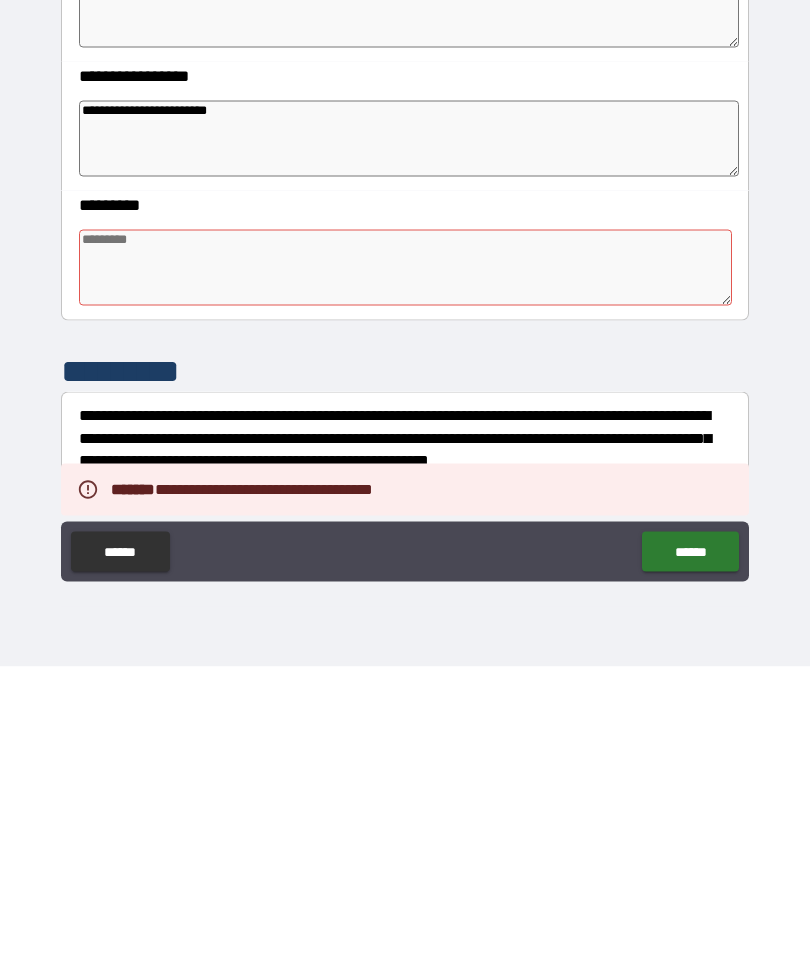 scroll, scrollTop: 261, scrollLeft: 0, axis: vertical 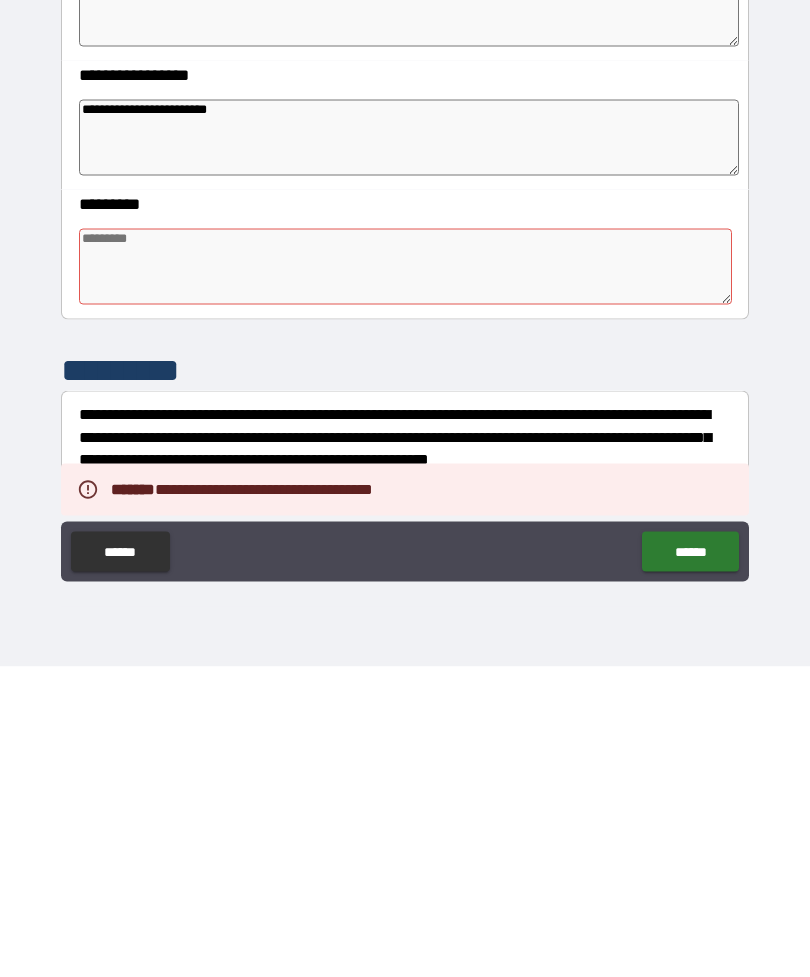 click at bounding box center (405, 577) 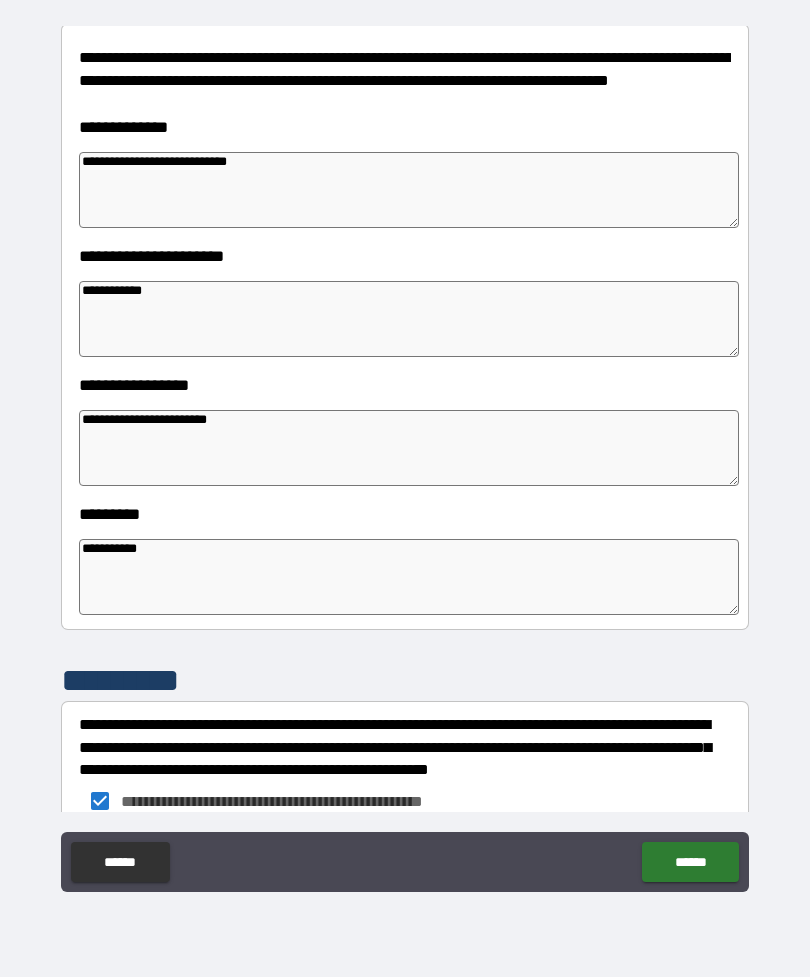 click on "******" at bounding box center (690, 862) 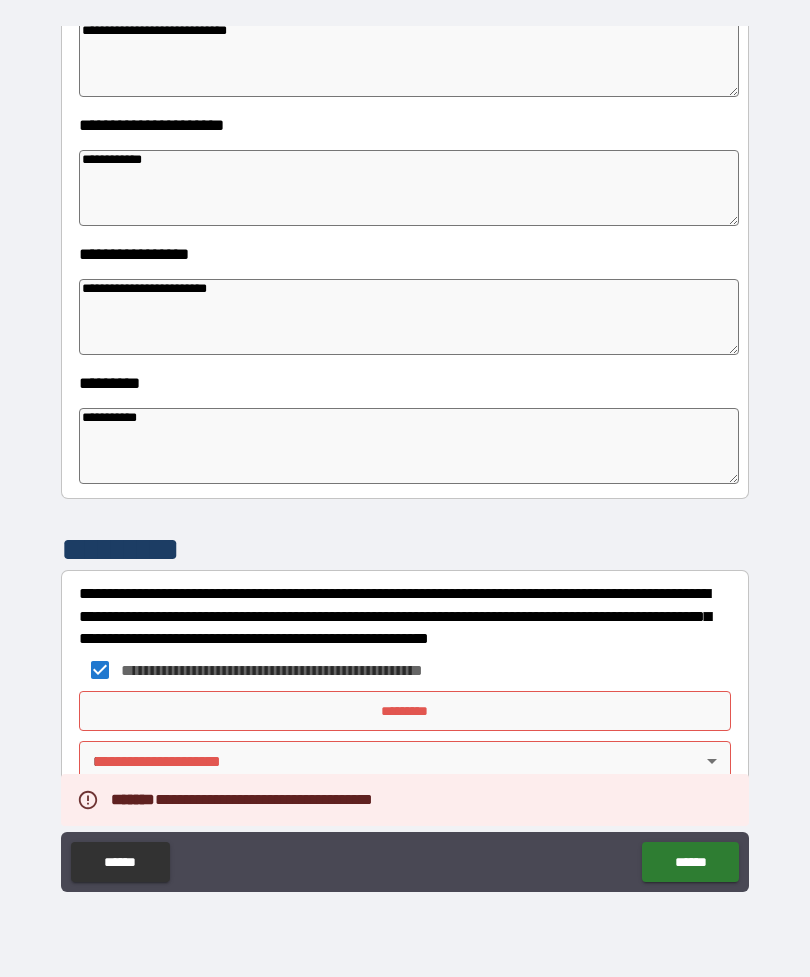 scroll, scrollTop: 392, scrollLeft: 0, axis: vertical 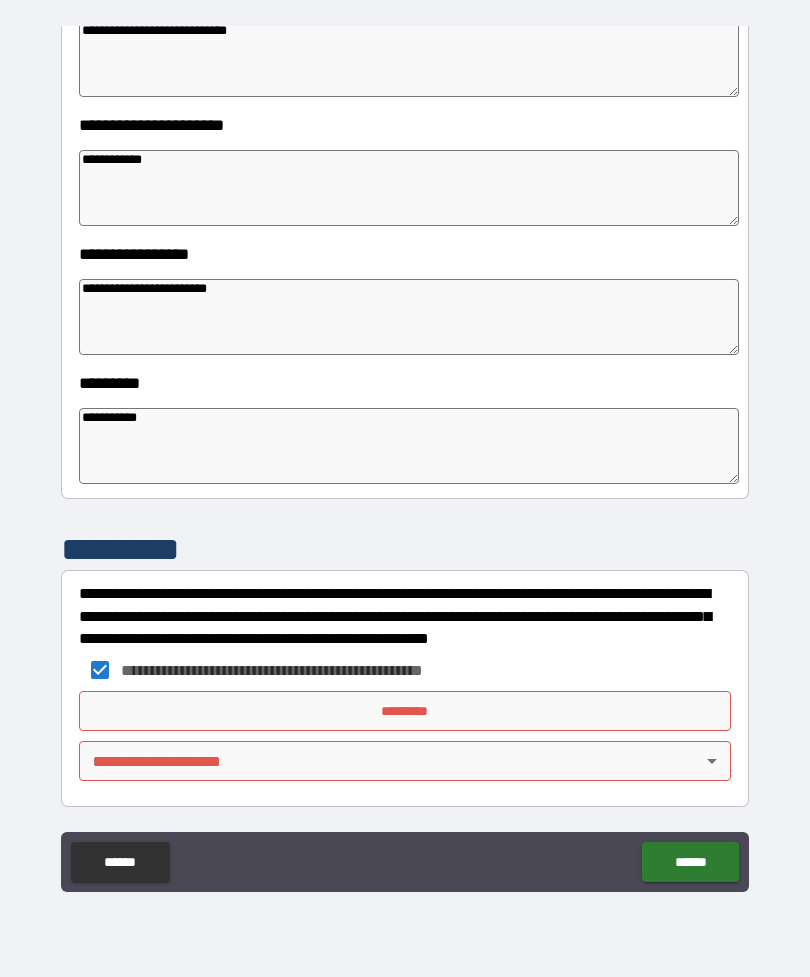 click on "*********" at bounding box center [405, 711] 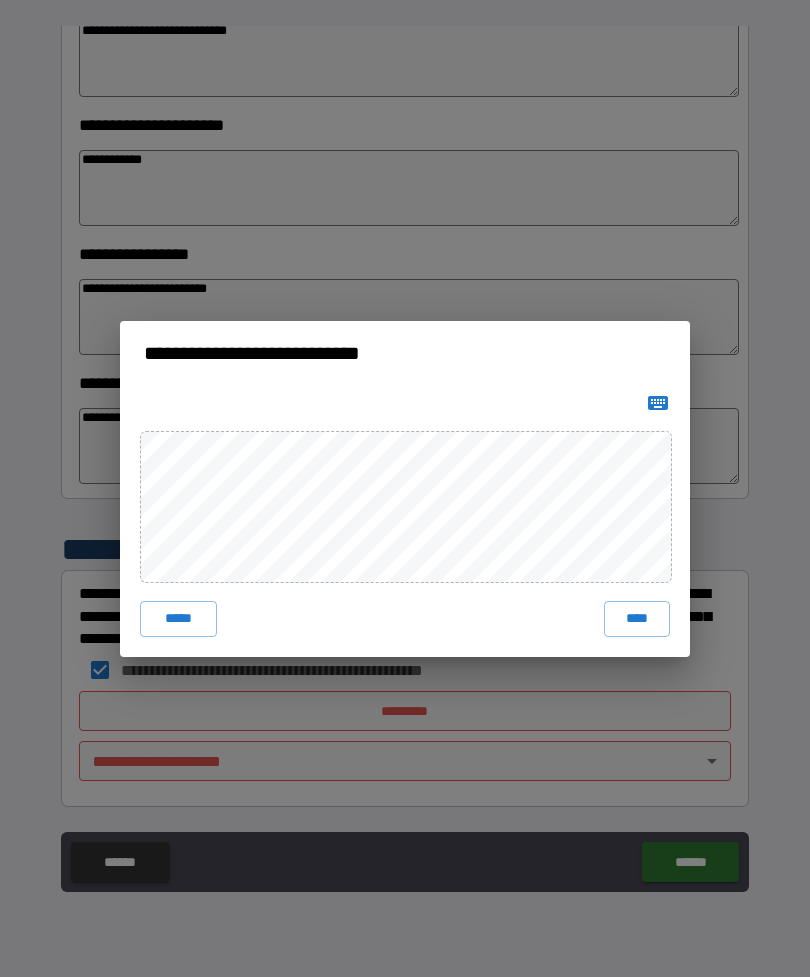 click on "****" at bounding box center (637, 619) 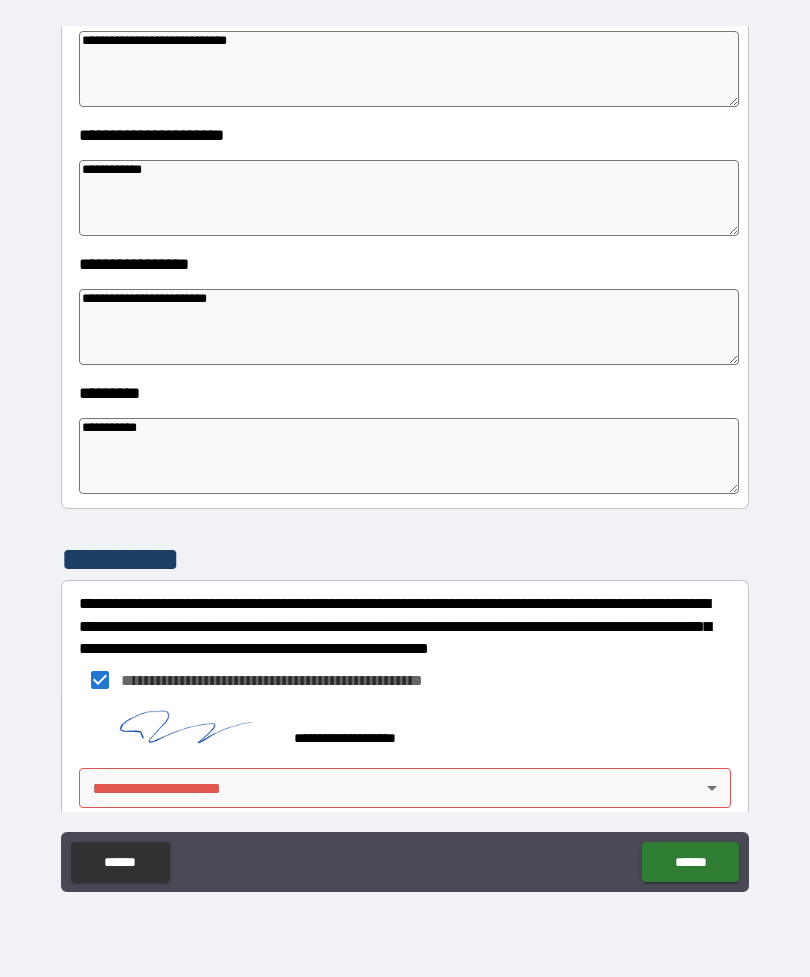 click on "**********" at bounding box center (405, 456) 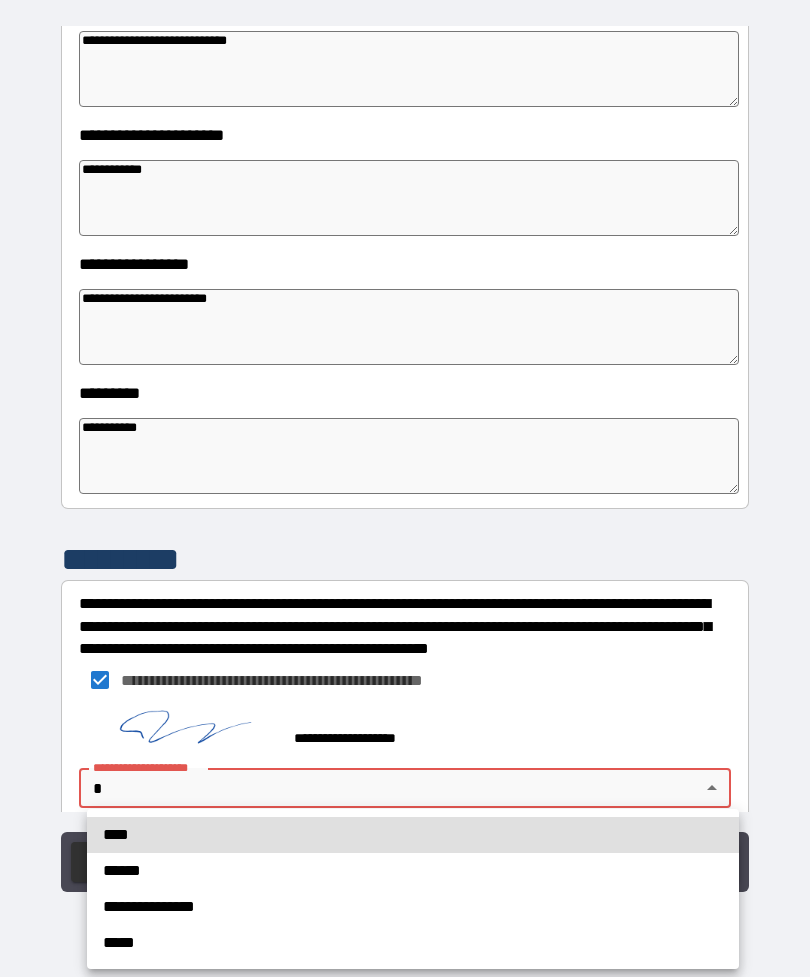 click on "**********" at bounding box center [413, 907] 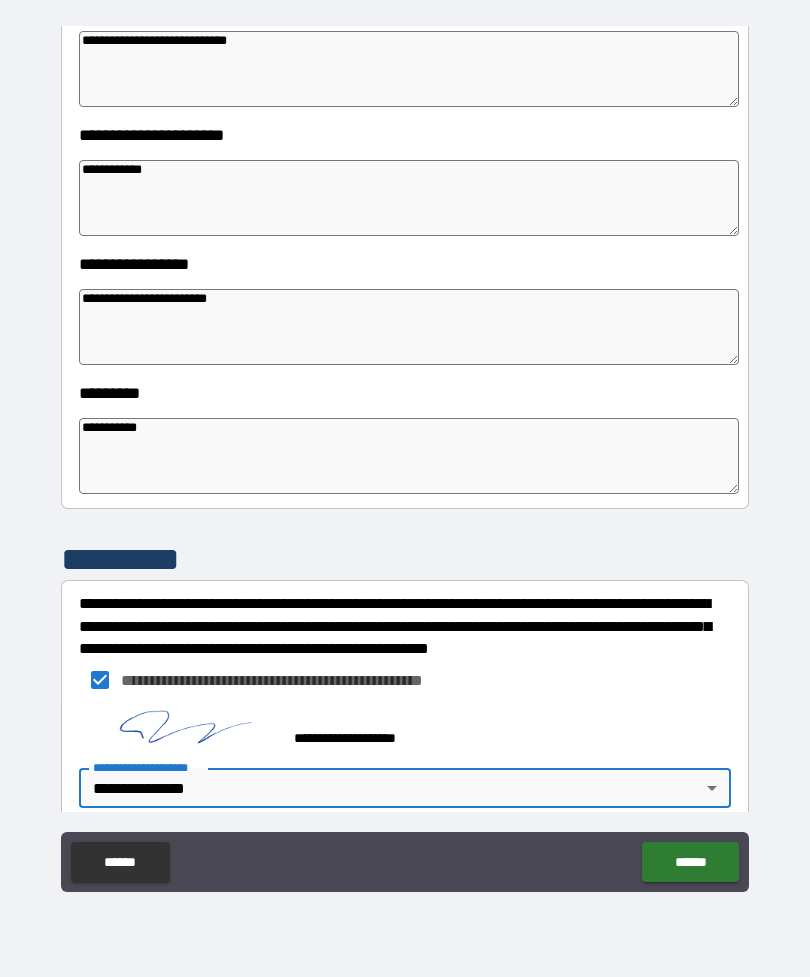 click on "******" at bounding box center [690, 862] 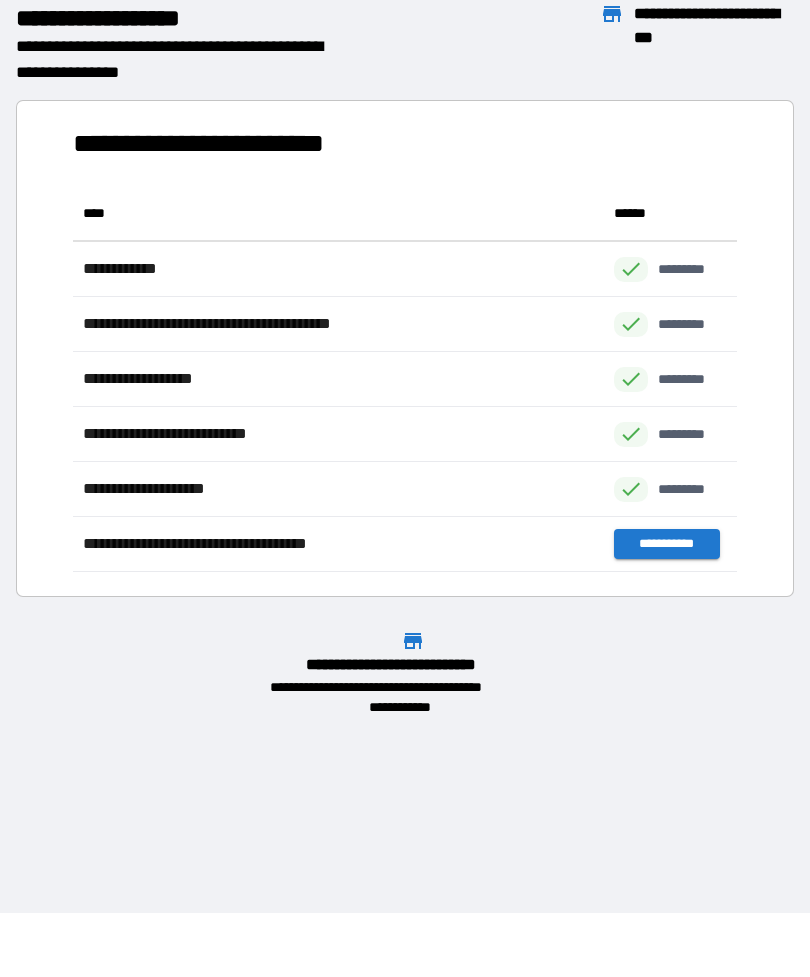 scroll, scrollTop: 1, scrollLeft: 1, axis: both 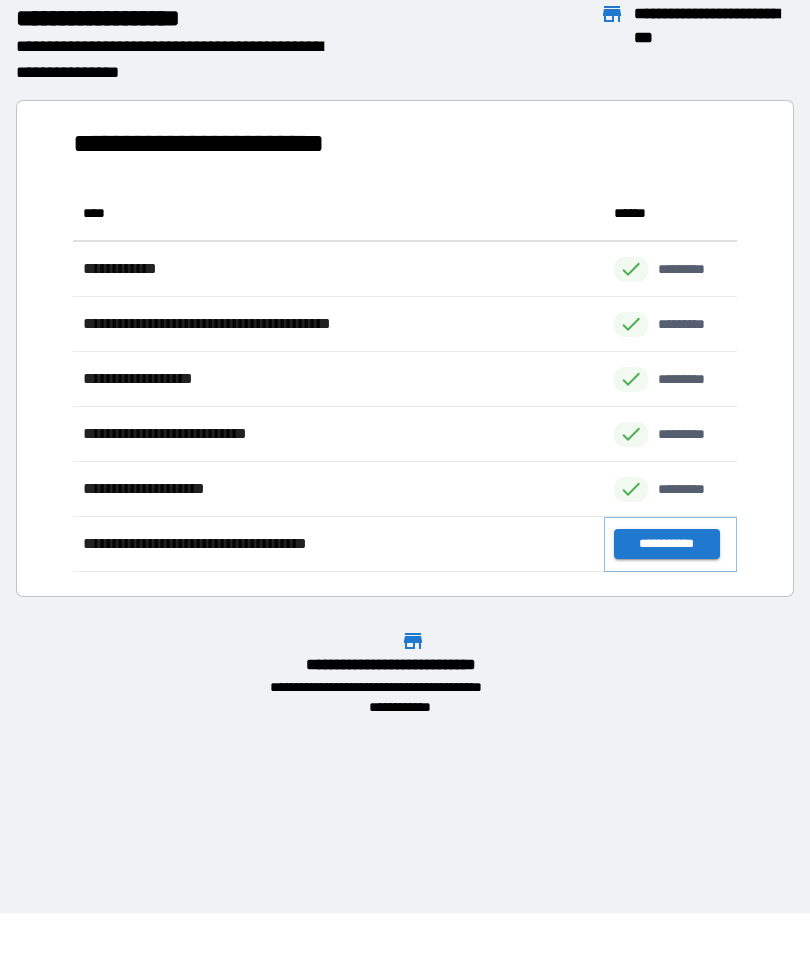 click on "**********" at bounding box center [666, 544] 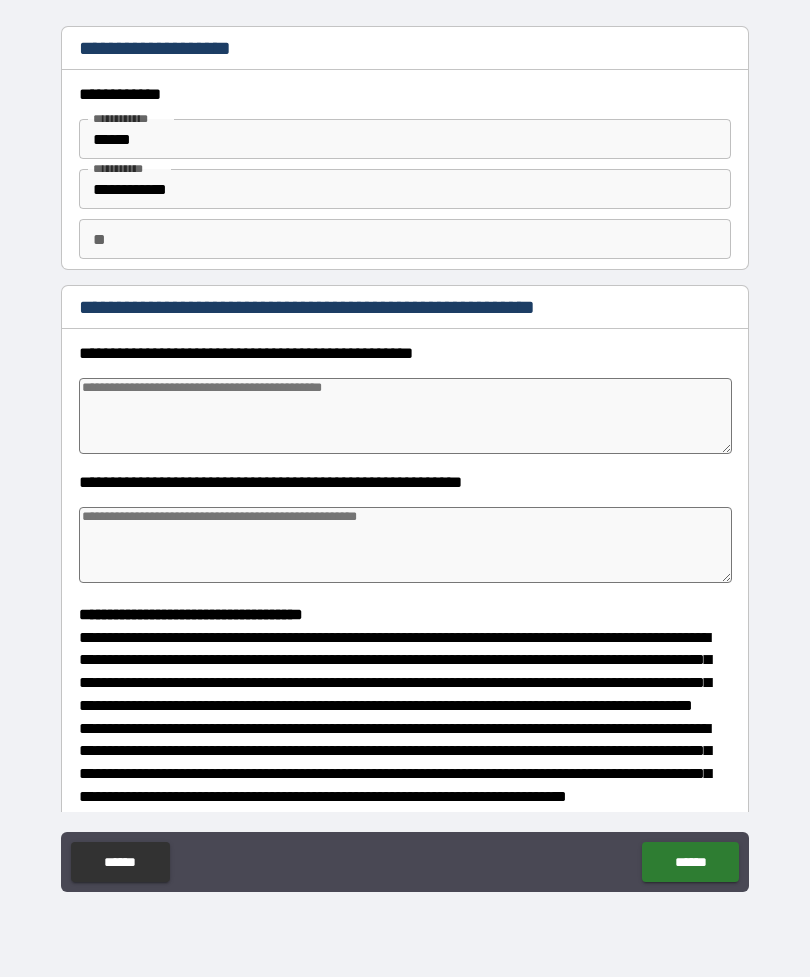 click at bounding box center (405, 416) 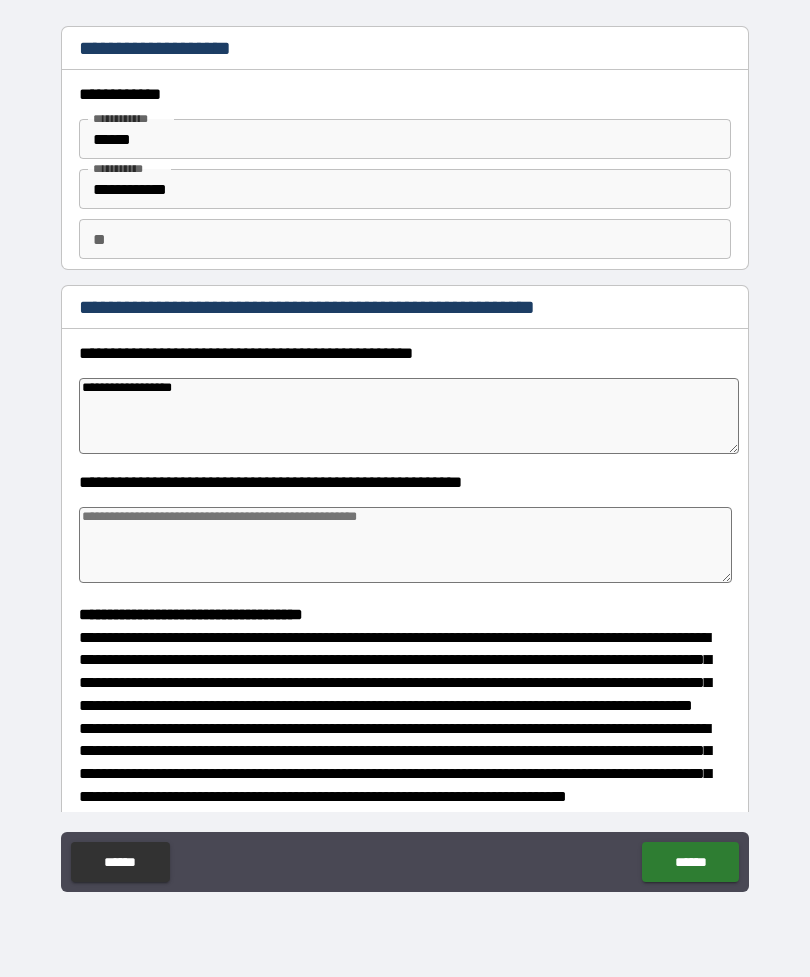 click at bounding box center (405, 545) 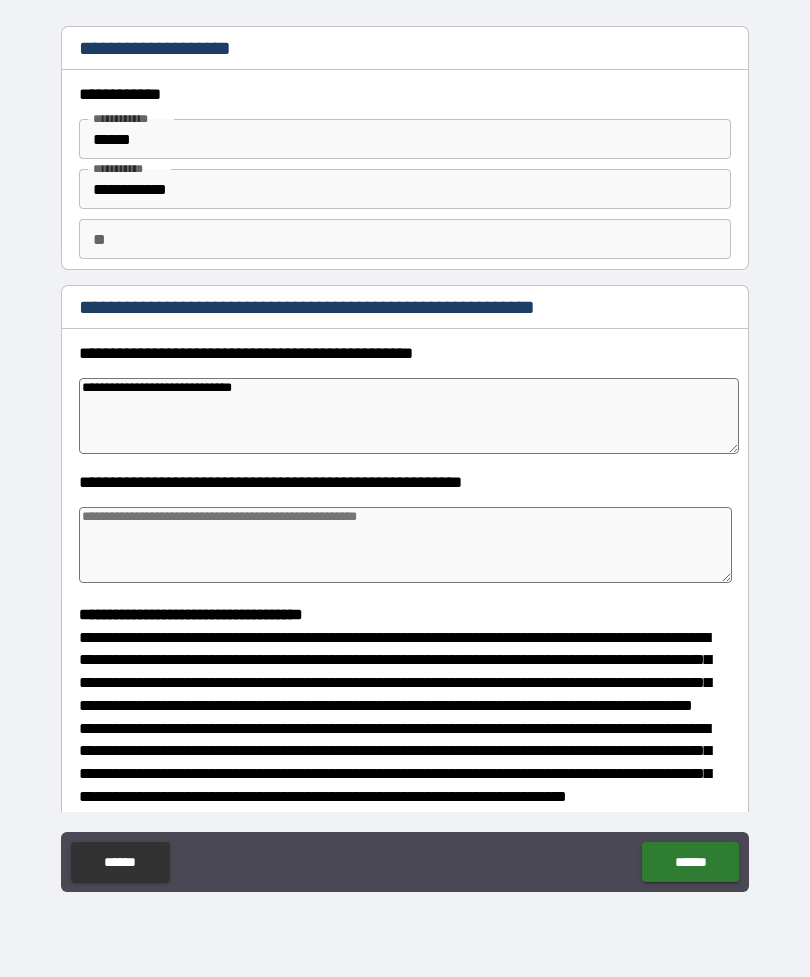 click at bounding box center (405, 545) 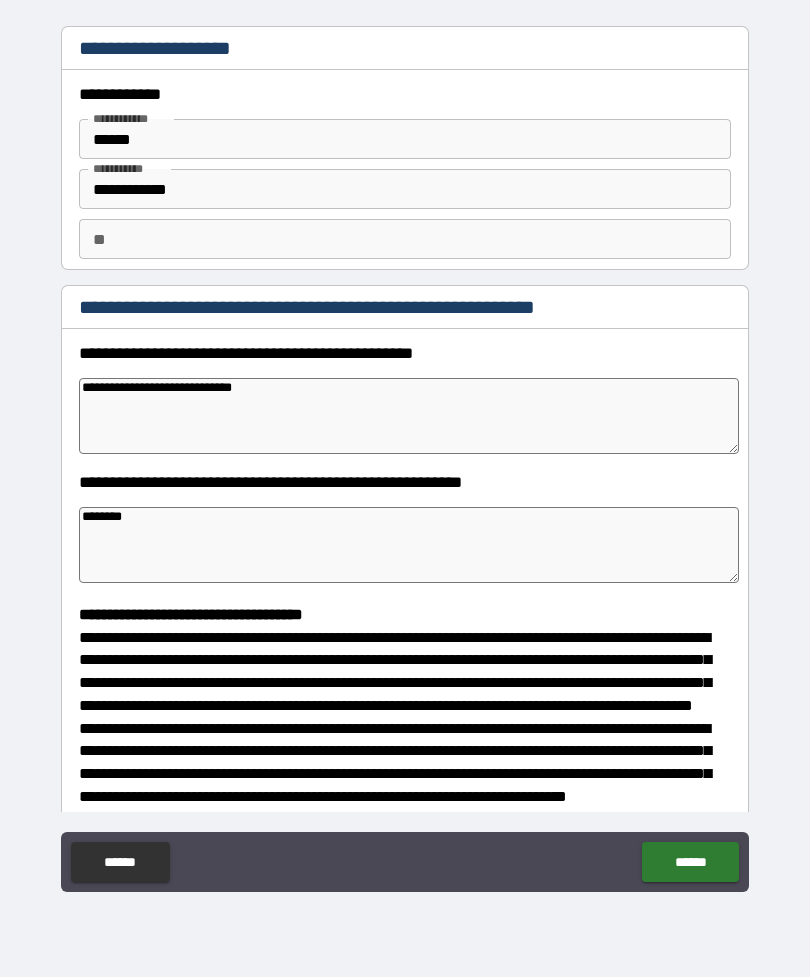click on "**********" at bounding box center [409, 416] 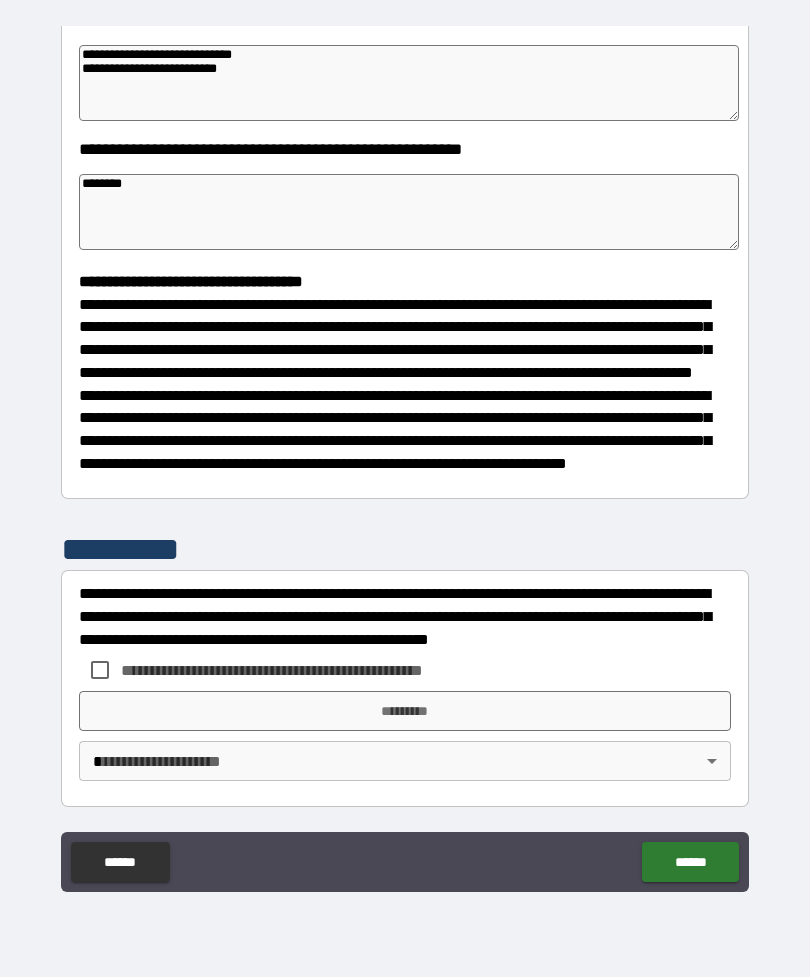 scroll, scrollTop: 370, scrollLeft: 0, axis: vertical 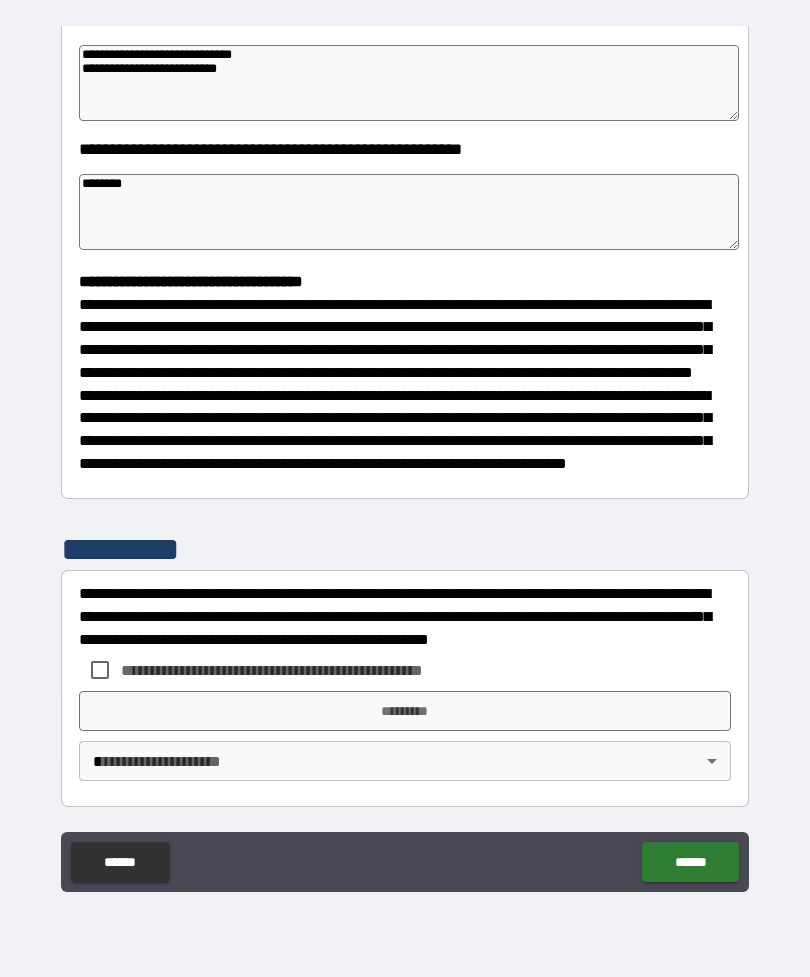 click on "*********" at bounding box center [405, 549] 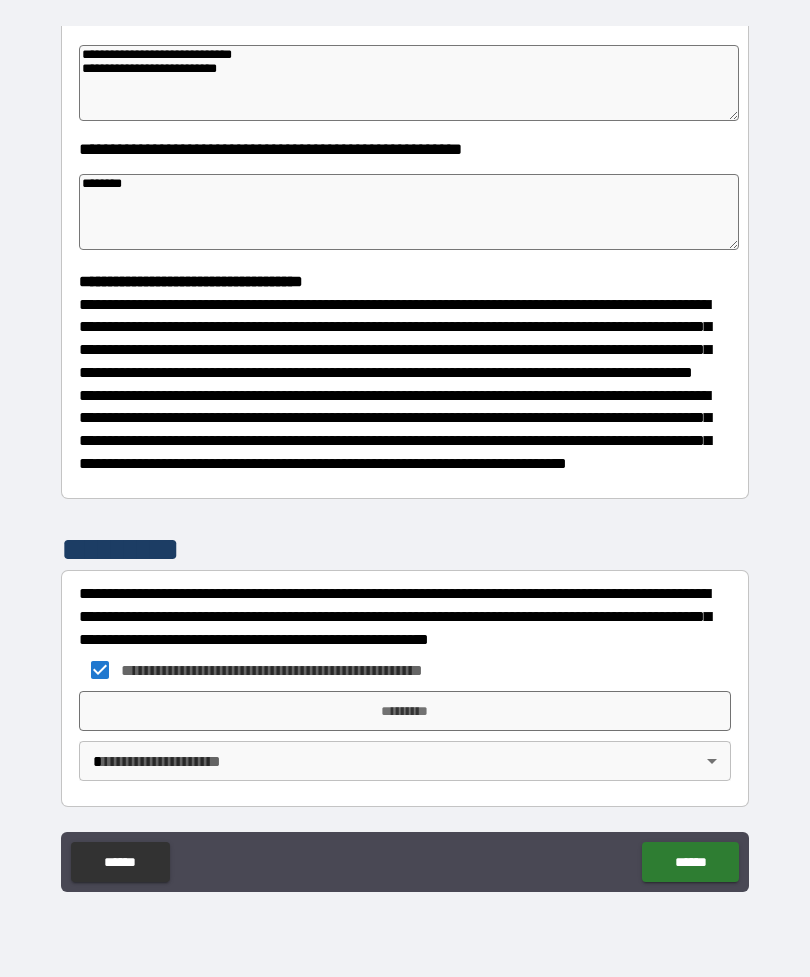 click on "*********" at bounding box center [405, 711] 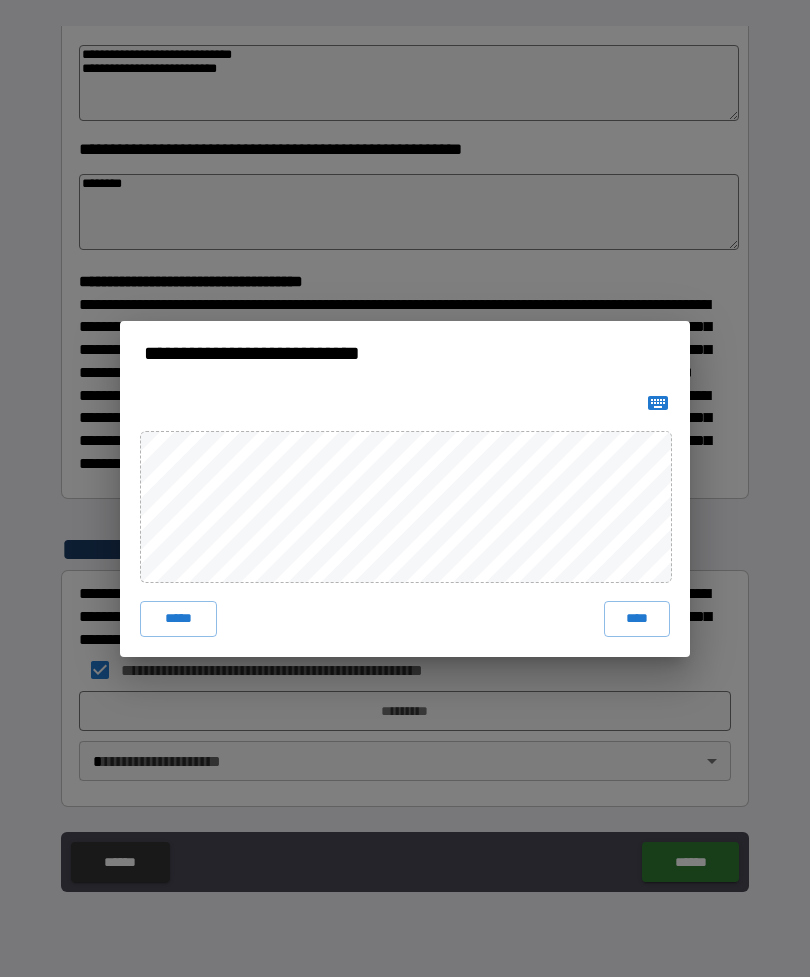 click on "****" at bounding box center [637, 619] 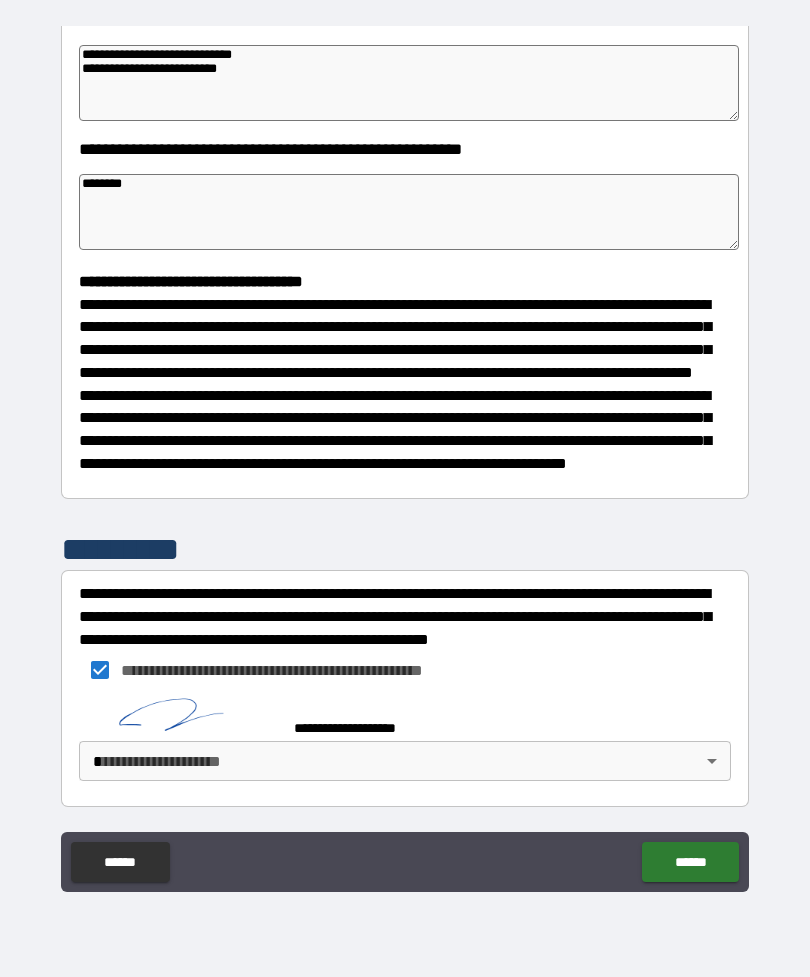 scroll, scrollTop: 360, scrollLeft: 0, axis: vertical 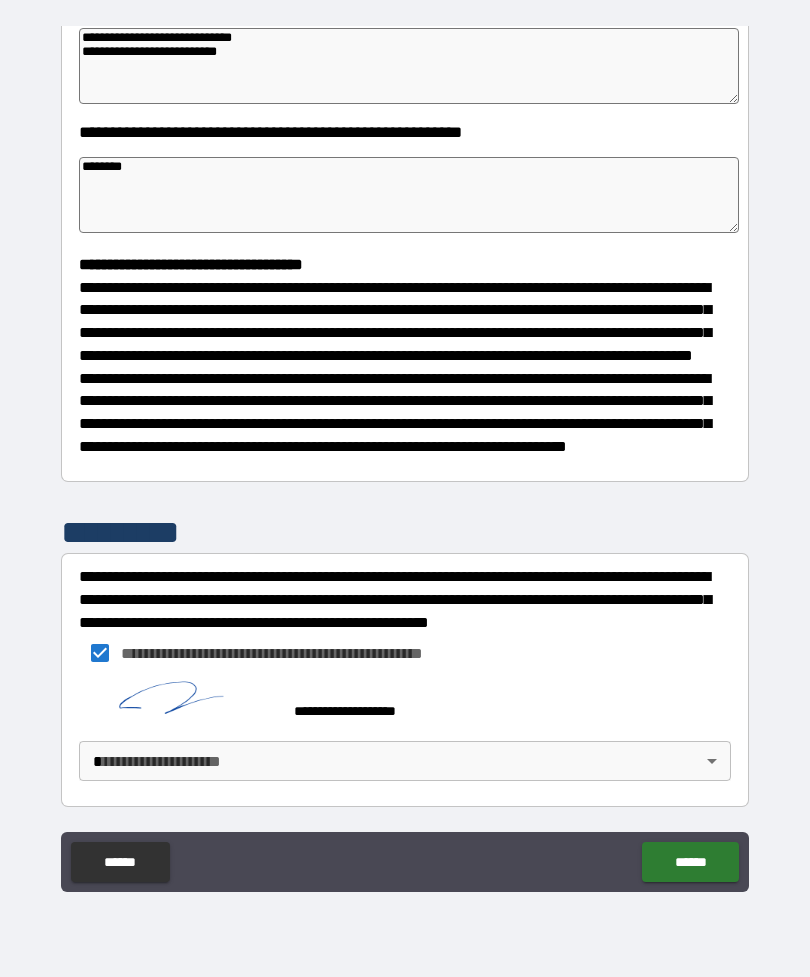 click on "**********" at bounding box center (405, 456) 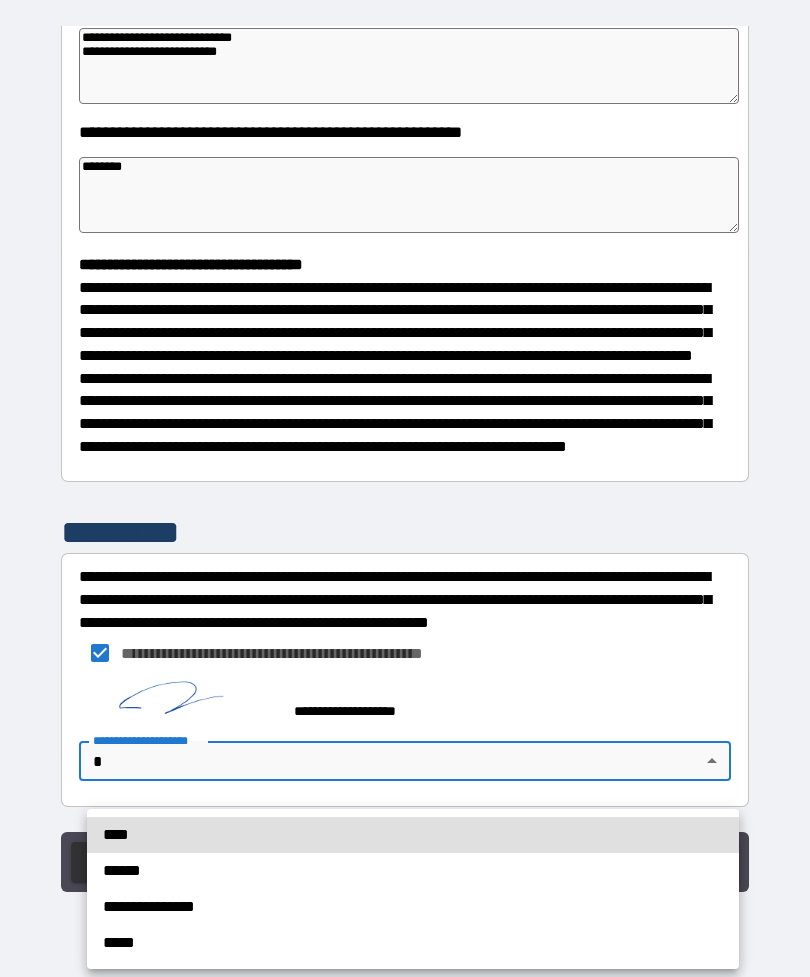 click on "**********" at bounding box center [413, 907] 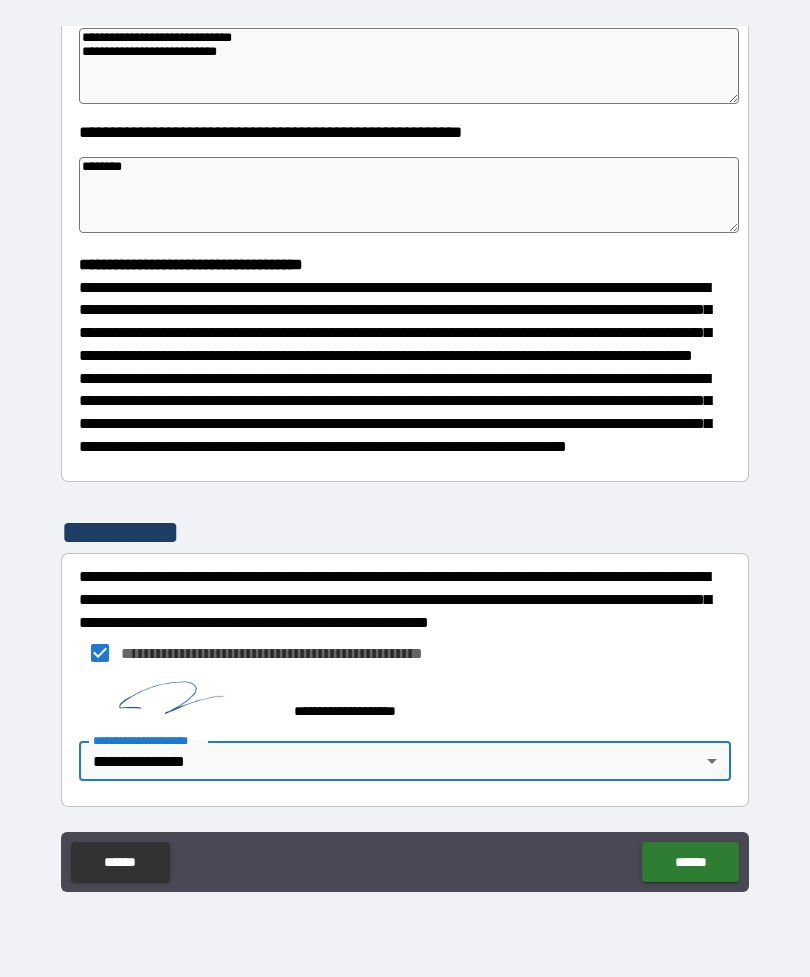 click on "******" at bounding box center [690, 862] 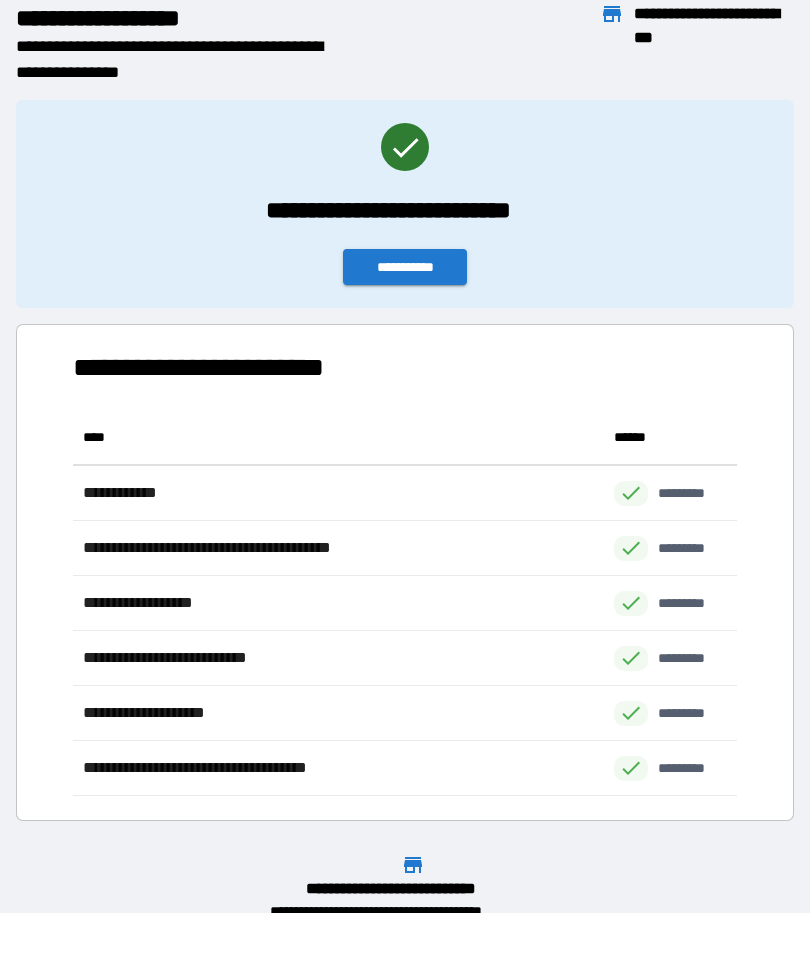 scroll, scrollTop: 386, scrollLeft: 664, axis: both 